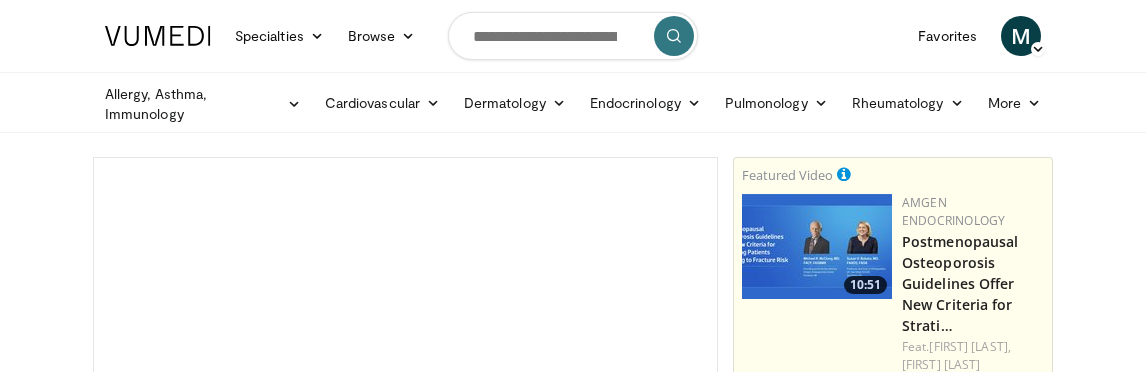 scroll, scrollTop: 0, scrollLeft: 0, axis: both 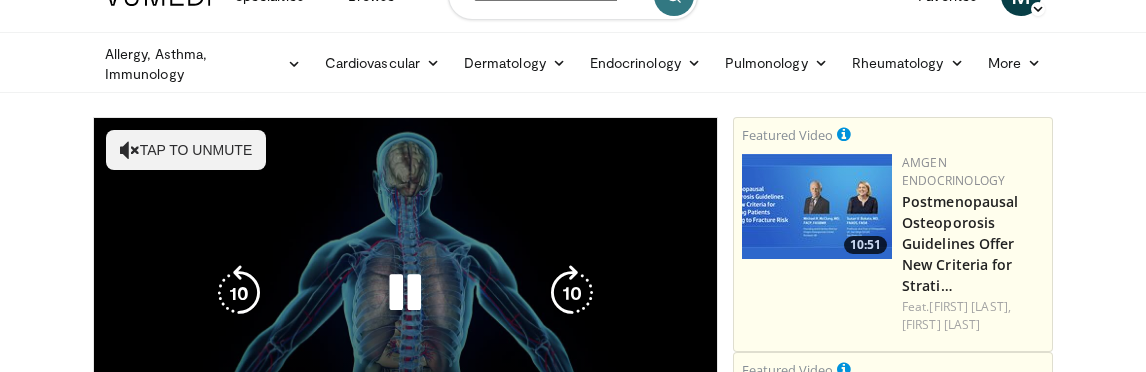click on "Tap to unmute" at bounding box center (186, 150) 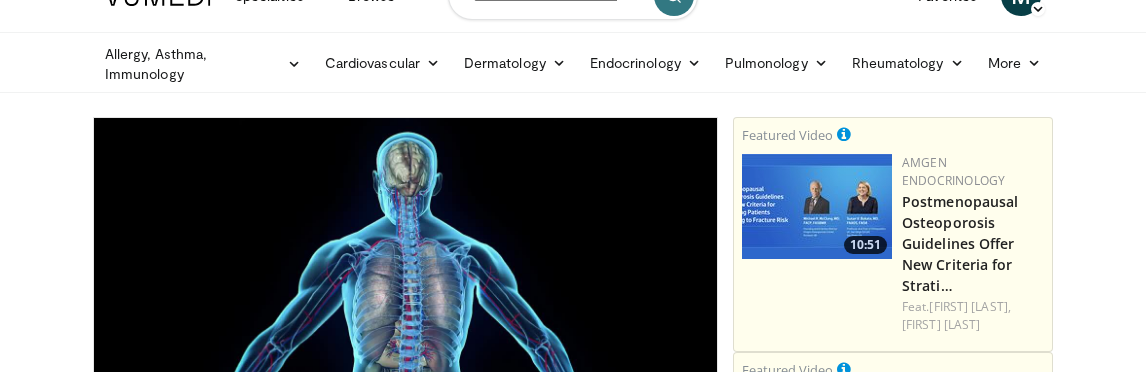 click on "**********" at bounding box center [413, 1900] 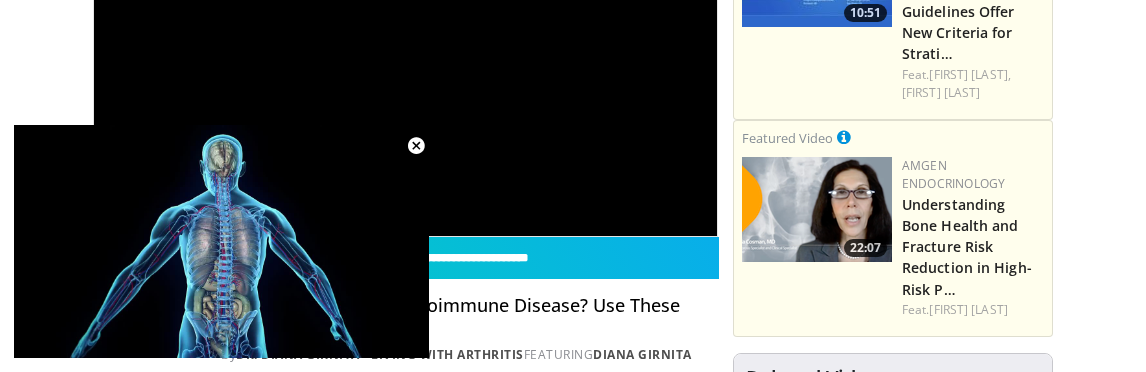 scroll, scrollTop: 280, scrollLeft: 0, axis: vertical 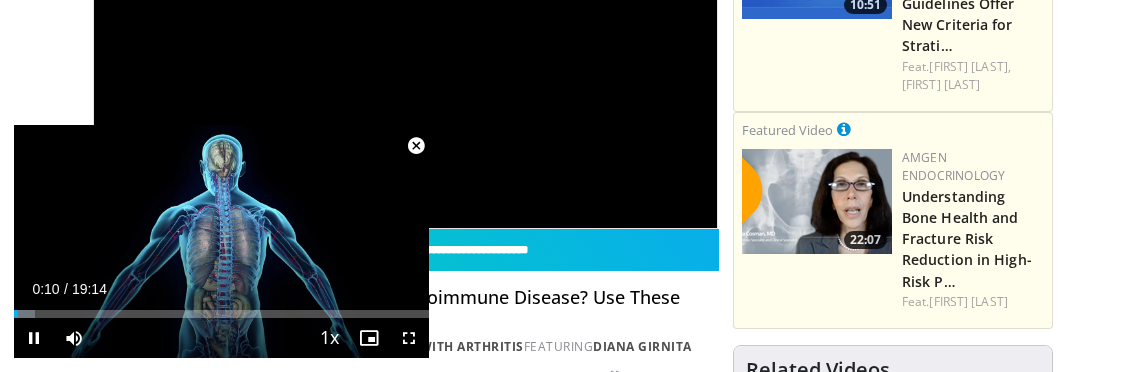 click at bounding box center (416, 146) 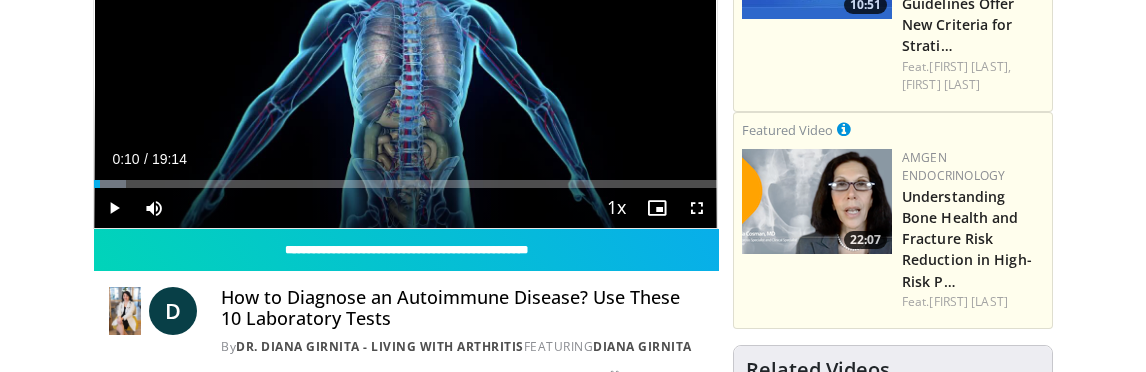click on "**********" at bounding box center [413, 1660] 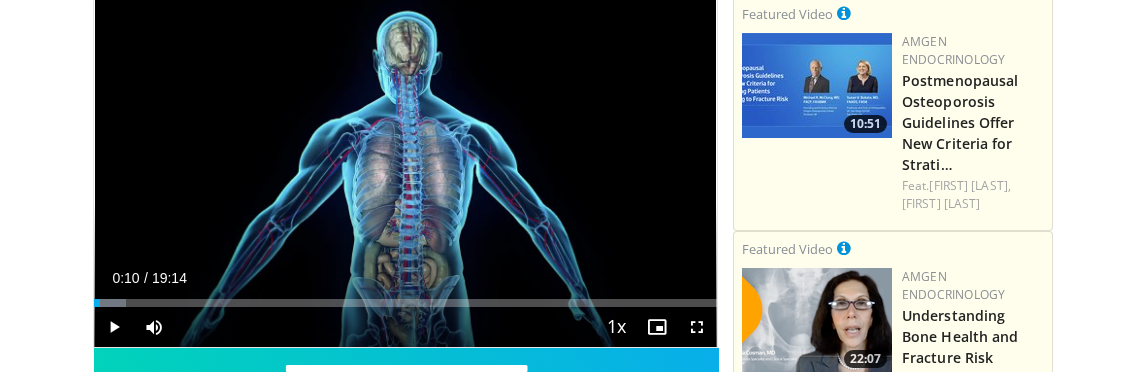 scroll, scrollTop: 240, scrollLeft: 0, axis: vertical 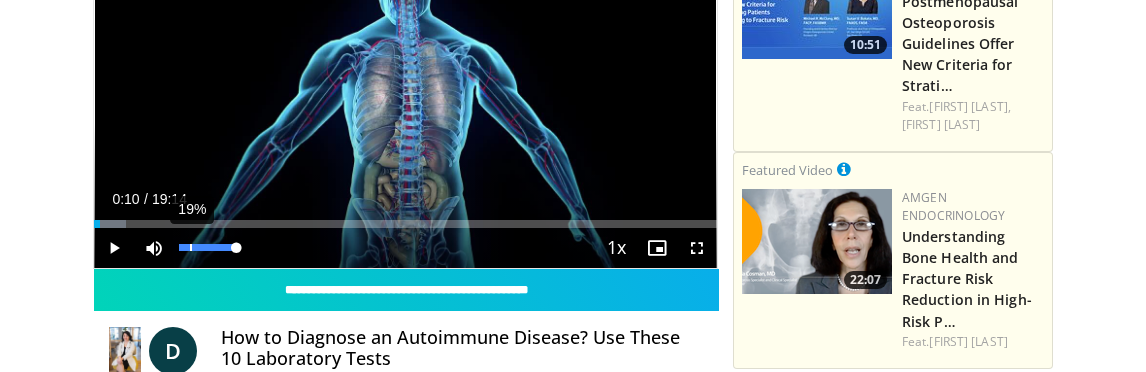 click on "19%" at bounding box center (208, 248) 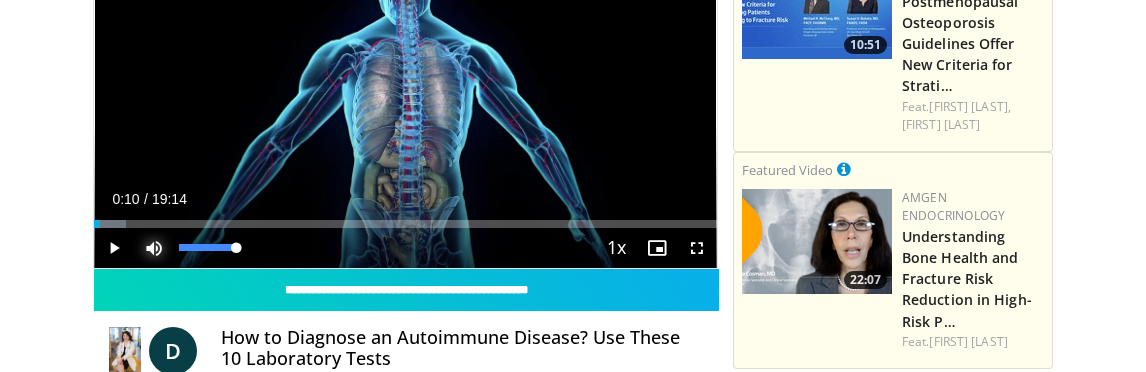 click at bounding box center (154, 248) 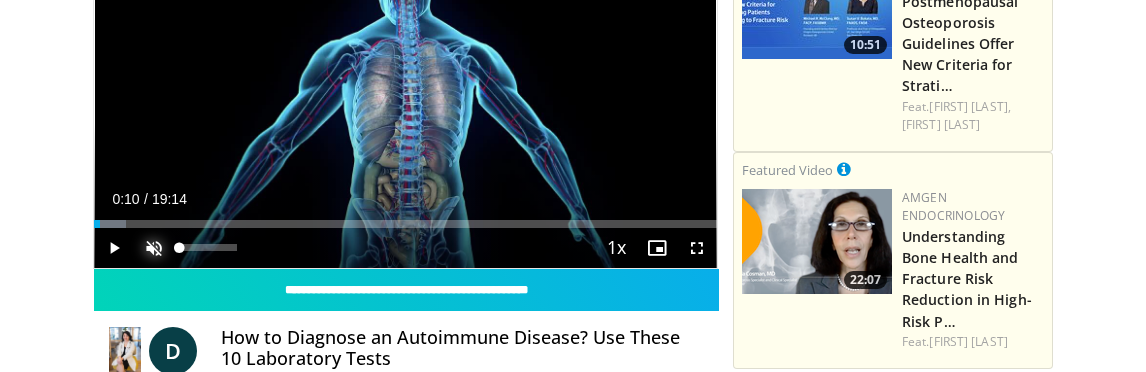 click at bounding box center (154, 248) 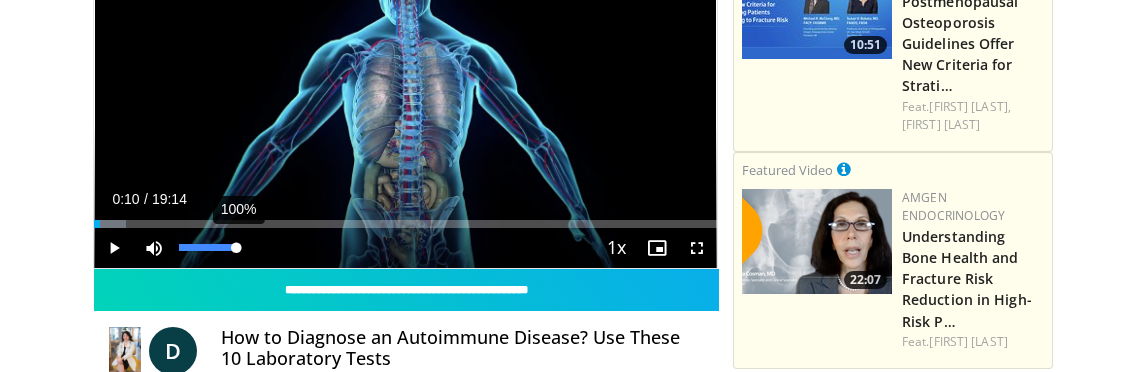 click on "100%" at bounding box center [208, 248] 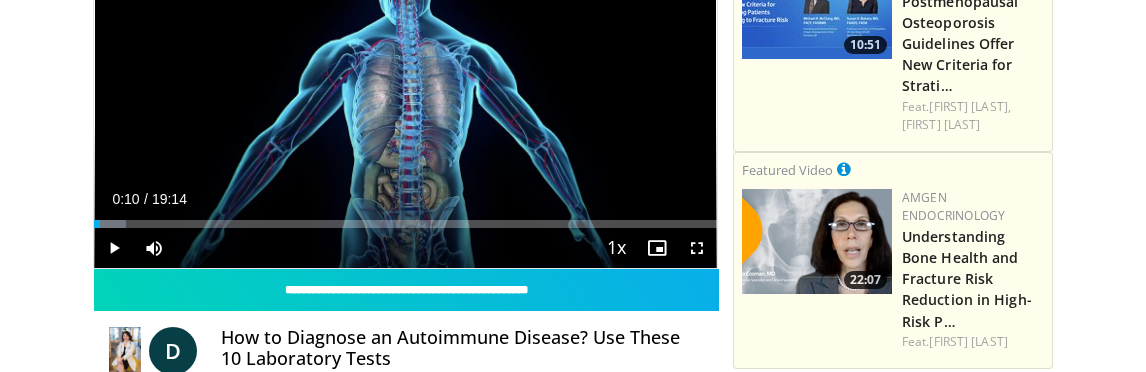 click on "0:10" at bounding box center [125, 199] 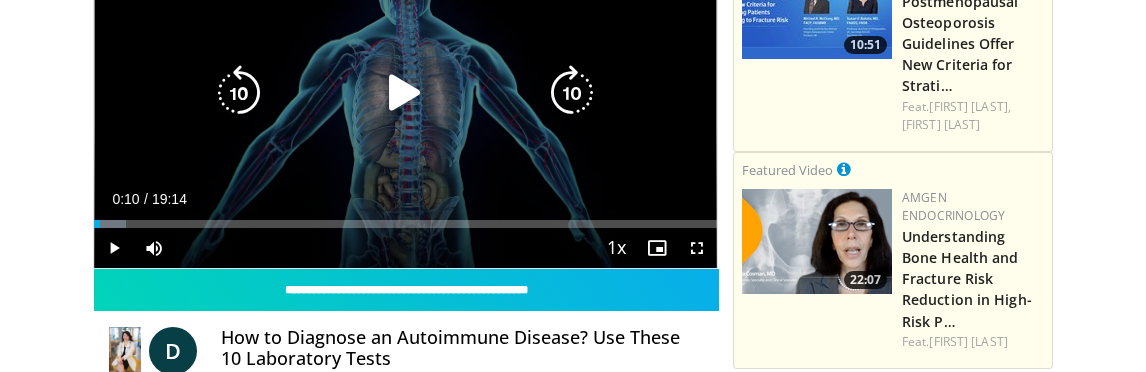 click at bounding box center [405, 93] 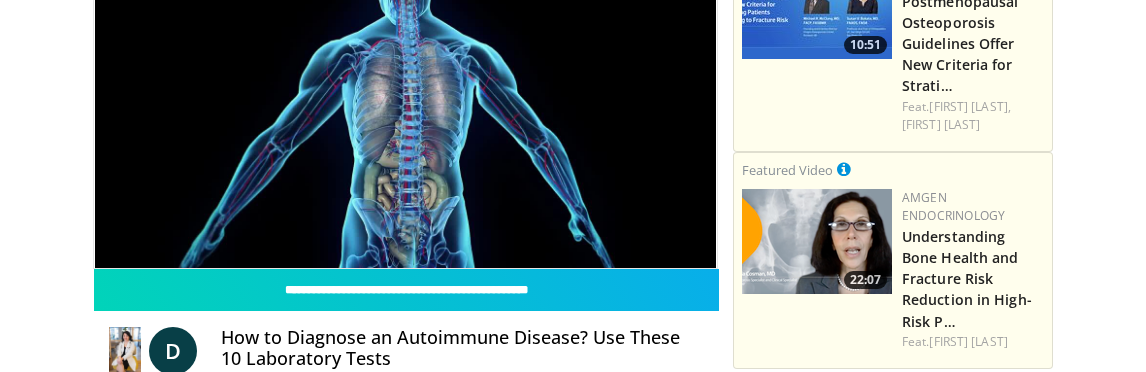 click on "**********" at bounding box center [413, 1700] 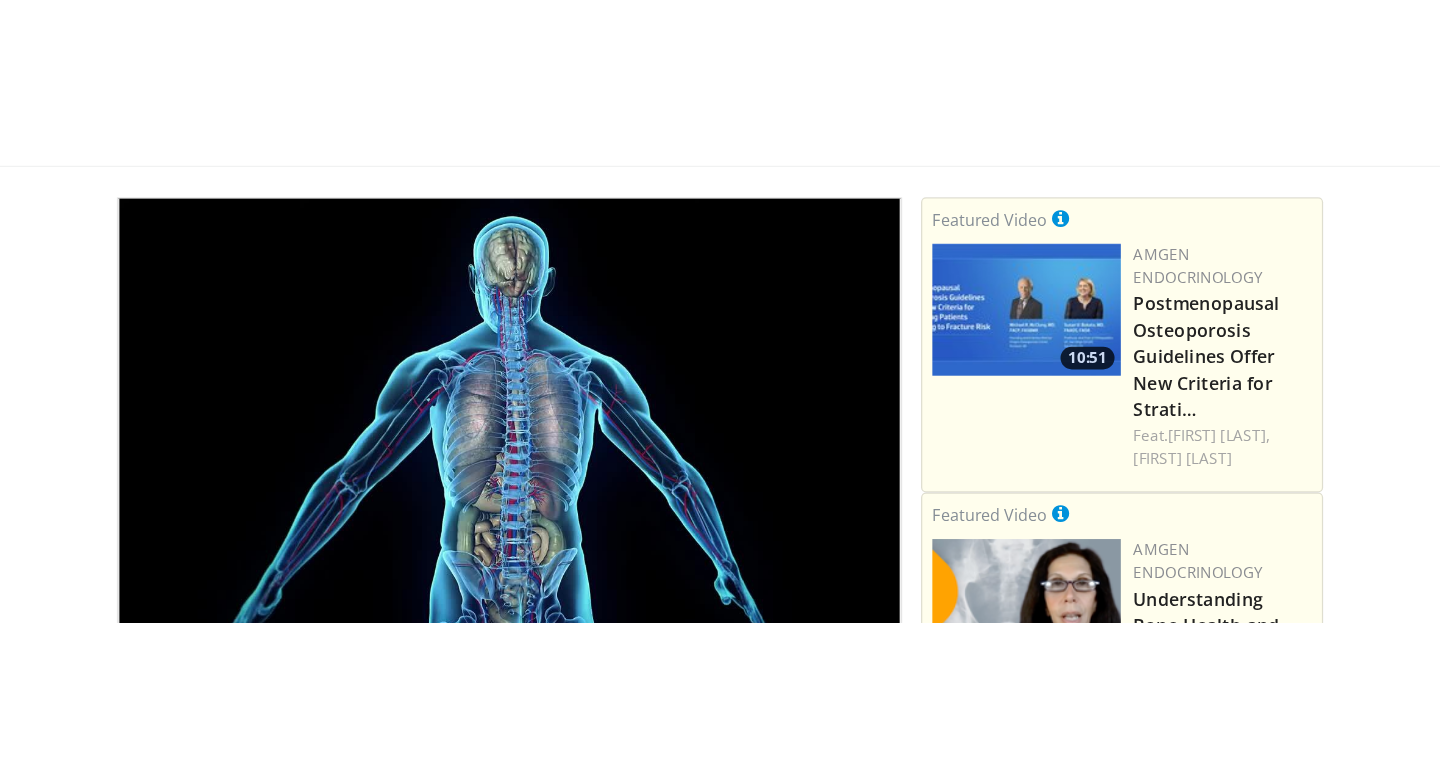 scroll, scrollTop: 120, scrollLeft: 0, axis: vertical 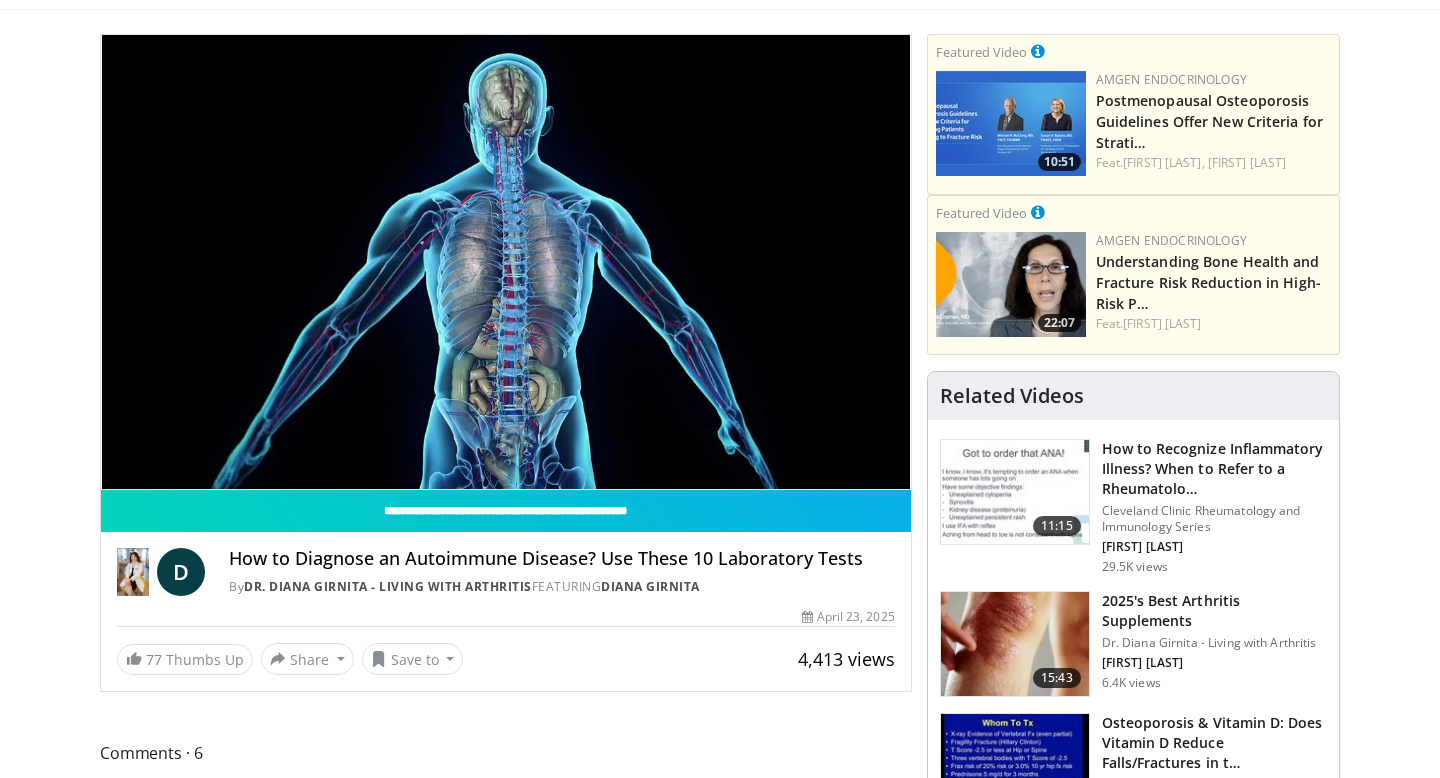 click on "Specialties
Adult & Family Medicine
Allergy, Asthma, Immunology
Anesthesiology
Cardiology
Dental
Dermatology
Endocrinology
Gastroenterology & Hepatology
General Surgery
Hematology & Oncology
Infectious Disease
Nephrology
Neurology
Neurosurgery
Obstetrics & Gynecology
Ophthalmology
Oral Maxillofacial
Orthopaedics
Otolaryngology
Pediatrics
Plastic Surgery
Podiatry
Psychiatry
Pulmonology
Radiation Oncology
Radiology
Rheumatology
Urology" at bounding box center [720, 1580] 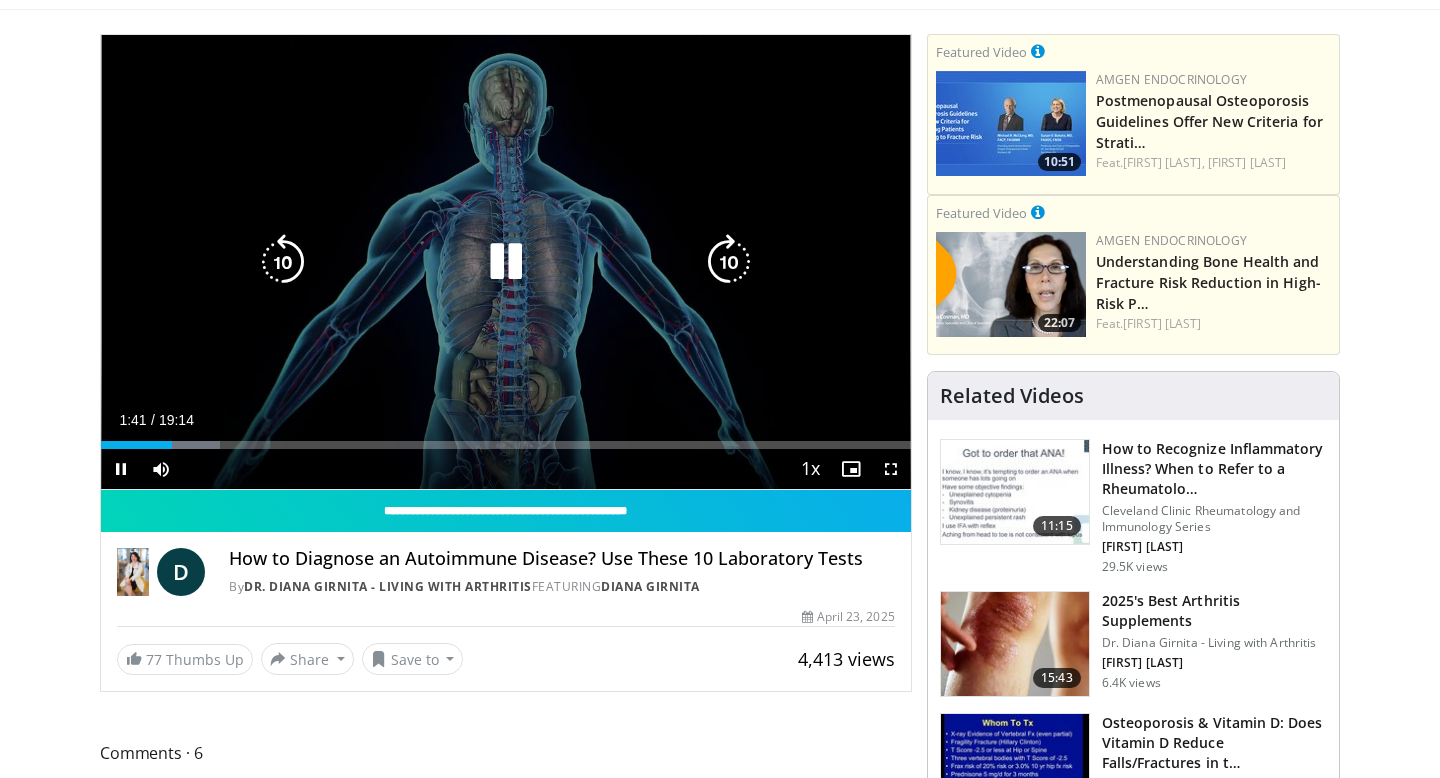 scroll, scrollTop: 123, scrollLeft: 0, axis: vertical 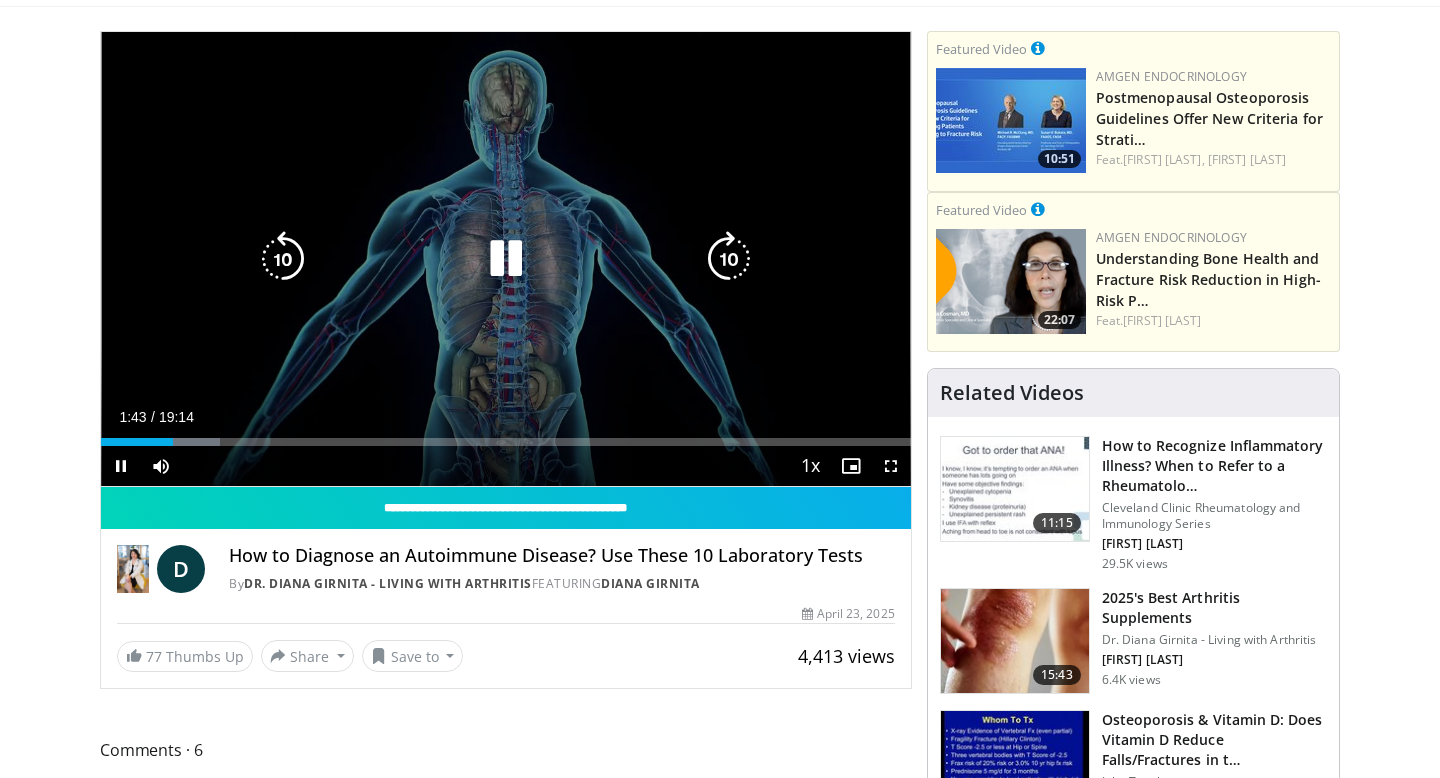 click on "10 seconds
Tap to unmute" at bounding box center [506, 259] 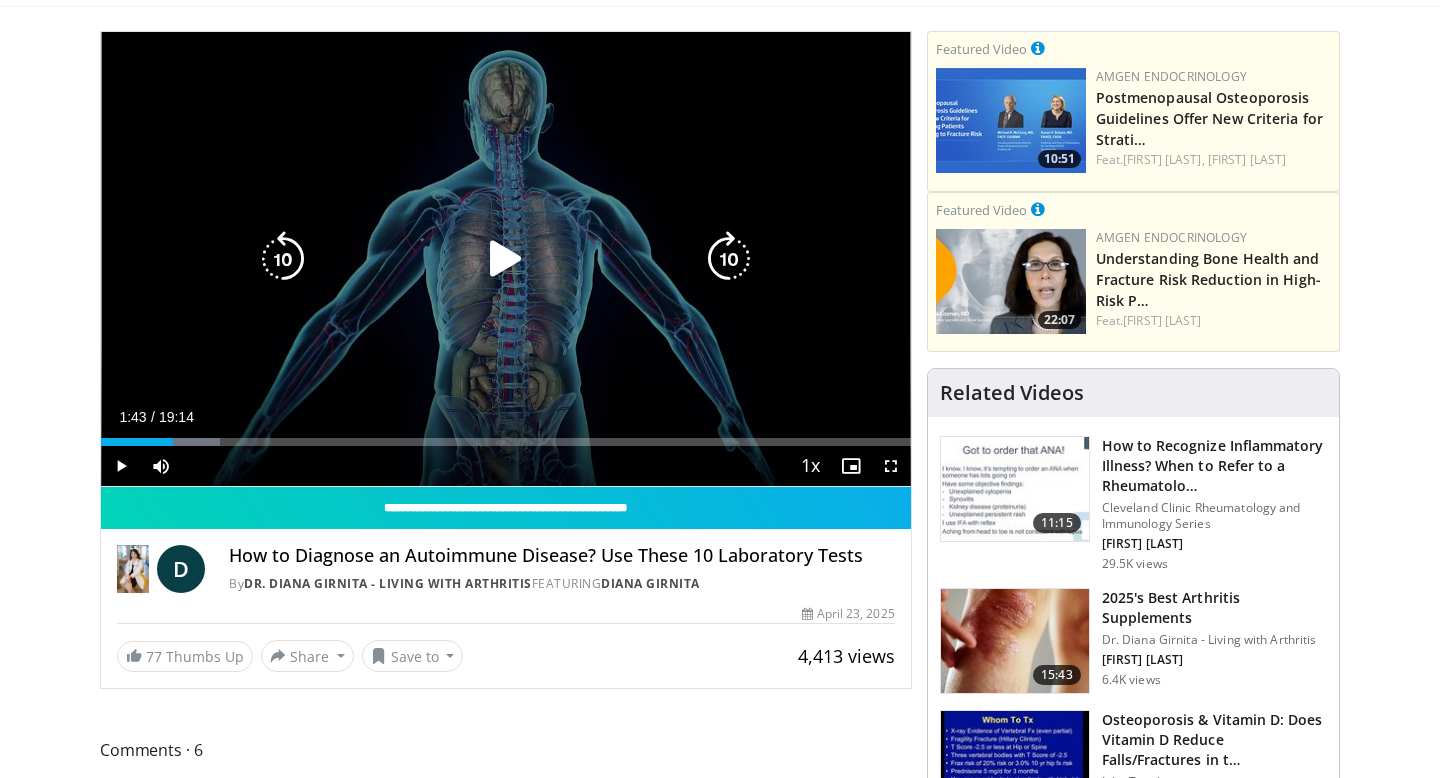 click at bounding box center (506, 259) 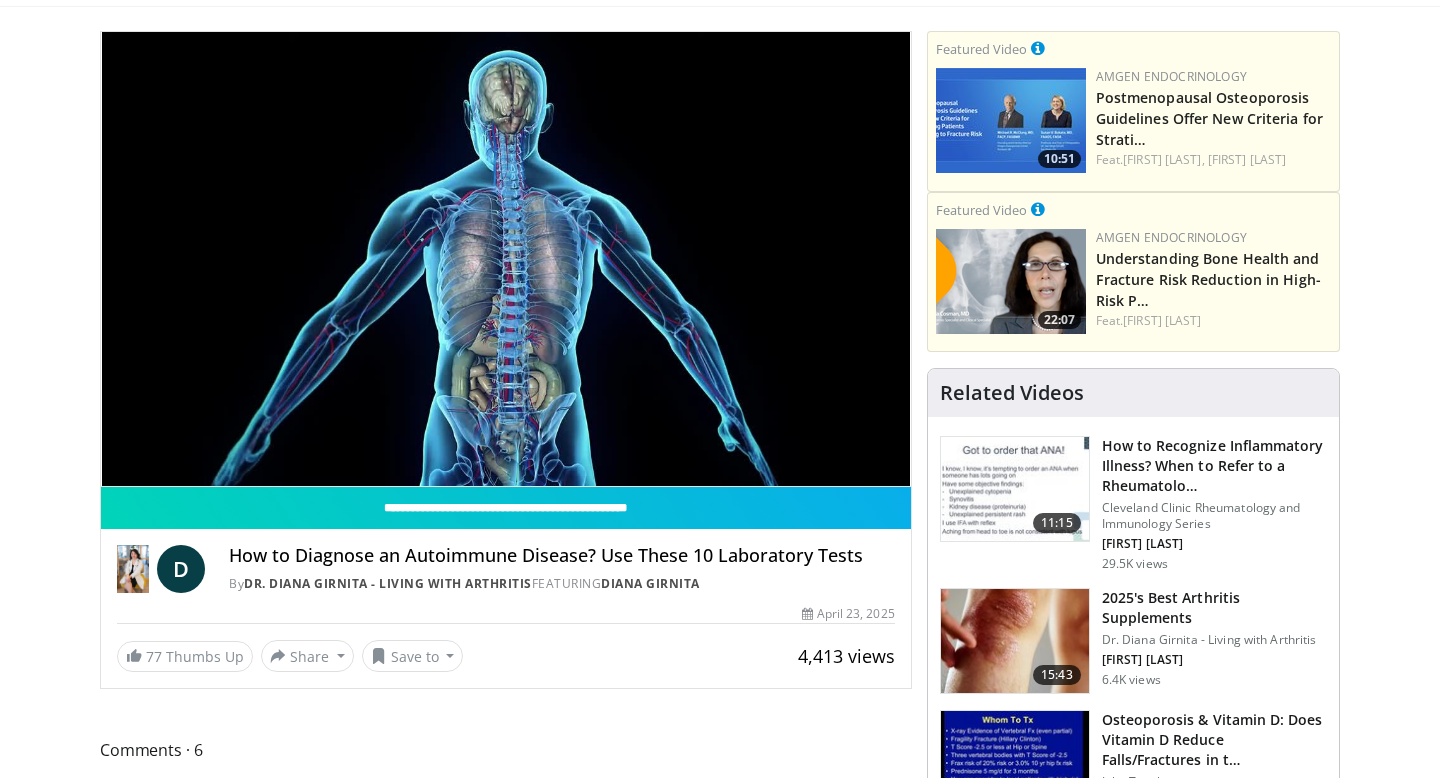 click on "10 seconds
Tap to unmute" at bounding box center [506, 259] 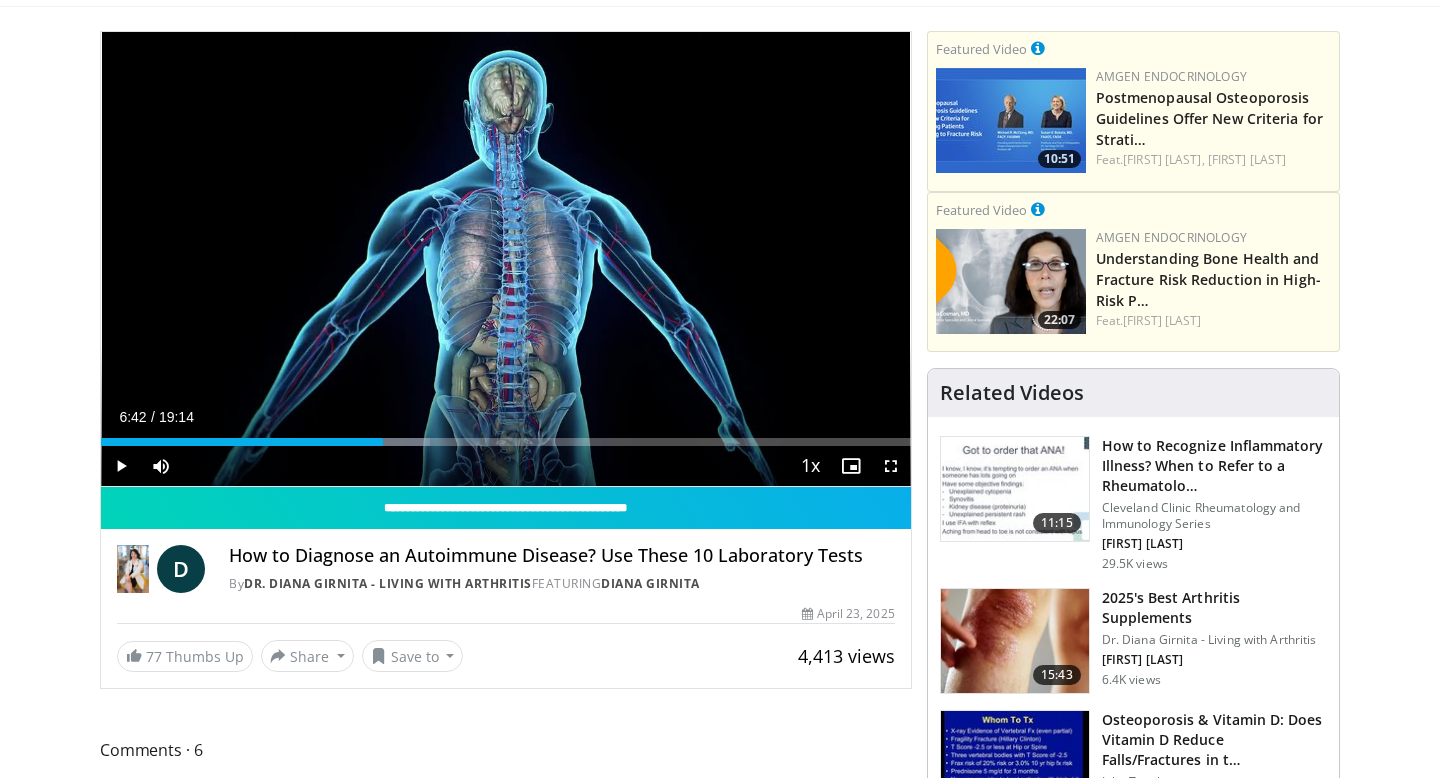 click on "Current Time  6:42 / Duration  19:14 Play Skip Backward Skip Forward Mute 44% Loaded :  40.64% 06:42 07:50 Stream Type  LIVE Seek to live, currently behind live LIVE   1x Playback Rate 0.5x 0.75x 1x , selected 1.25x 1.5x 1.75x 2x Chapters Chapters Descriptions descriptions off , selected Captions captions settings , opens captions settings dialog captions off , selected Audio Track en (Main) , selected Fullscreen Enable picture-in-picture mode" at bounding box center (506, 466) 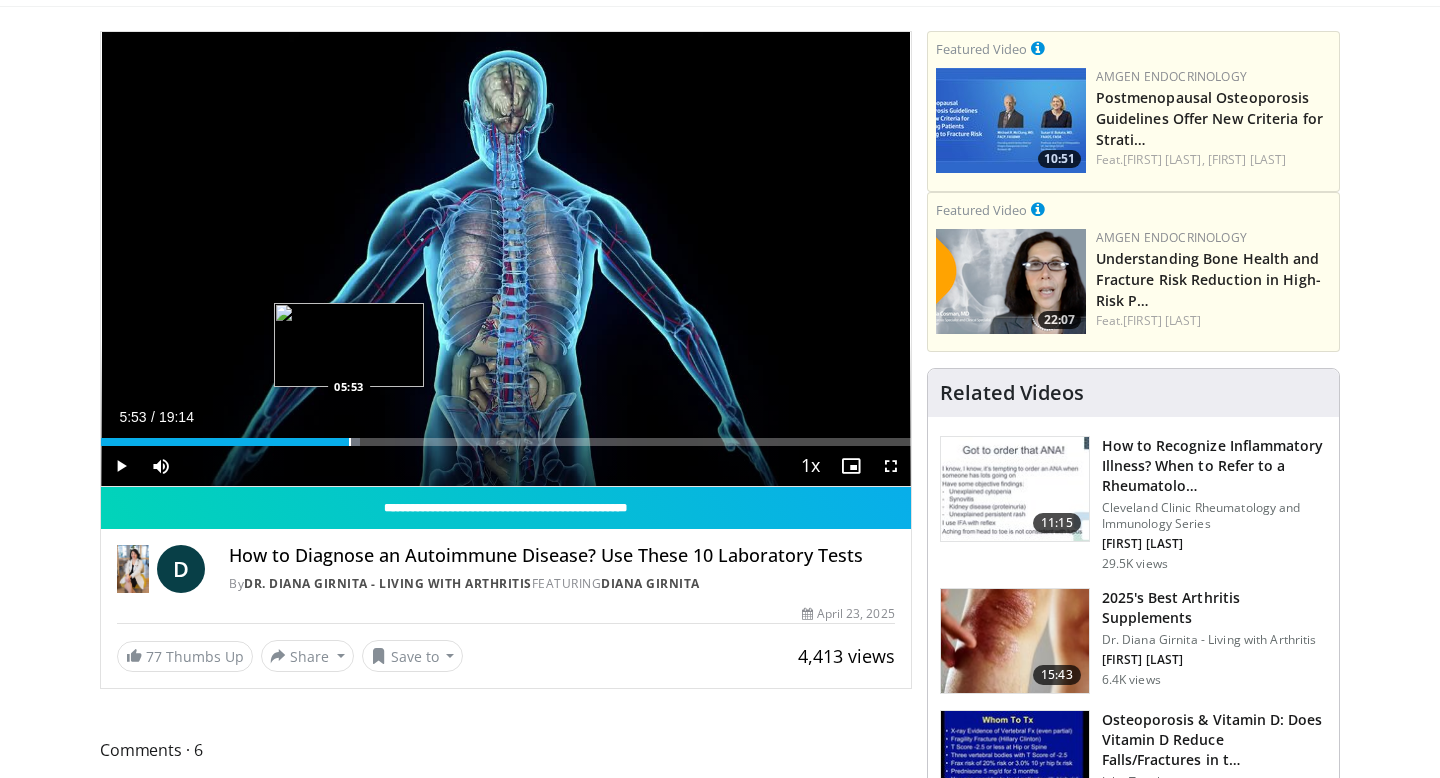 drag, startPoint x: 374, startPoint y: 444, endPoint x: 348, endPoint y: 443, distance: 26.019224 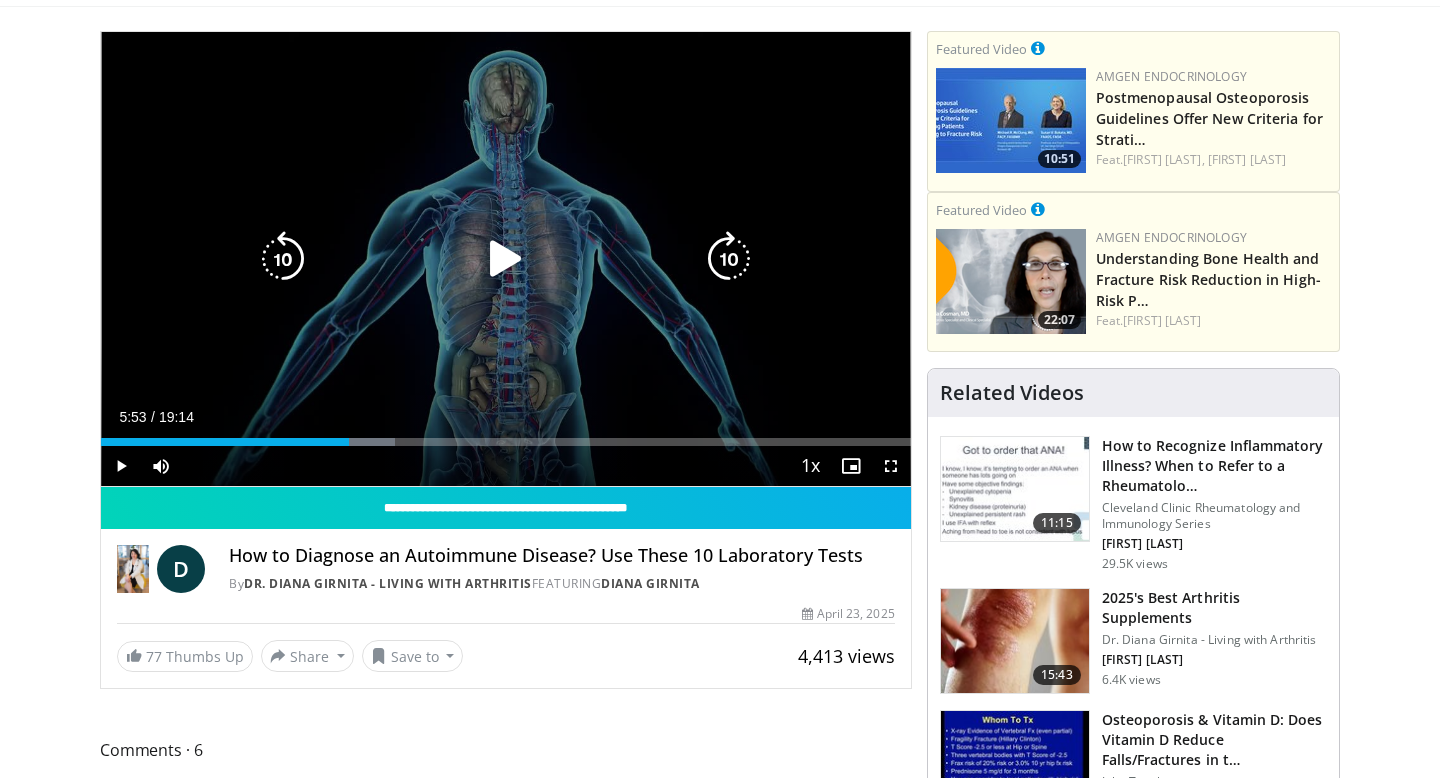 click at bounding box center (506, 259) 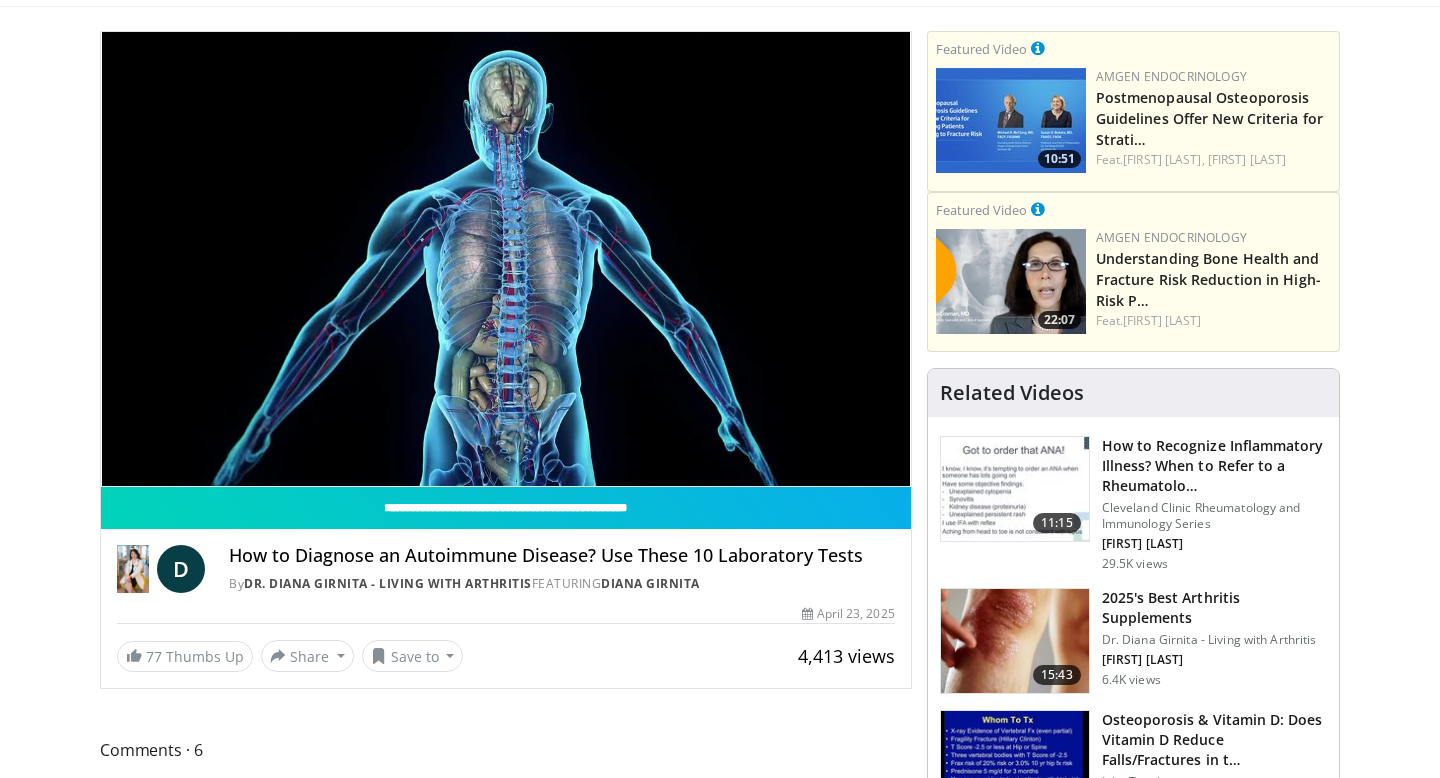 click on "10 seconds
Tap to unmute" at bounding box center [506, 259] 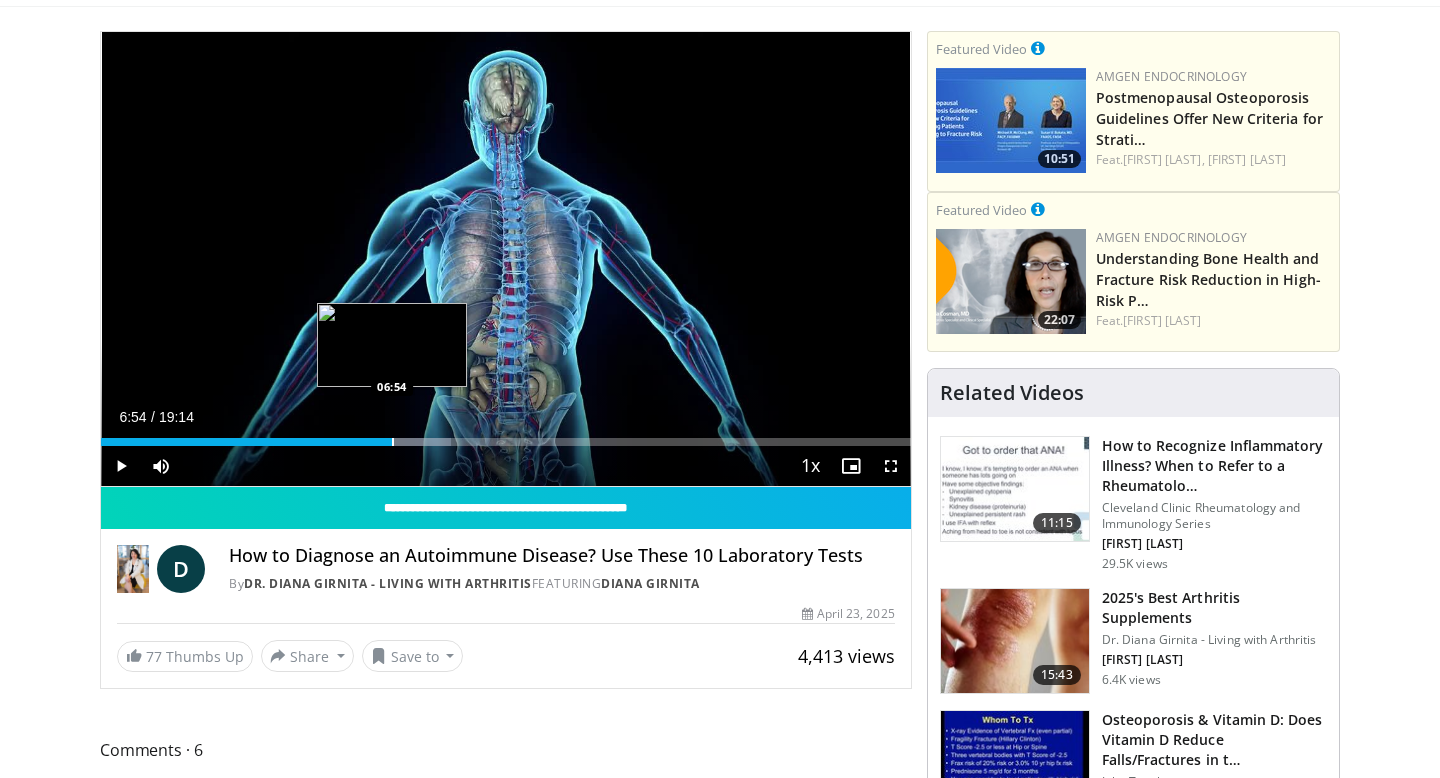drag, startPoint x: 406, startPoint y: 444, endPoint x: 391, endPoint y: 446, distance: 15.132746 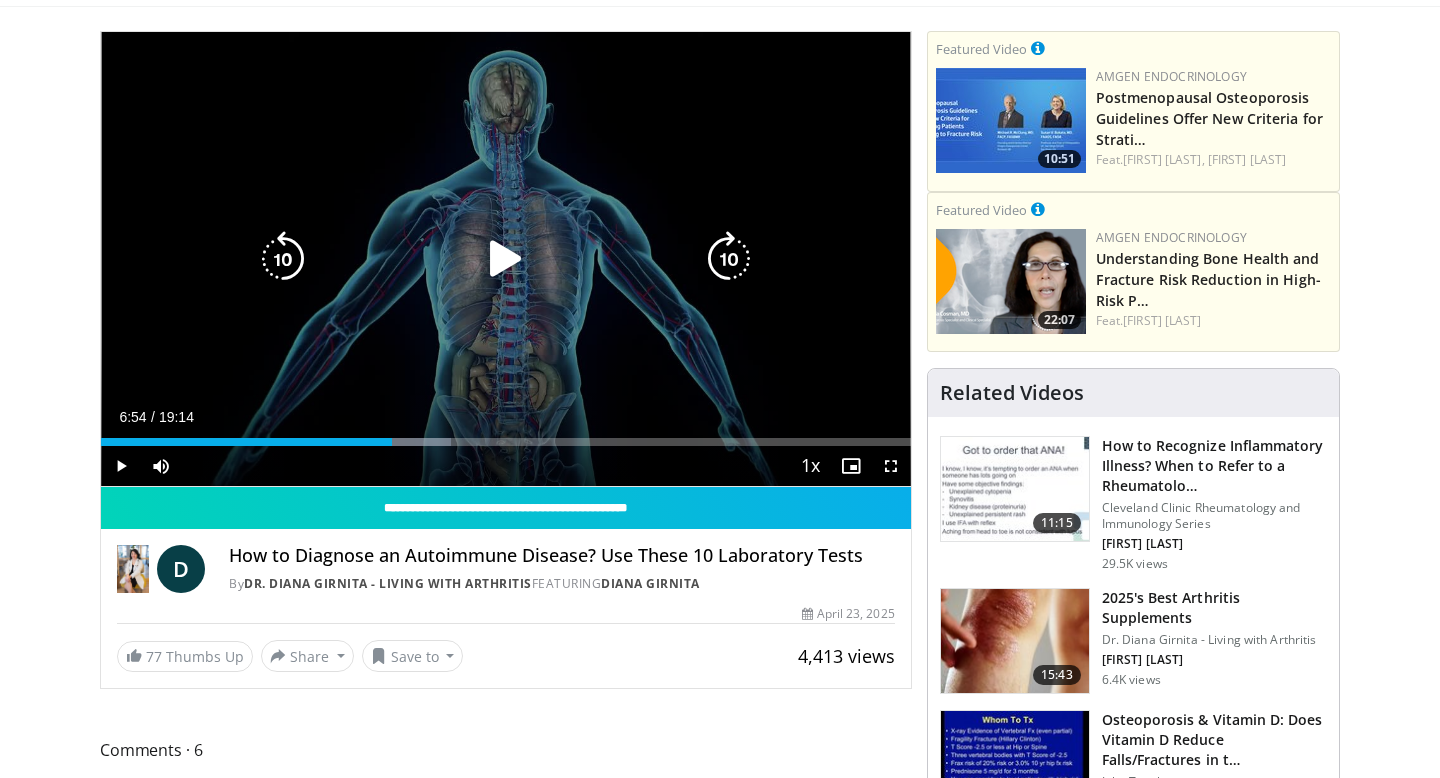click at bounding box center (506, 259) 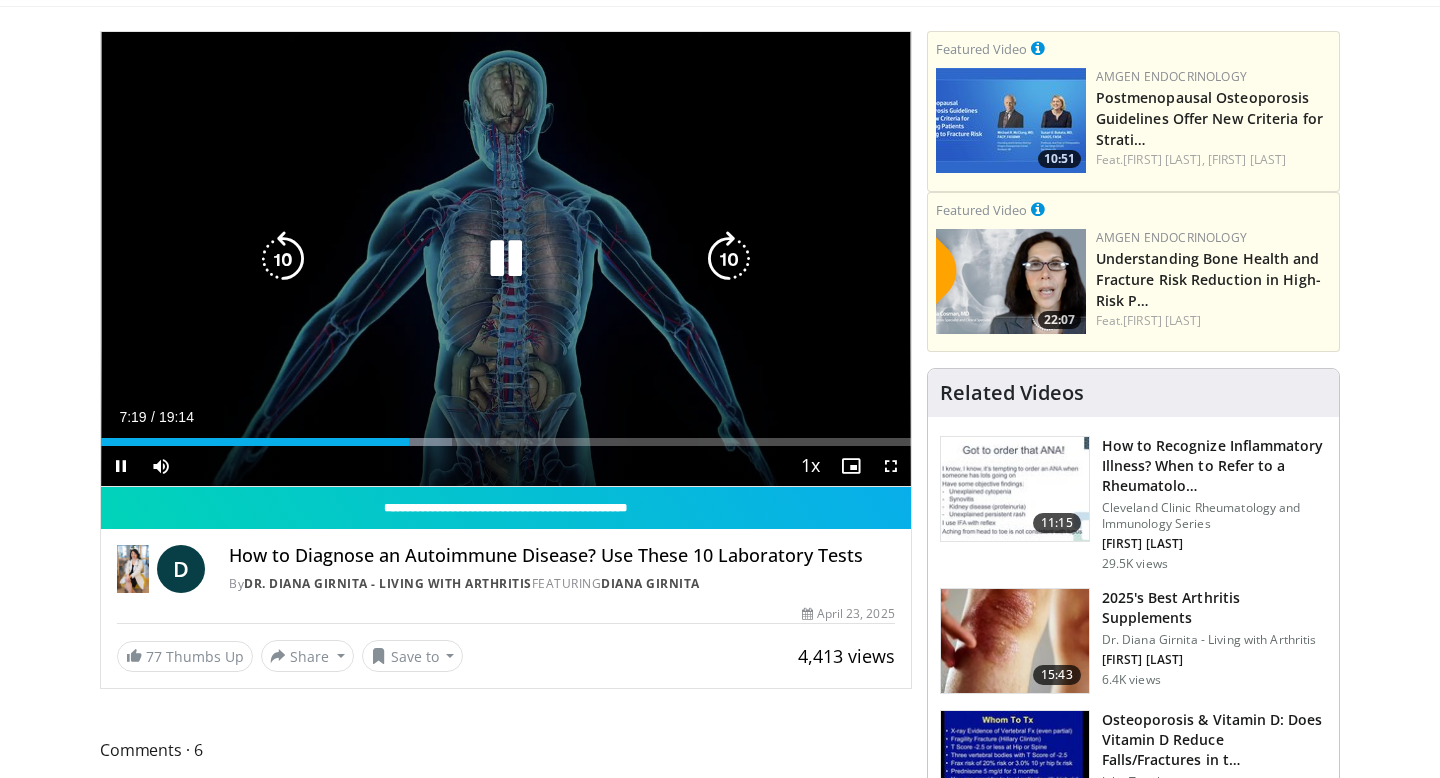 click at bounding box center [506, 259] 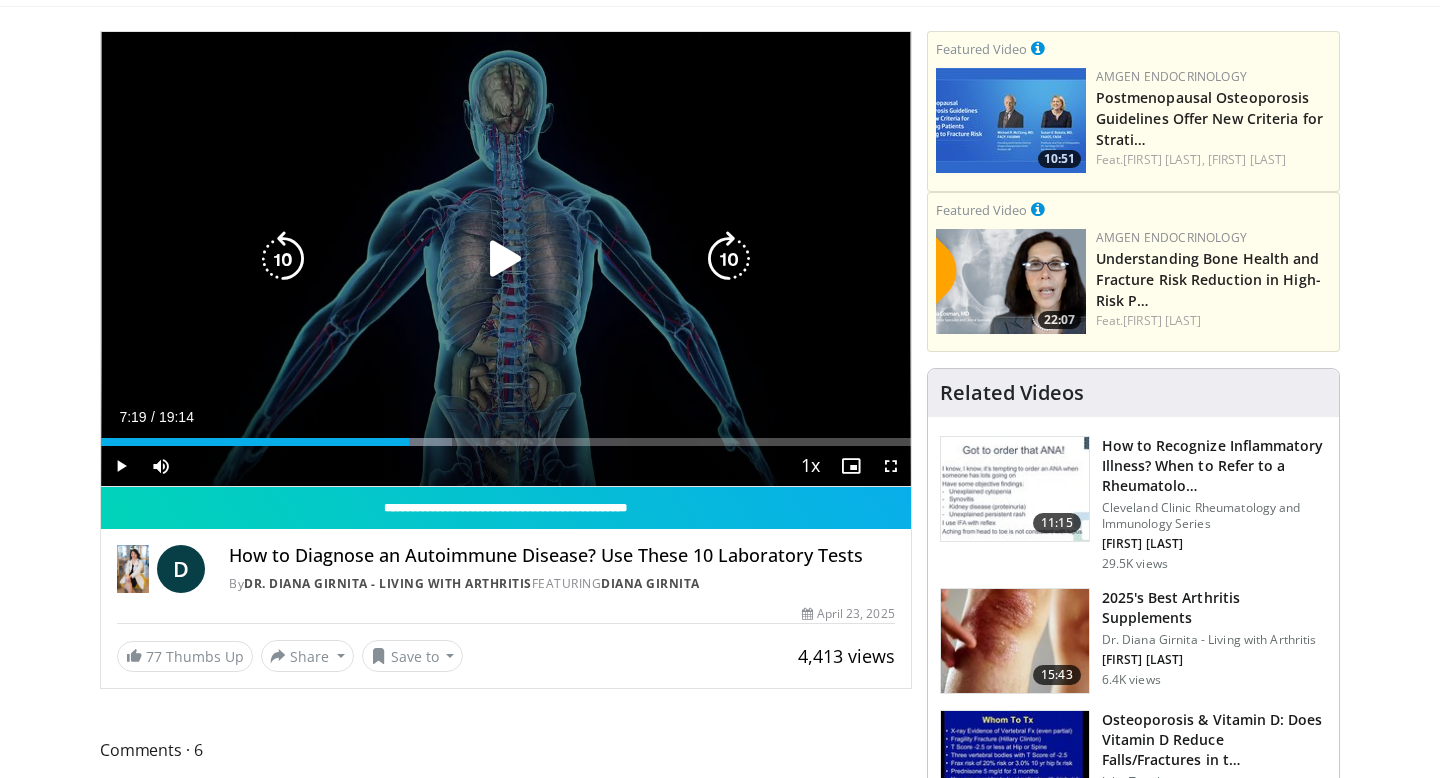 click at bounding box center [506, 259] 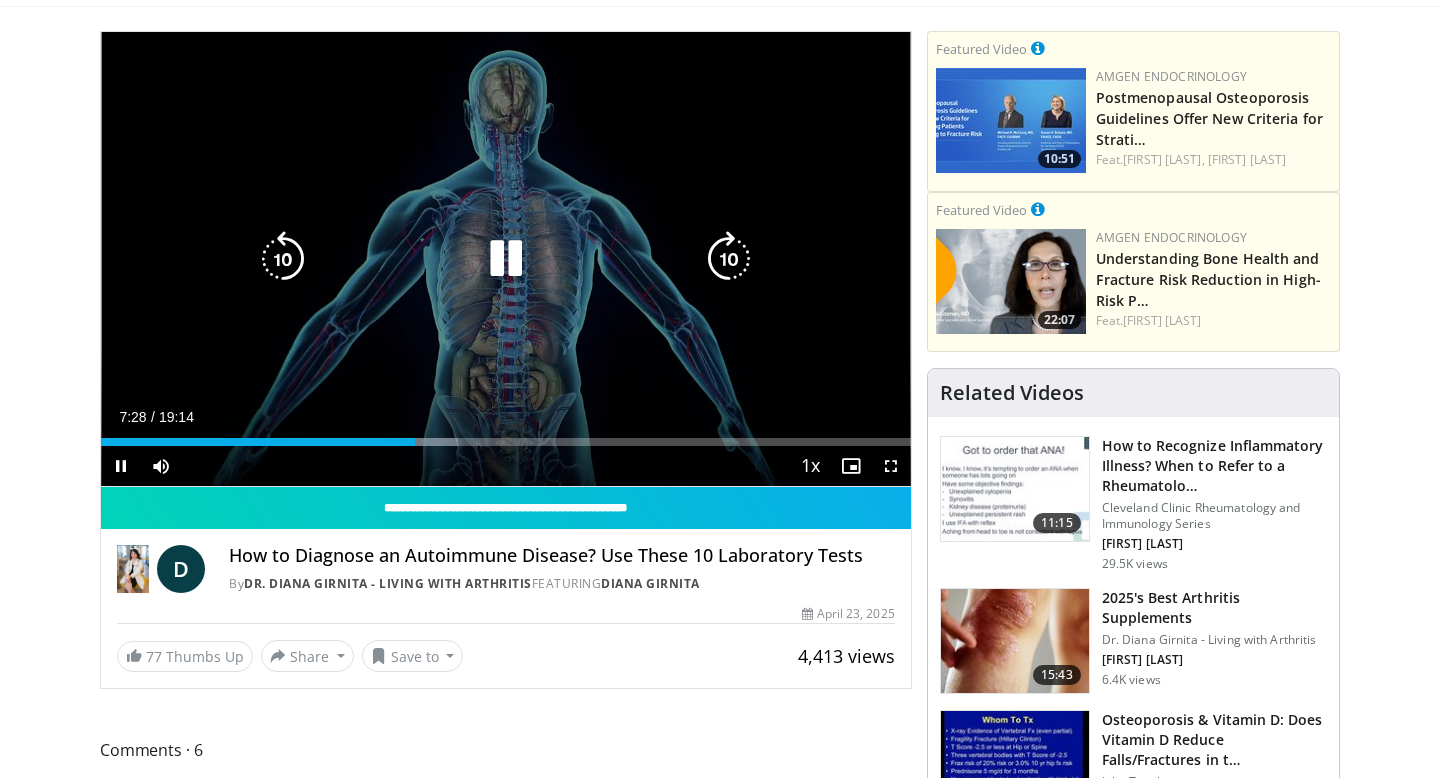 click on "10 seconds
Tap to unmute" at bounding box center [506, 259] 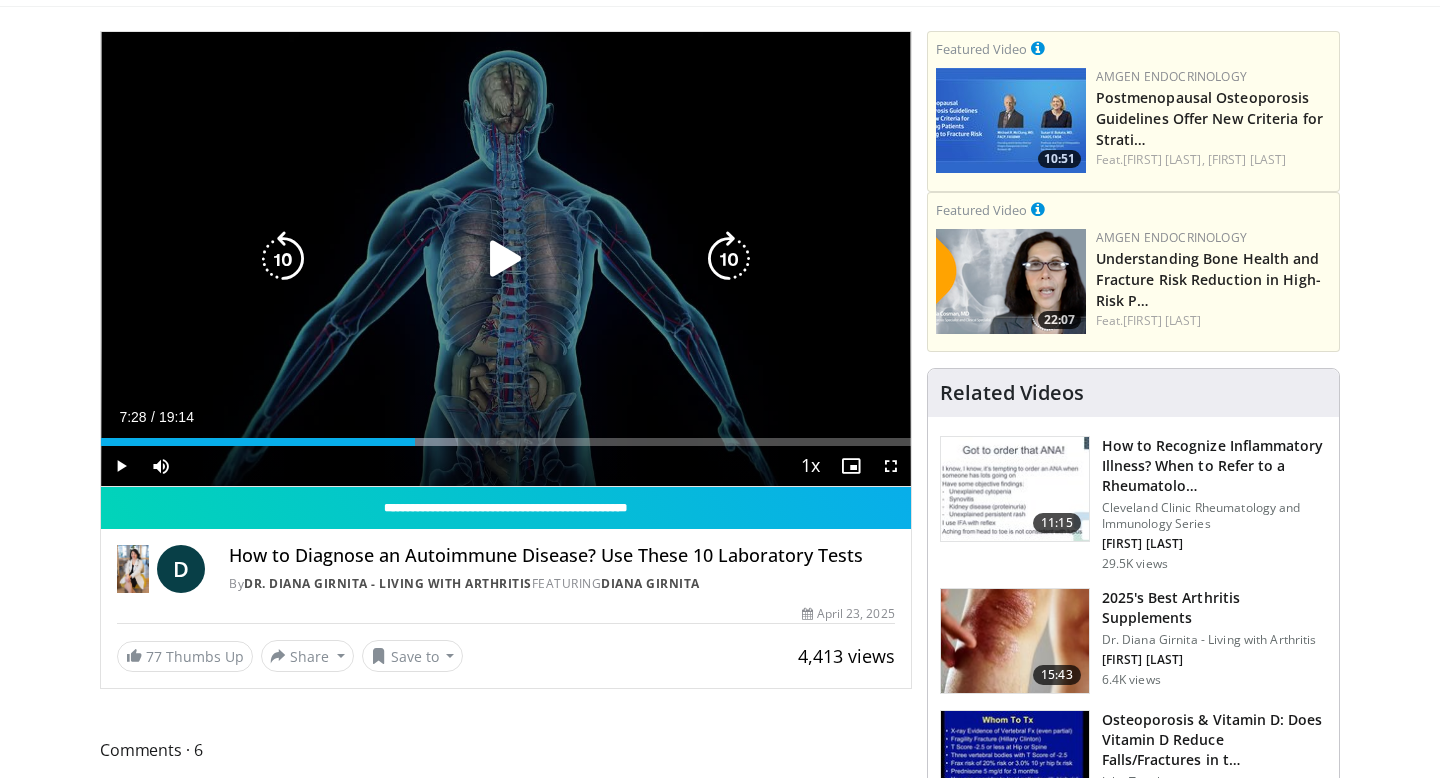 click at bounding box center [506, 259] 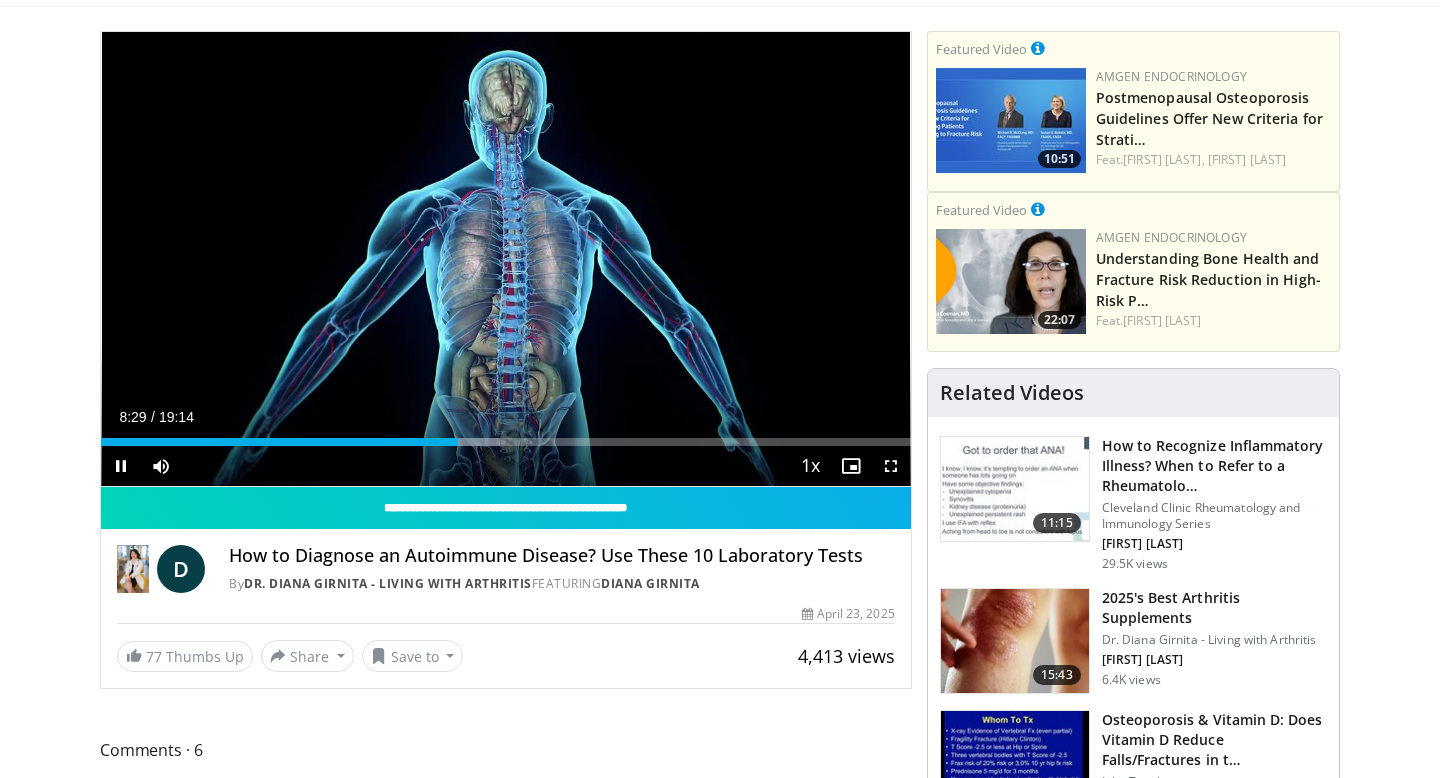 click on "10 seconds
Tap to unmute" at bounding box center [506, 259] 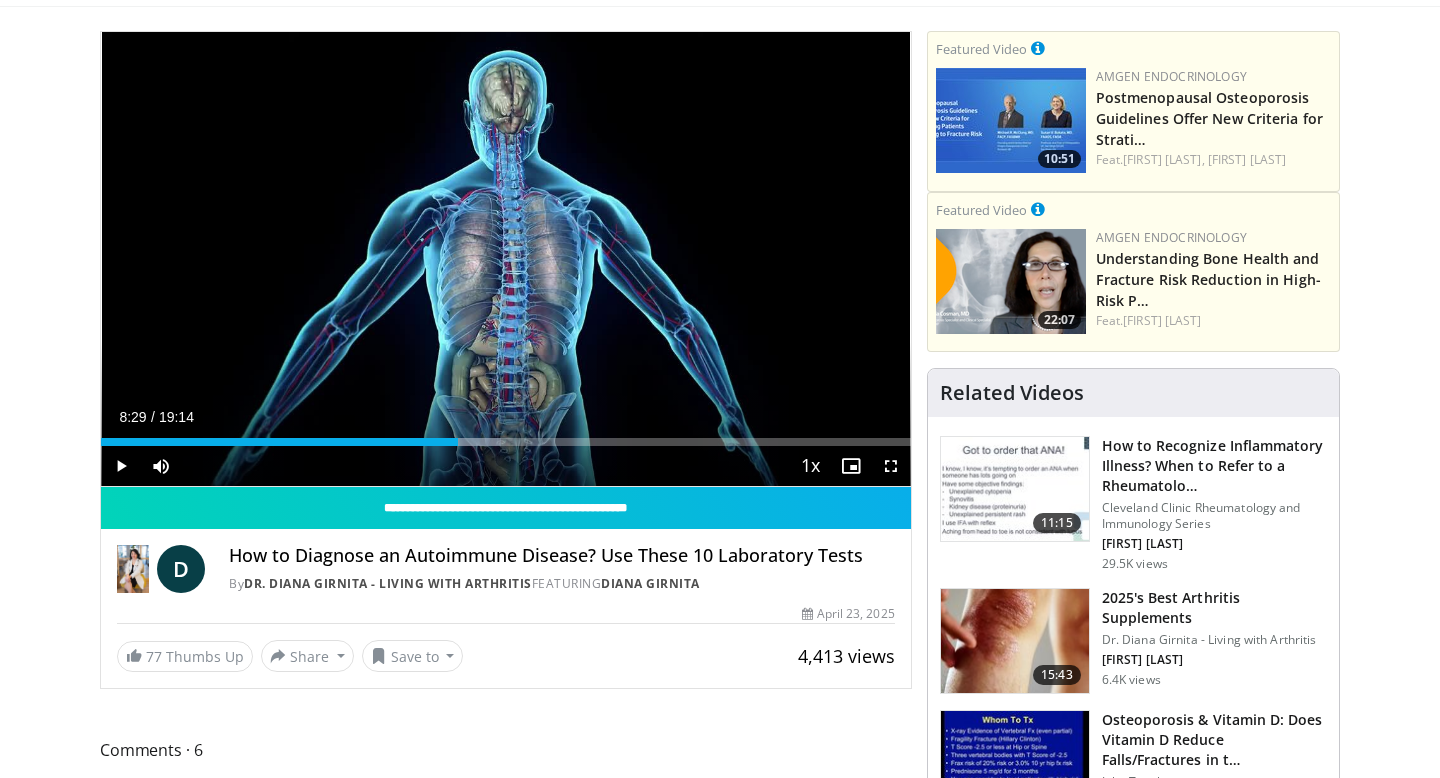 click on "10 seconds
Tap to unmute" at bounding box center [506, 259] 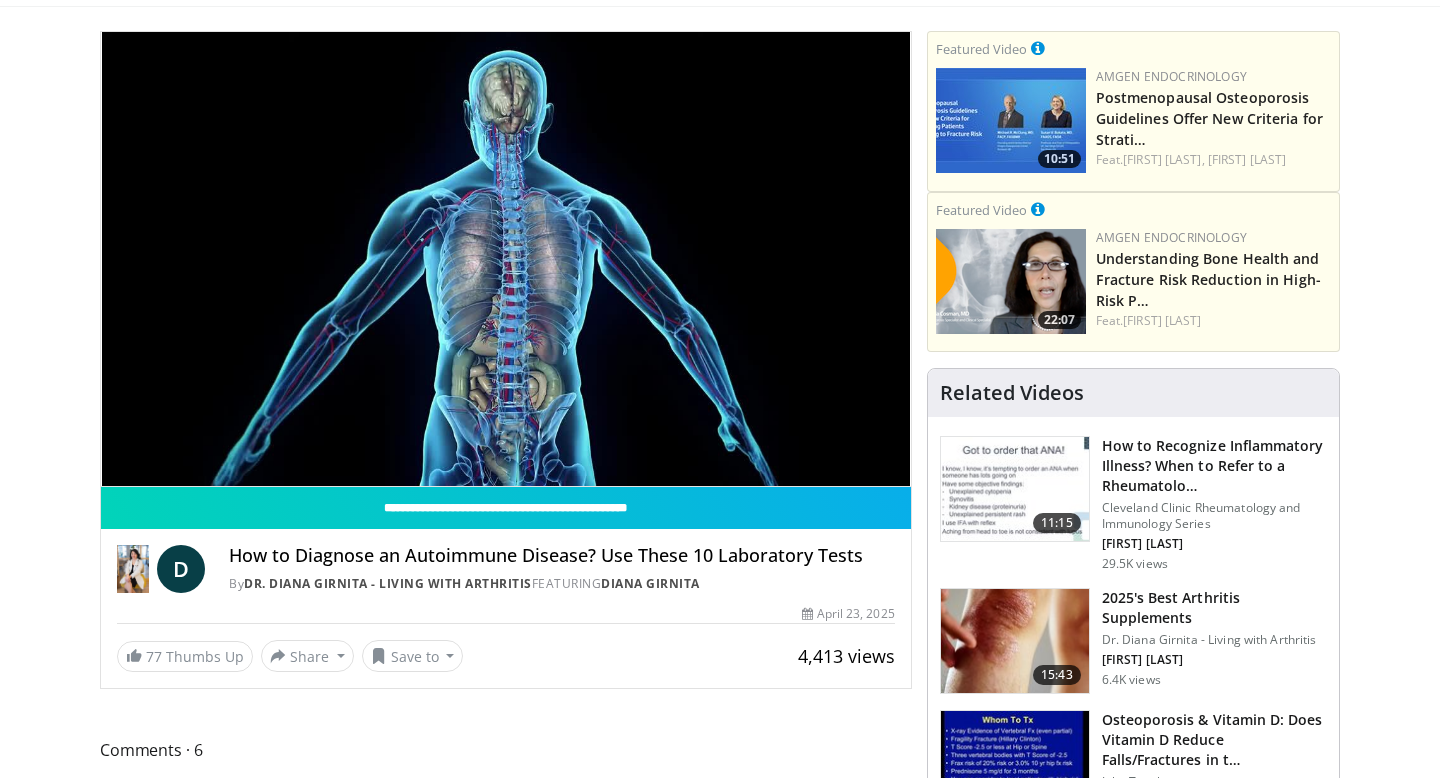 click on "**********" at bounding box center (513, 1555) 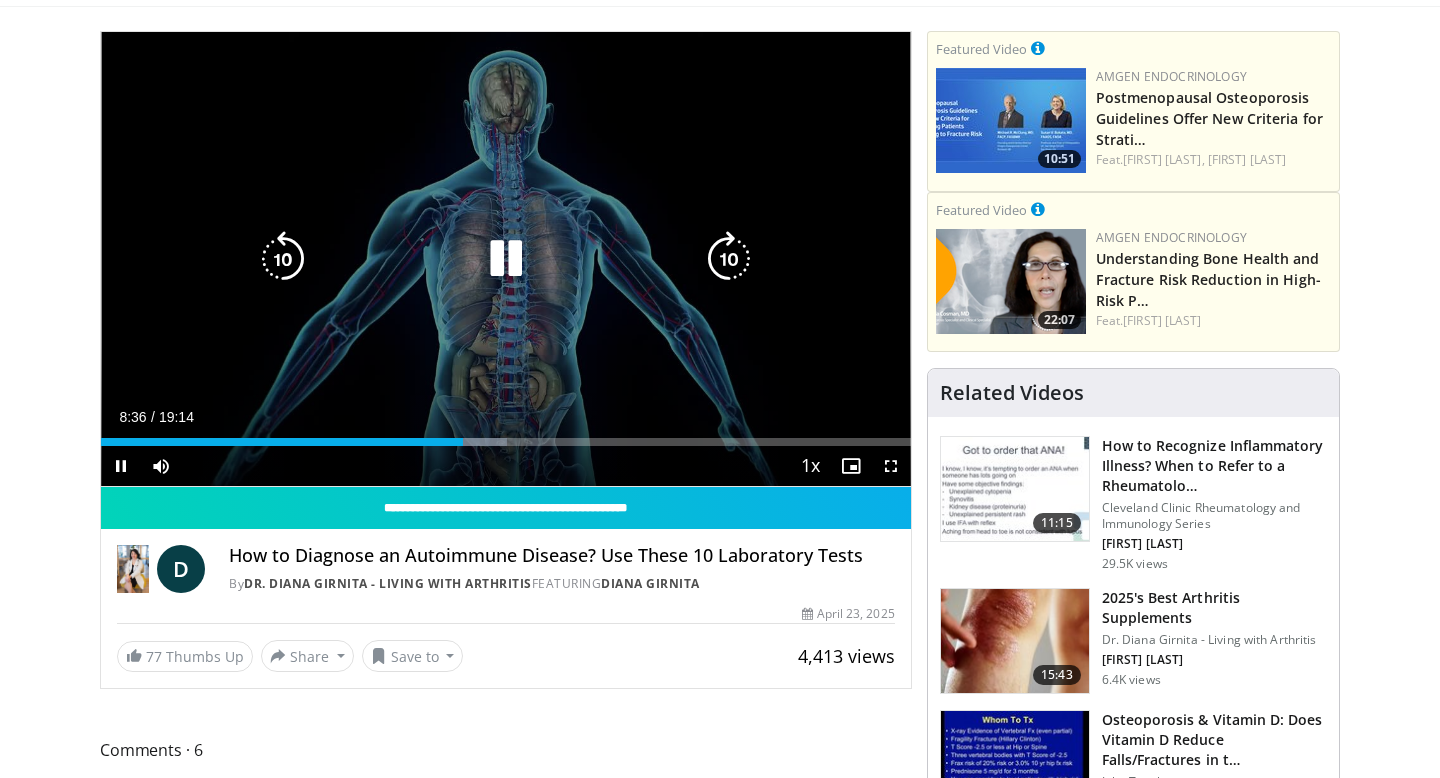click on "10 seconds
Tap to unmute" at bounding box center (506, 259) 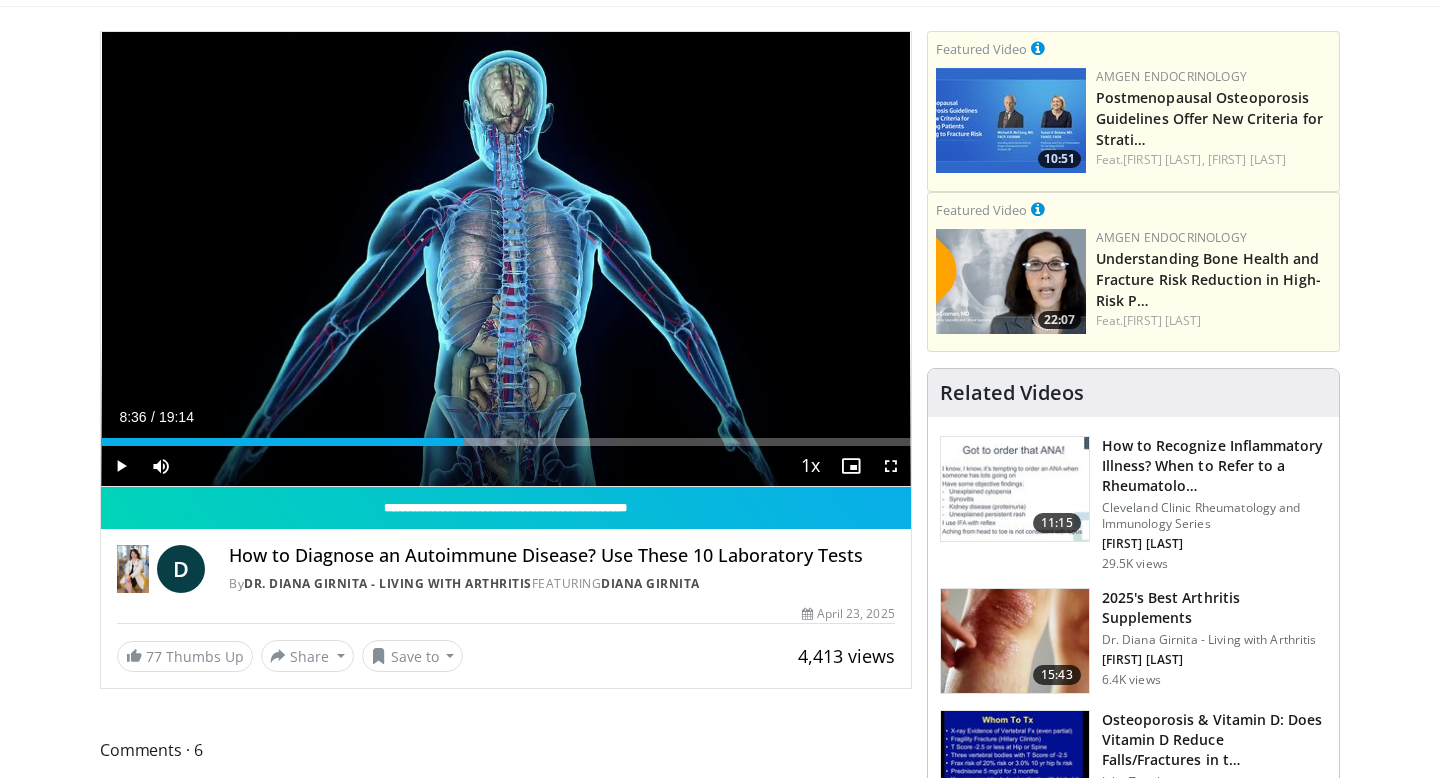 click on "10 seconds
Tap to unmute" at bounding box center (506, 259) 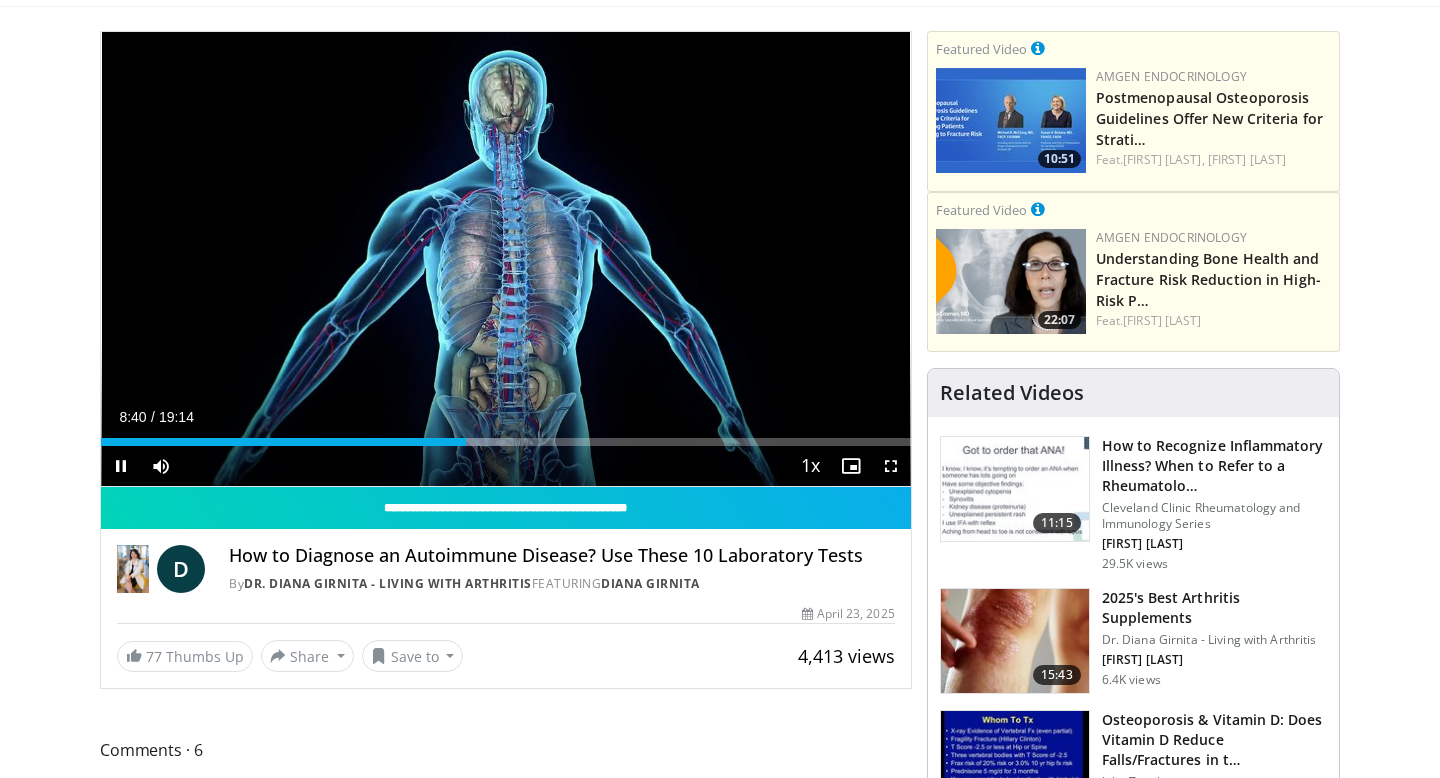 drag, startPoint x: 462, startPoint y: 446, endPoint x: 442, endPoint y: 448, distance: 20.09975 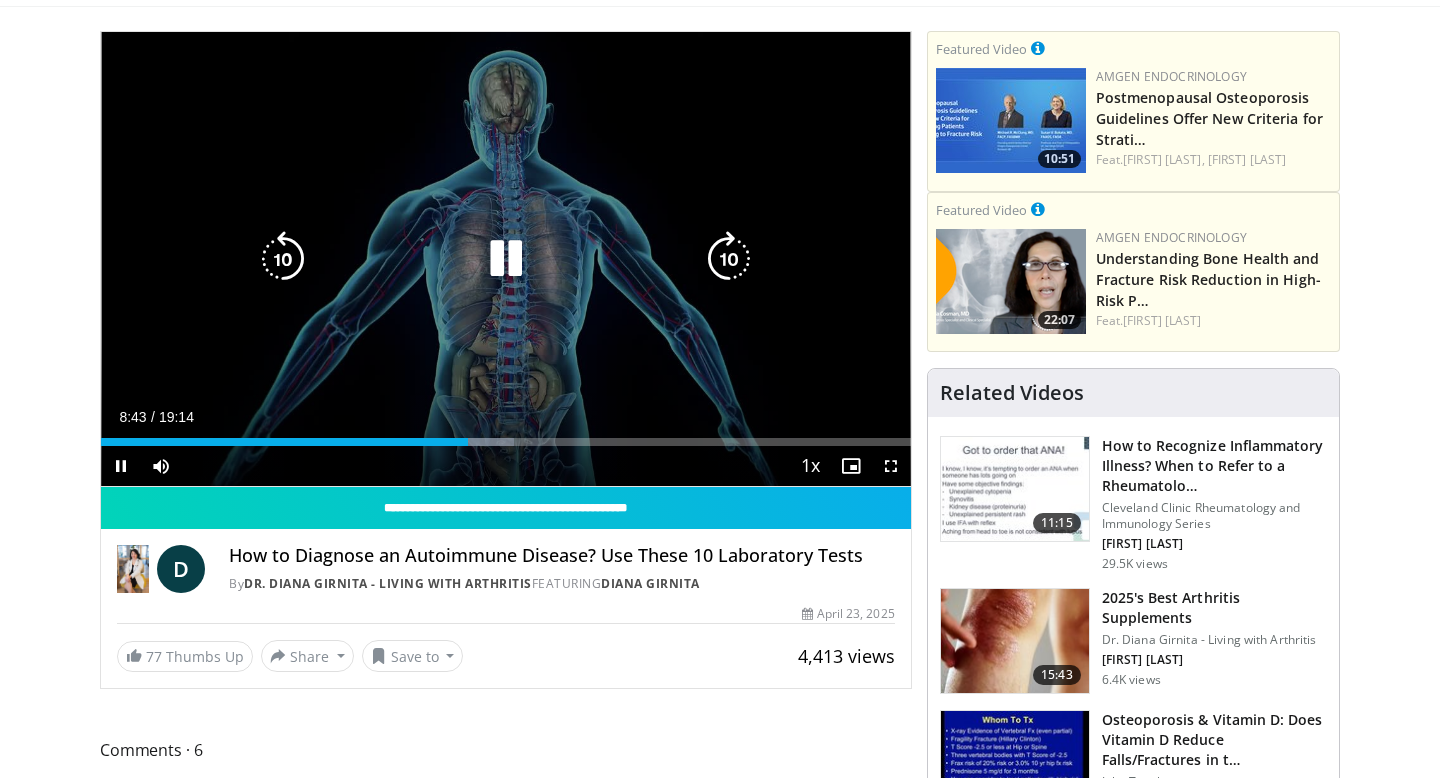 drag, startPoint x: 467, startPoint y: 451, endPoint x: 435, endPoint y: 453, distance: 32.06244 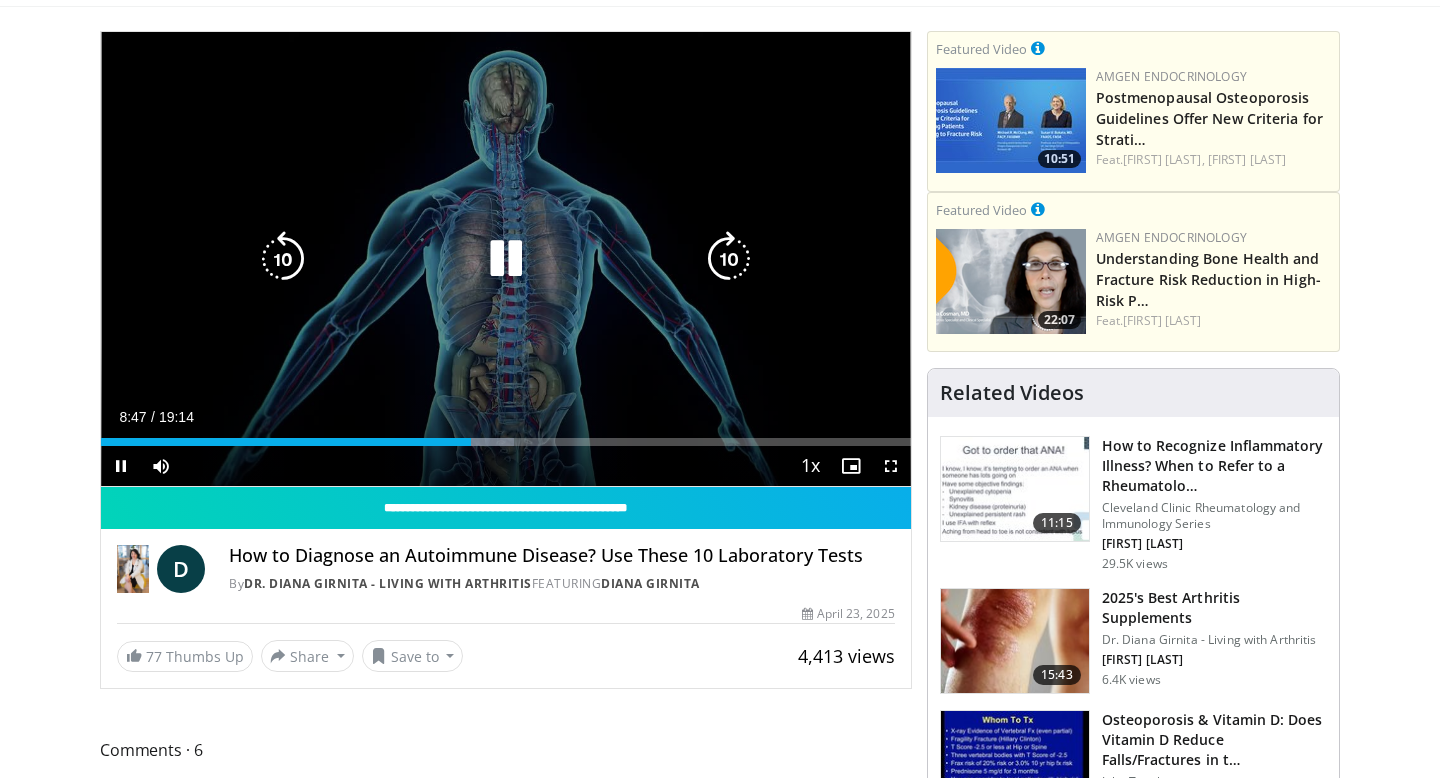 drag, startPoint x: 465, startPoint y: 450, endPoint x: 423, endPoint y: 453, distance: 42.107006 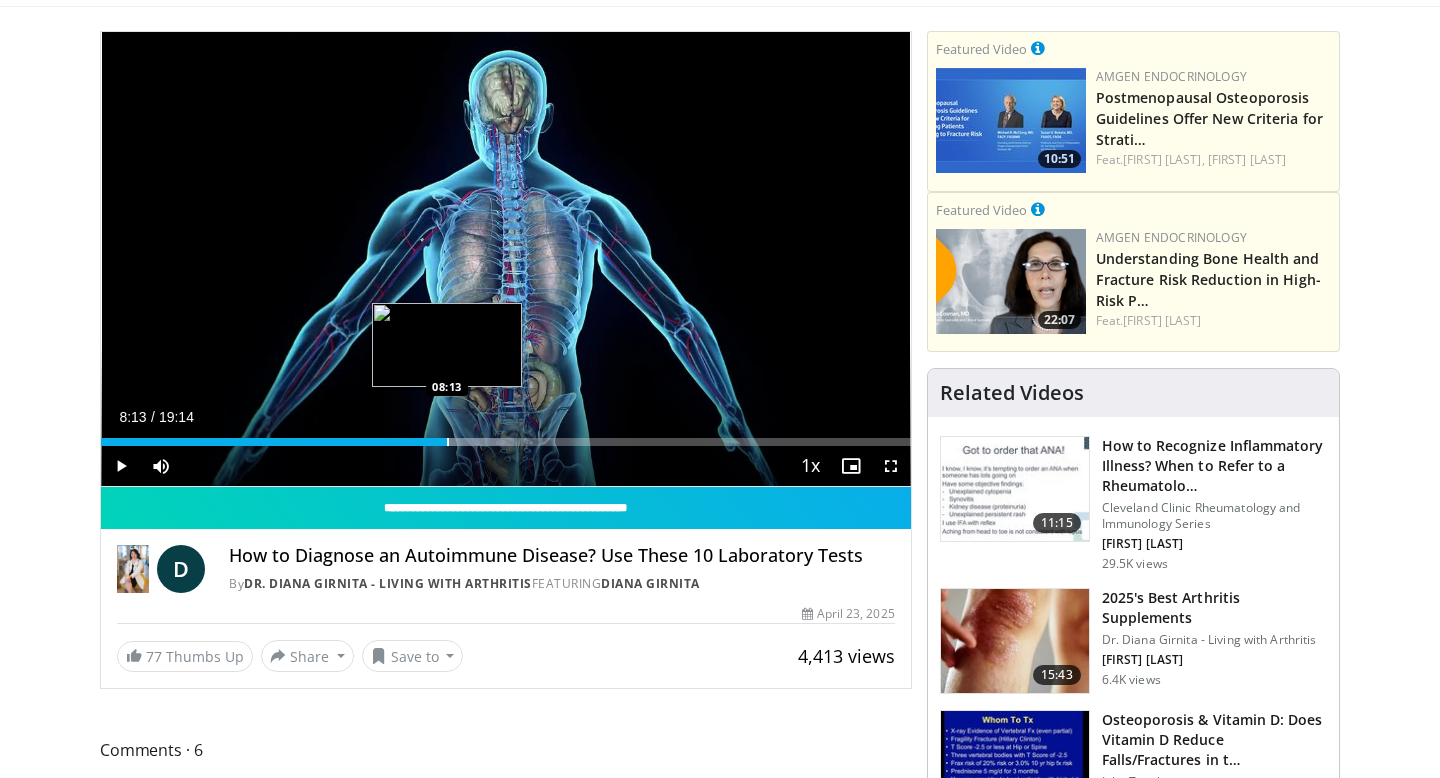 click at bounding box center [448, 442] 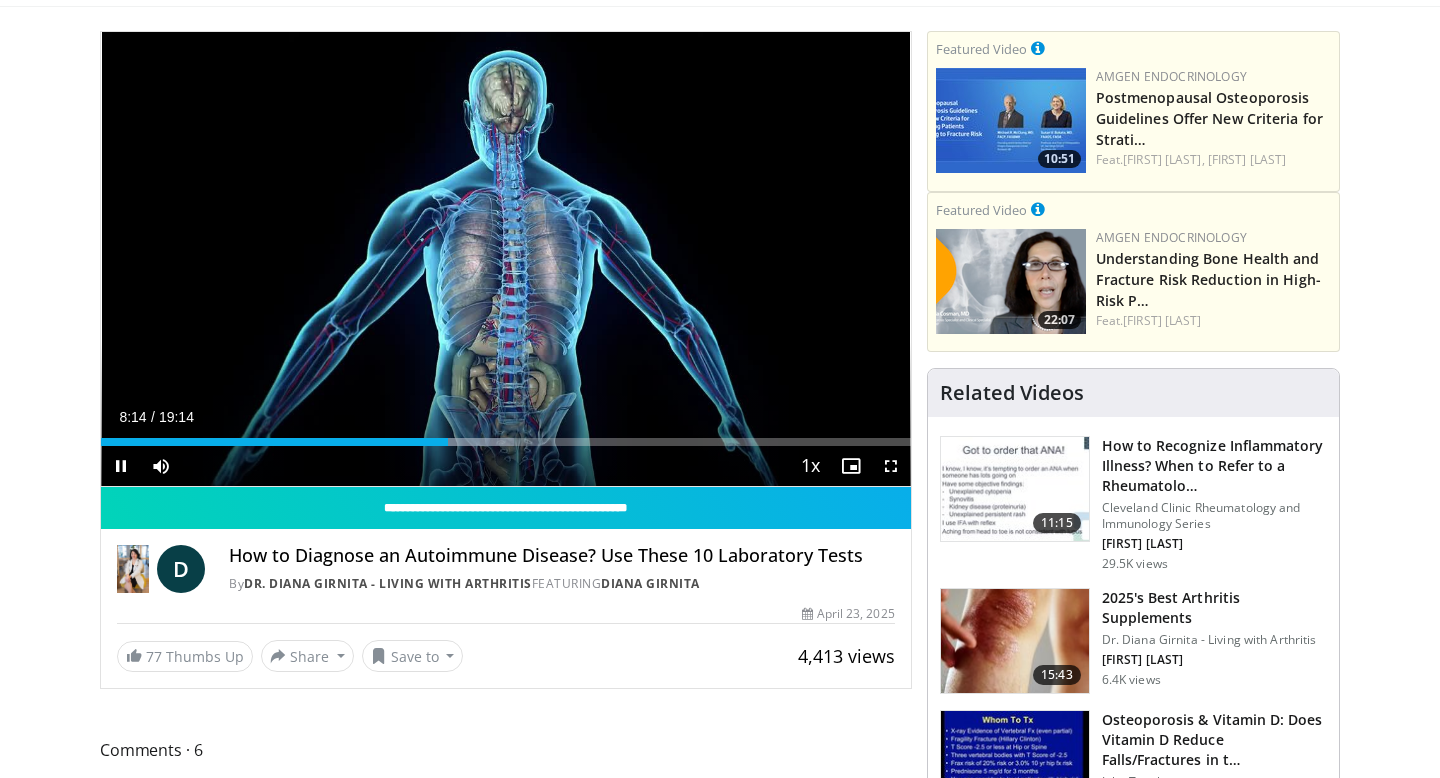 click on "Current Time  8:14 / Duration  19:14 Pause Skip Backward Skip Forward Mute 44% Loaded :  51.02% 08:14 08:23 Stream Type  LIVE Seek to live, currently behind live LIVE   1x Playback Rate 0.5x 0.75x 1x , selected 1.25x 1.5x 1.75x 2x Chapters Chapters Descriptions descriptions off , selected Captions captions settings , opens captions settings dialog captions off , selected Audio Track en (Main) , selected Fullscreen Enable picture-in-picture mode" at bounding box center [506, 466] 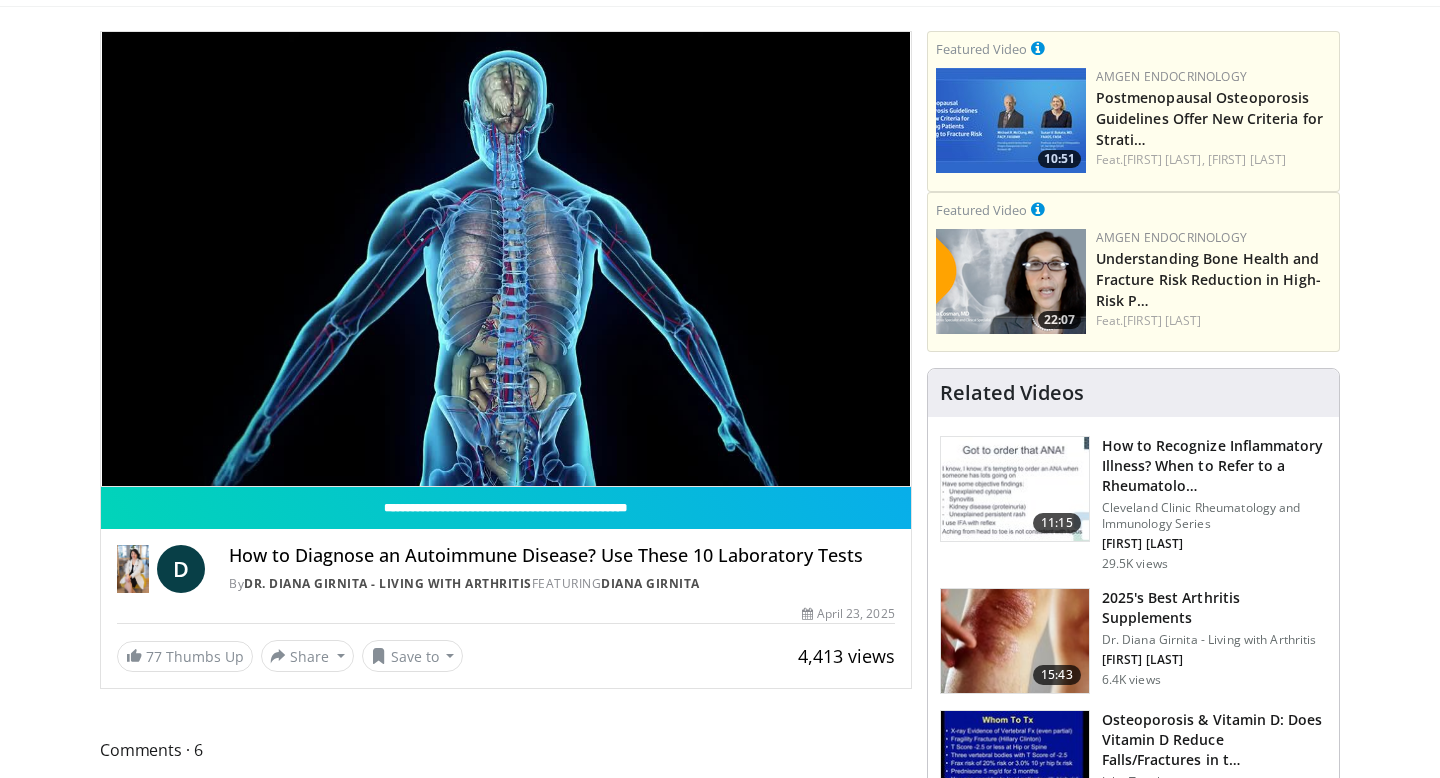 click on "By
Dr. Diana Girnita - Living with Arthritis
FEATURING
Diana Girnita" at bounding box center [562, 584] 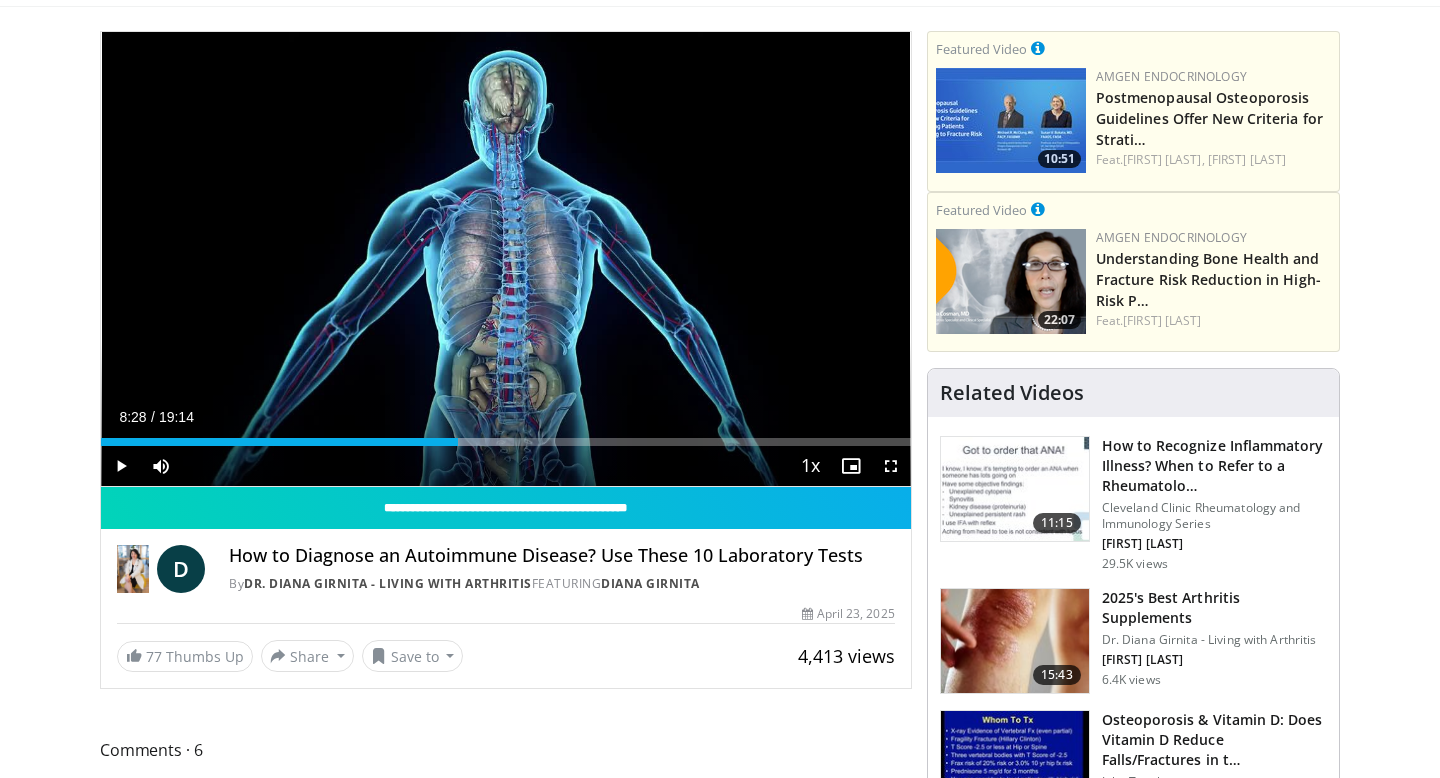 click at bounding box center (459, 442) 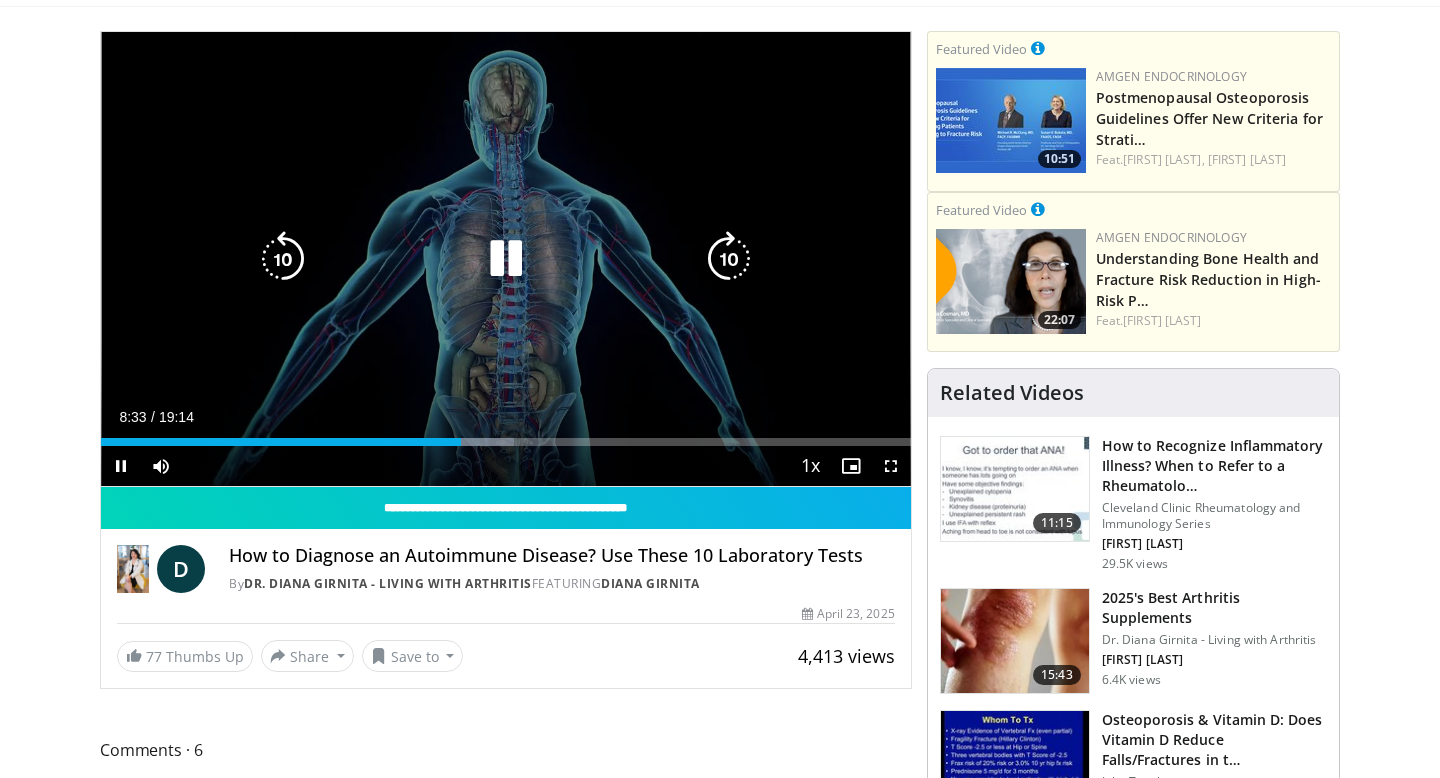 click at bounding box center (506, 259) 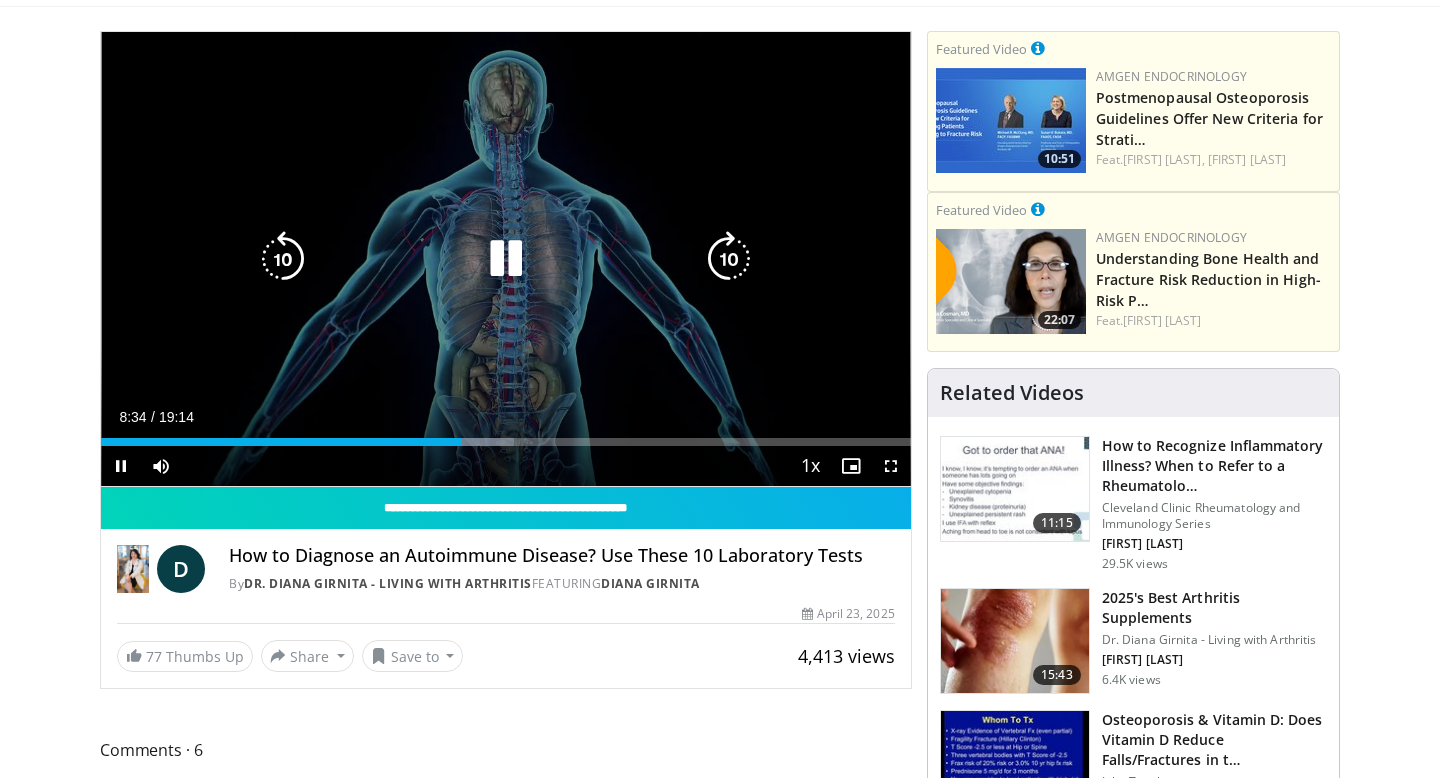 click at bounding box center (506, 259) 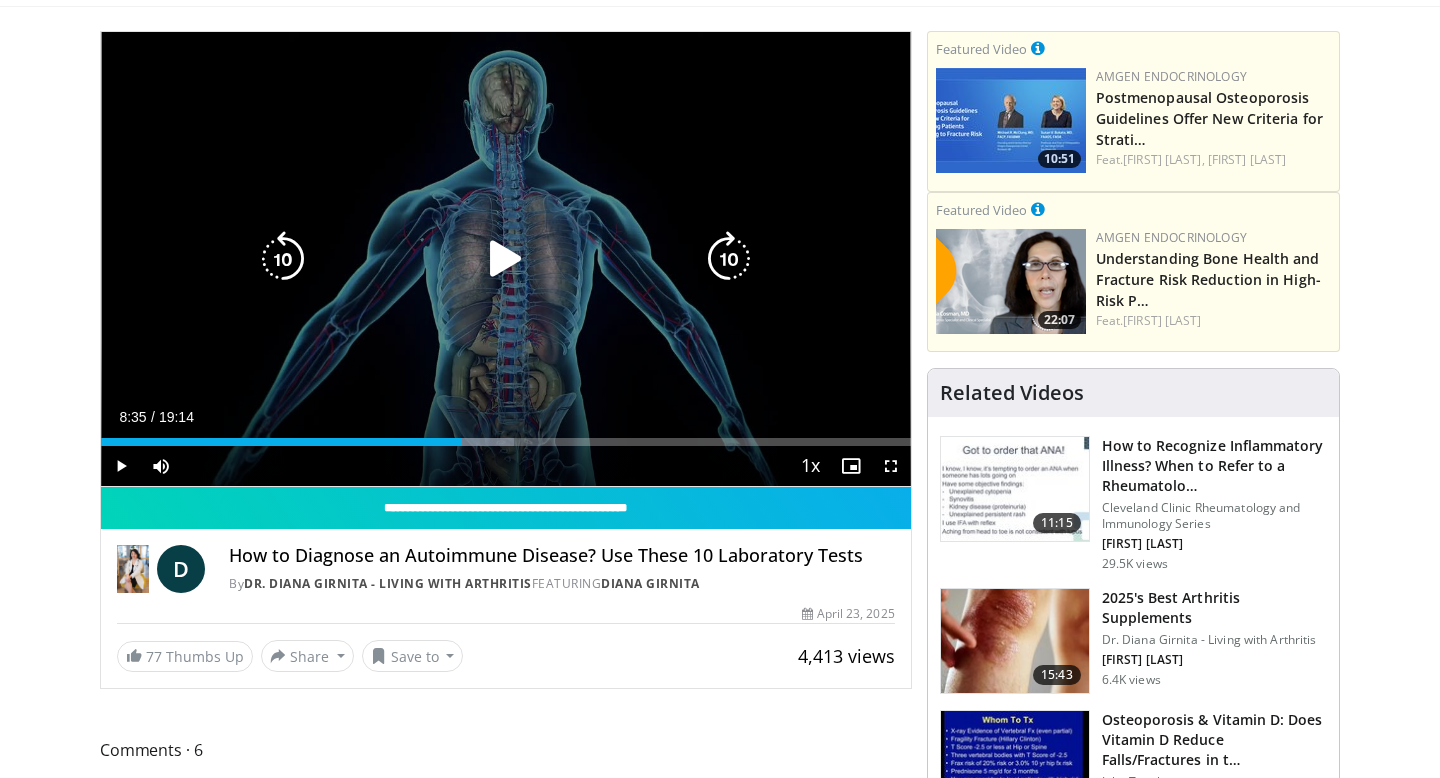 click on "10 seconds
Tap to unmute" at bounding box center [506, 259] 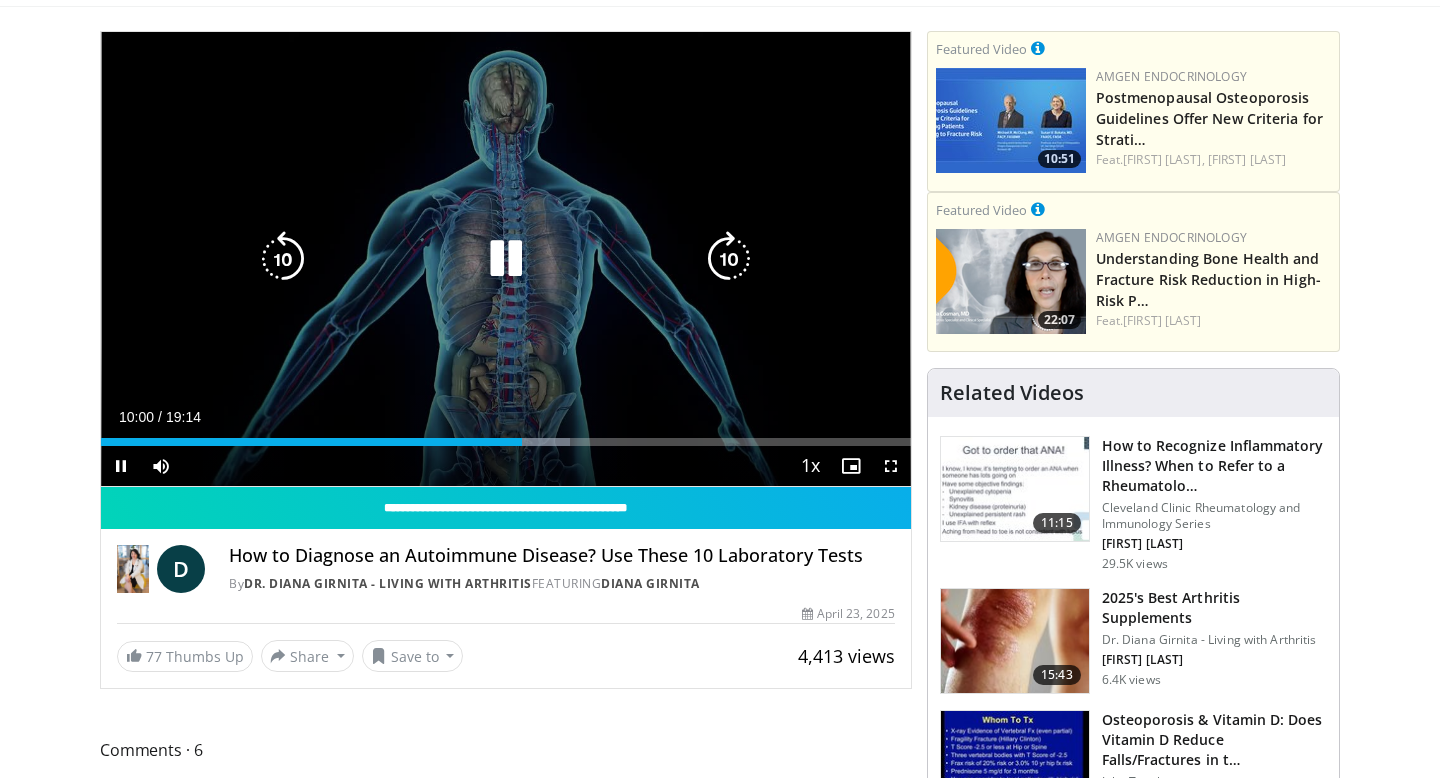 click on "10 seconds
Tap to unmute" at bounding box center [506, 259] 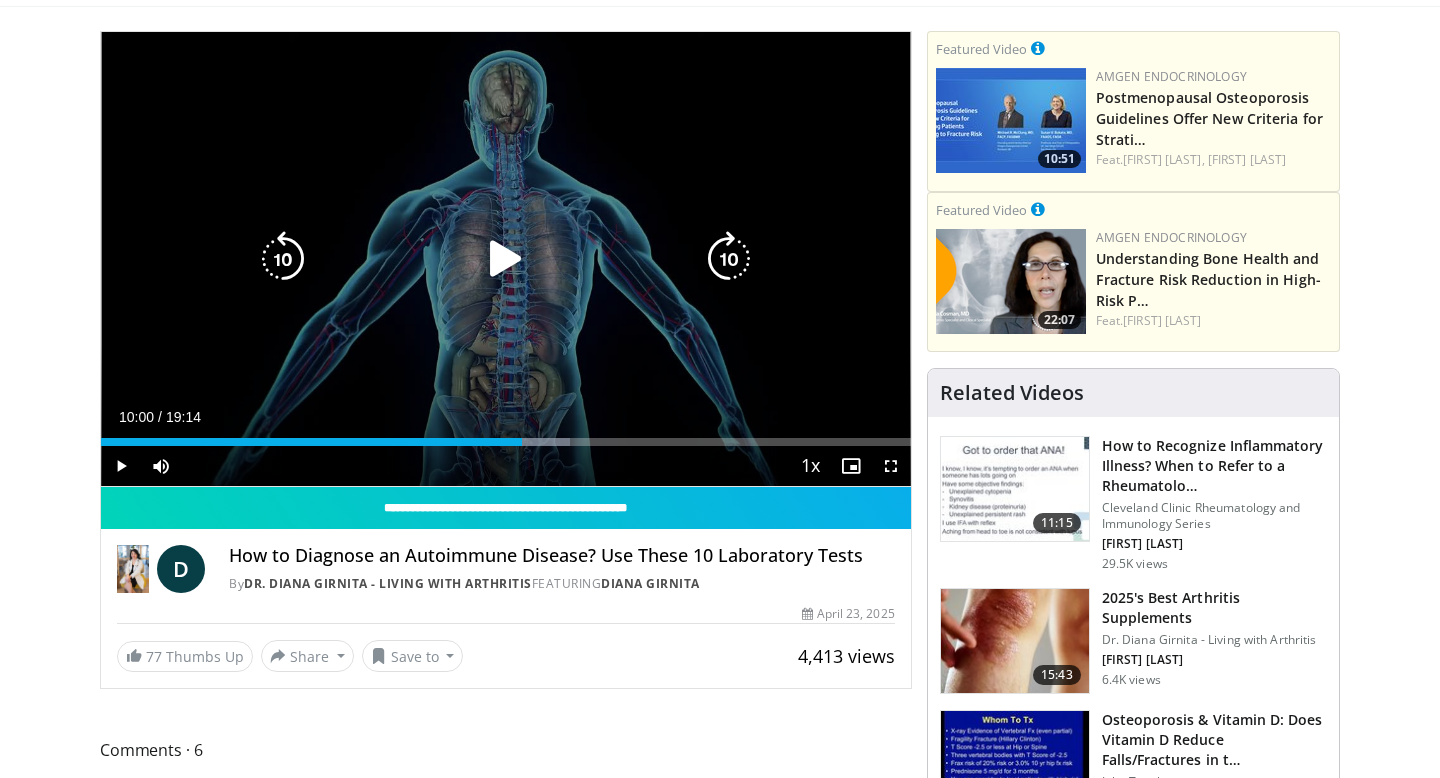 click at bounding box center [506, 259] 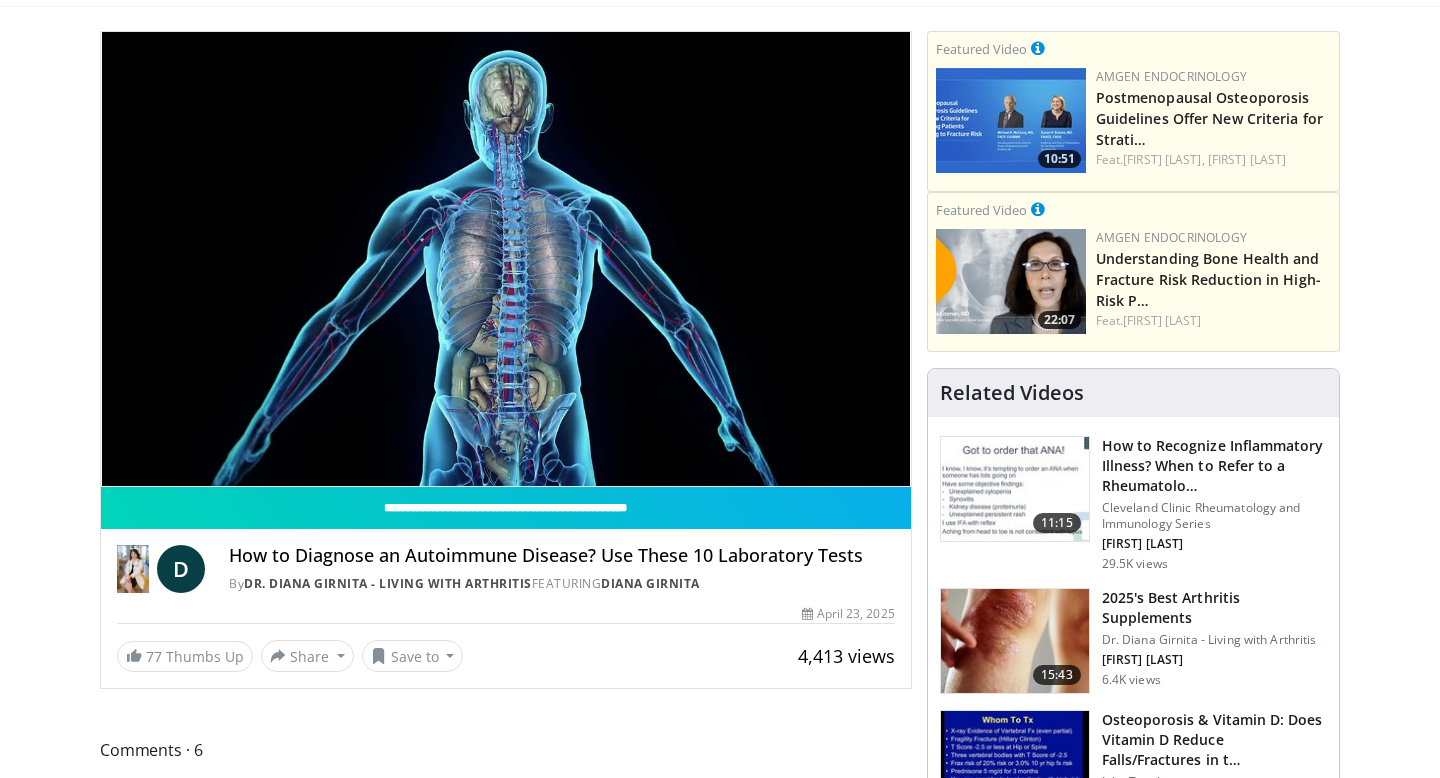 click on "10 seconds
Tap to unmute" at bounding box center (506, 259) 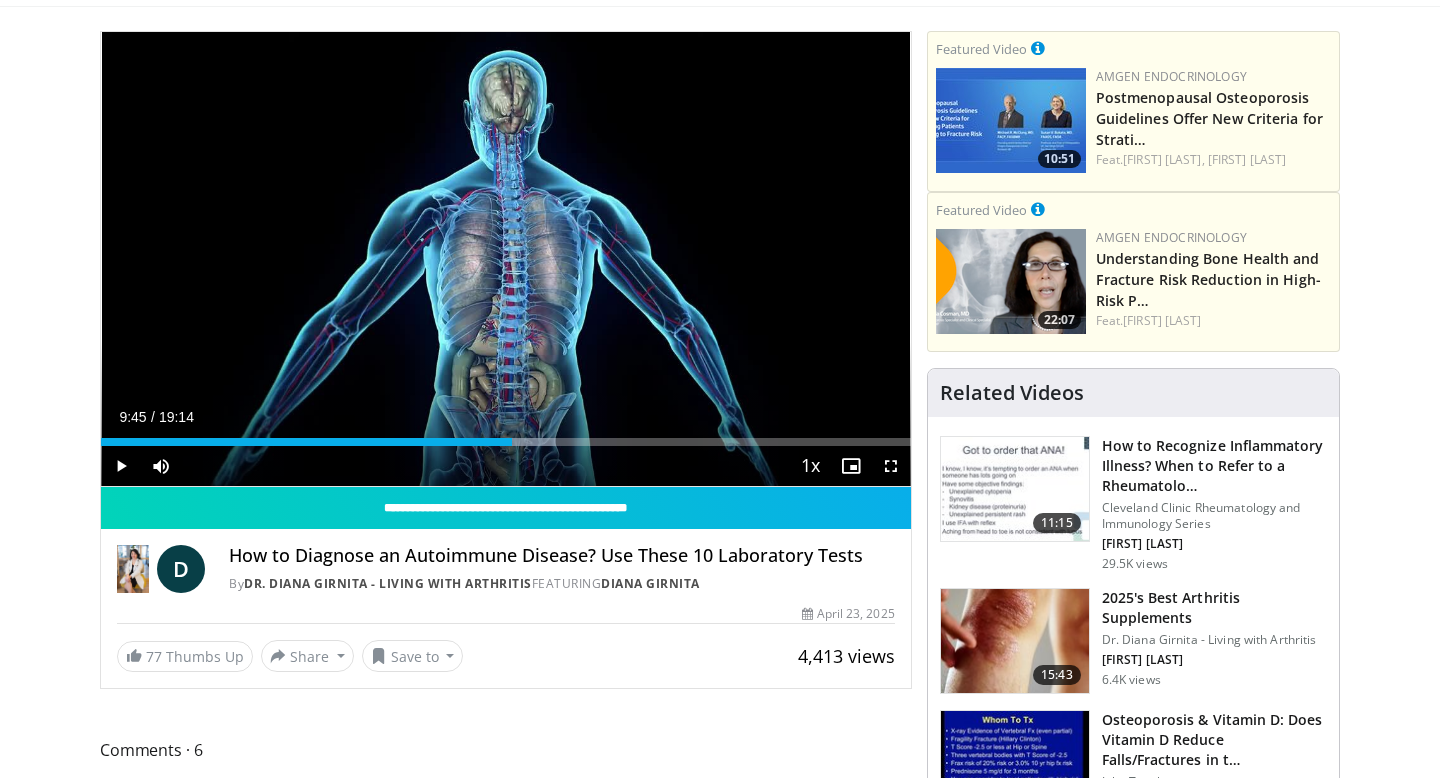 drag, startPoint x: 524, startPoint y: 445, endPoint x: 512, endPoint y: 451, distance: 13.416408 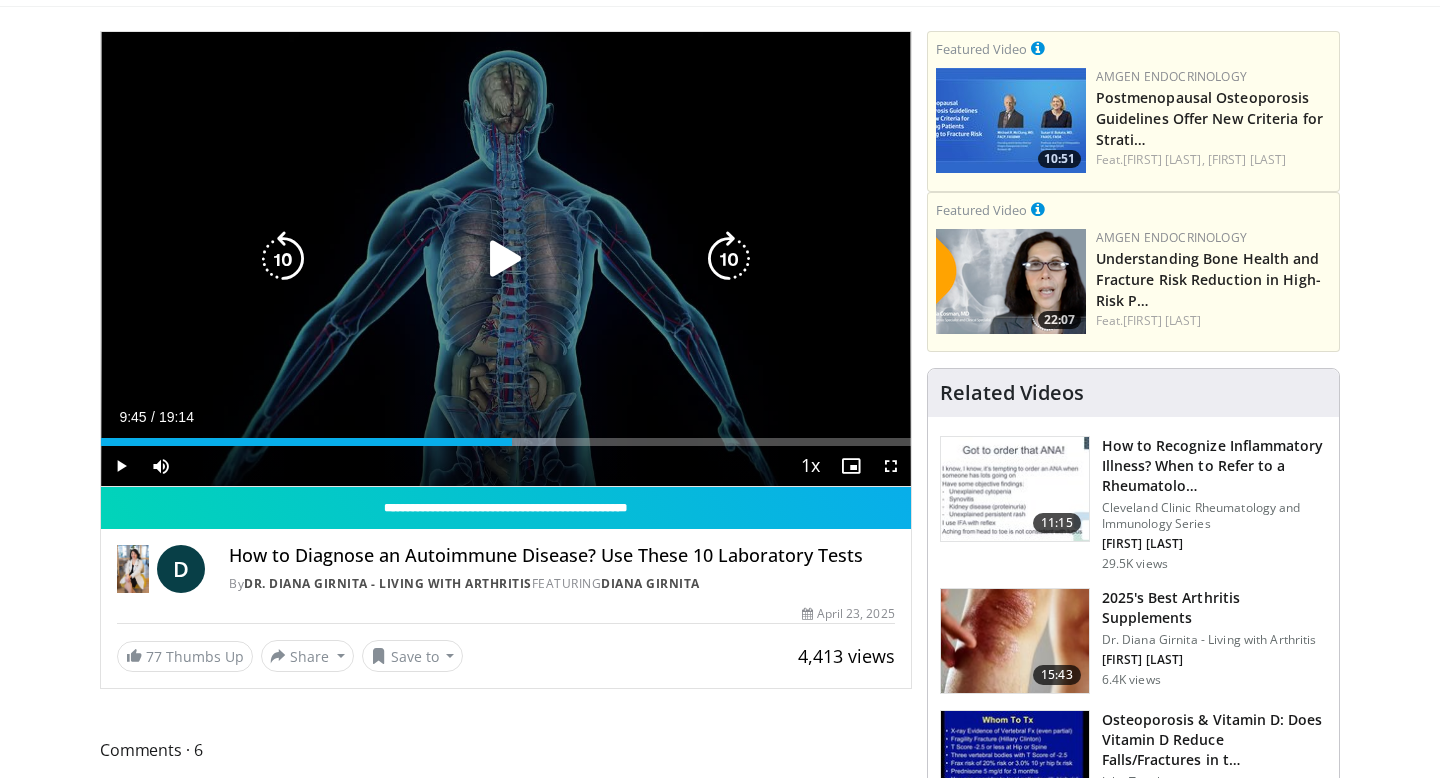 click at bounding box center (506, 259) 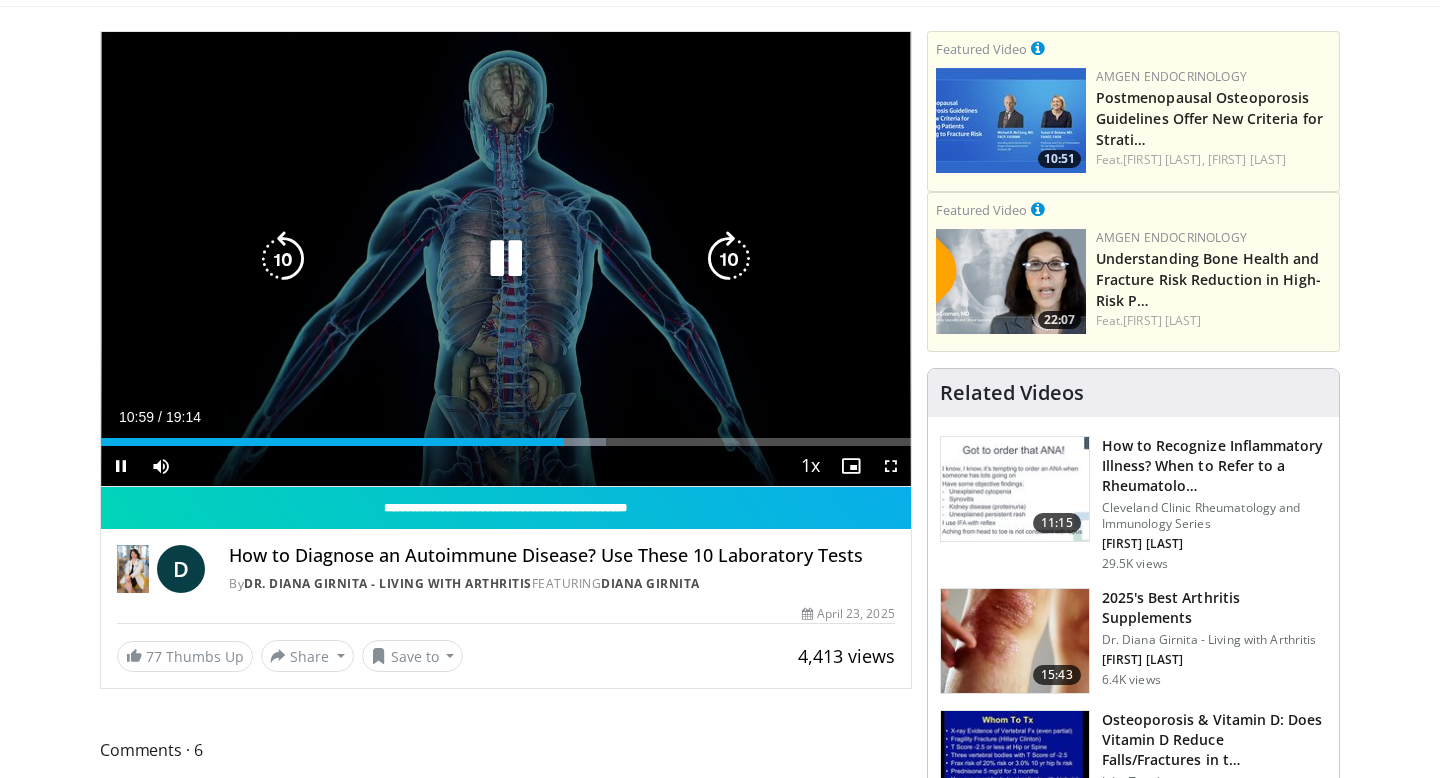 click on "10 seconds
Tap to unmute" at bounding box center [506, 259] 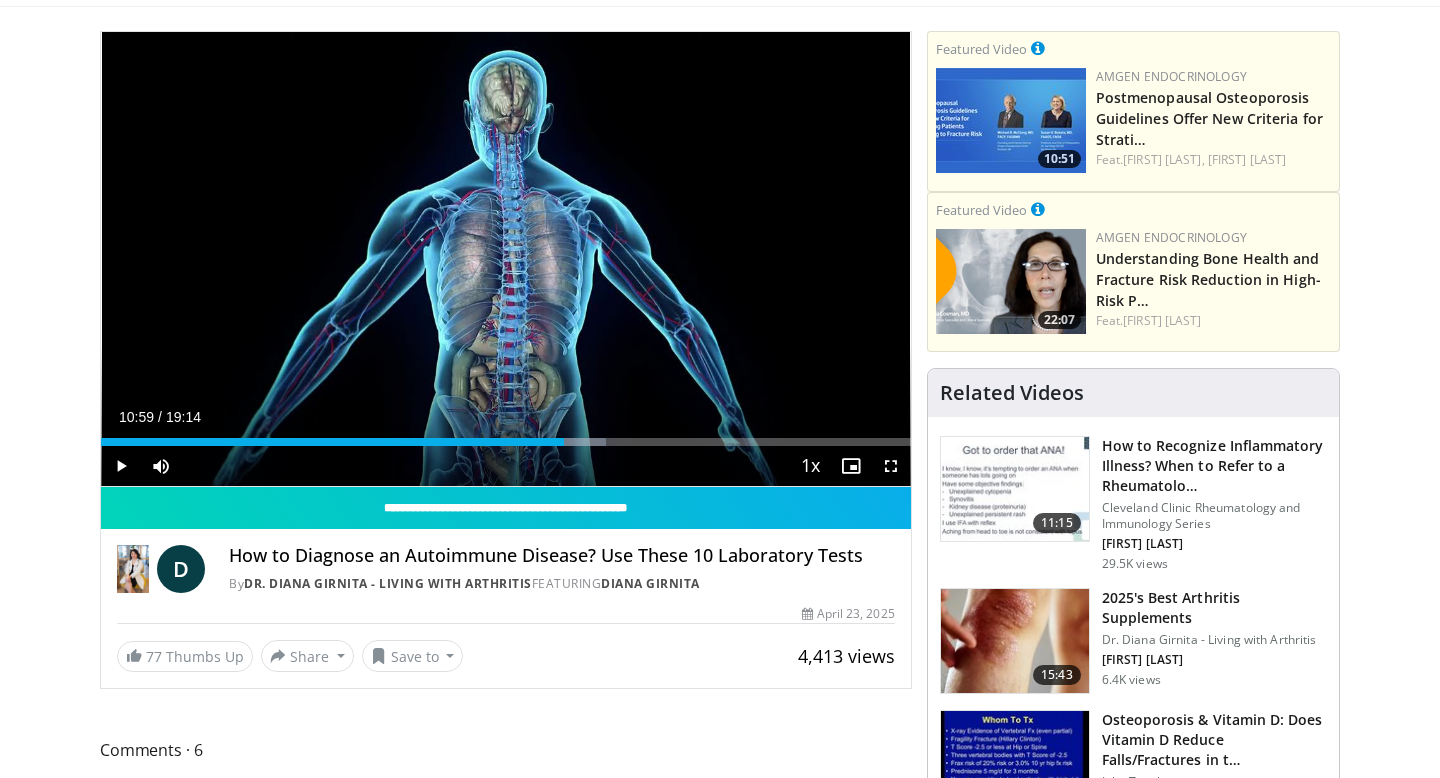 drag, startPoint x: 562, startPoint y: 448, endPoint x: 550, endPoint y: 448, distance: 12 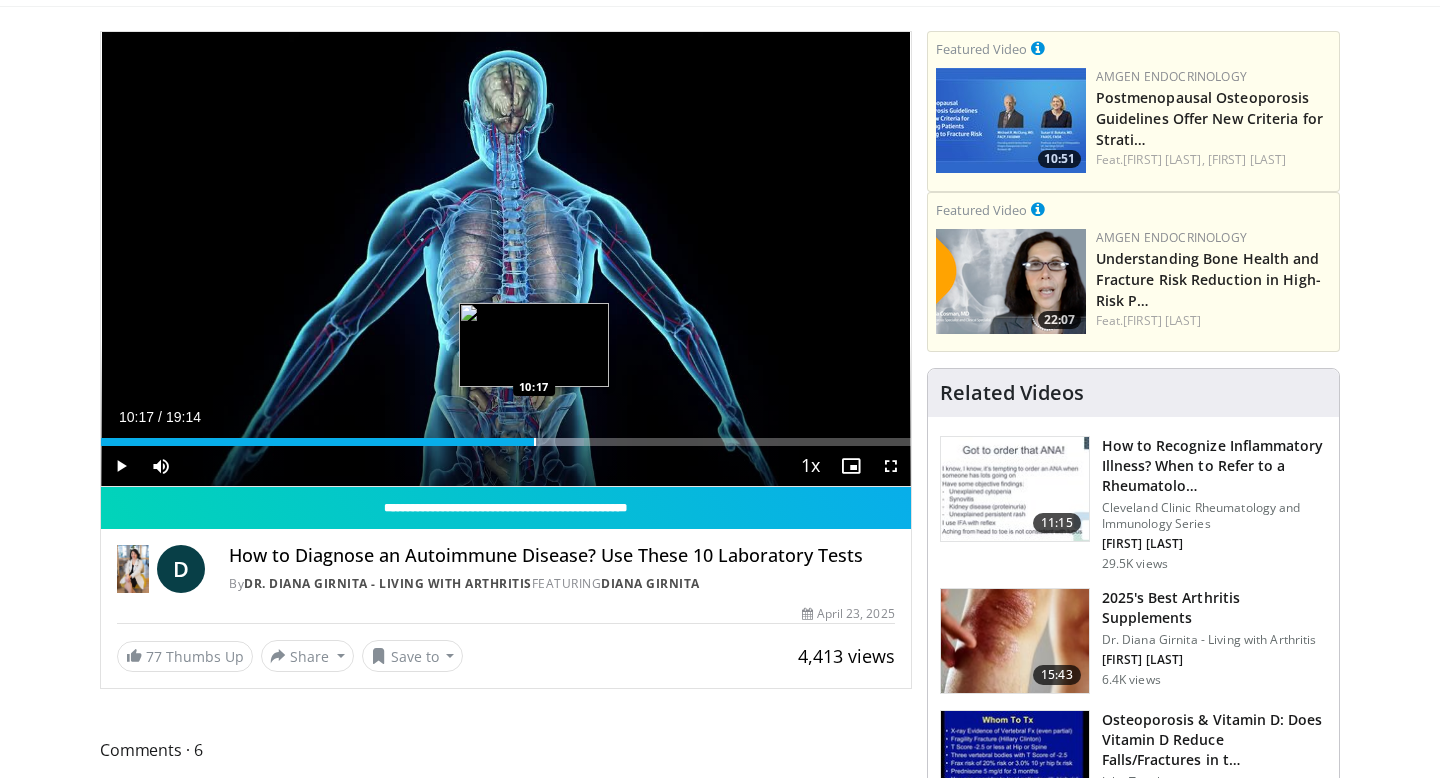 drag, startPoint x: 558, startPoint y: 440, endPoint x: 533, endPoint y: 443, distance: 25.179358 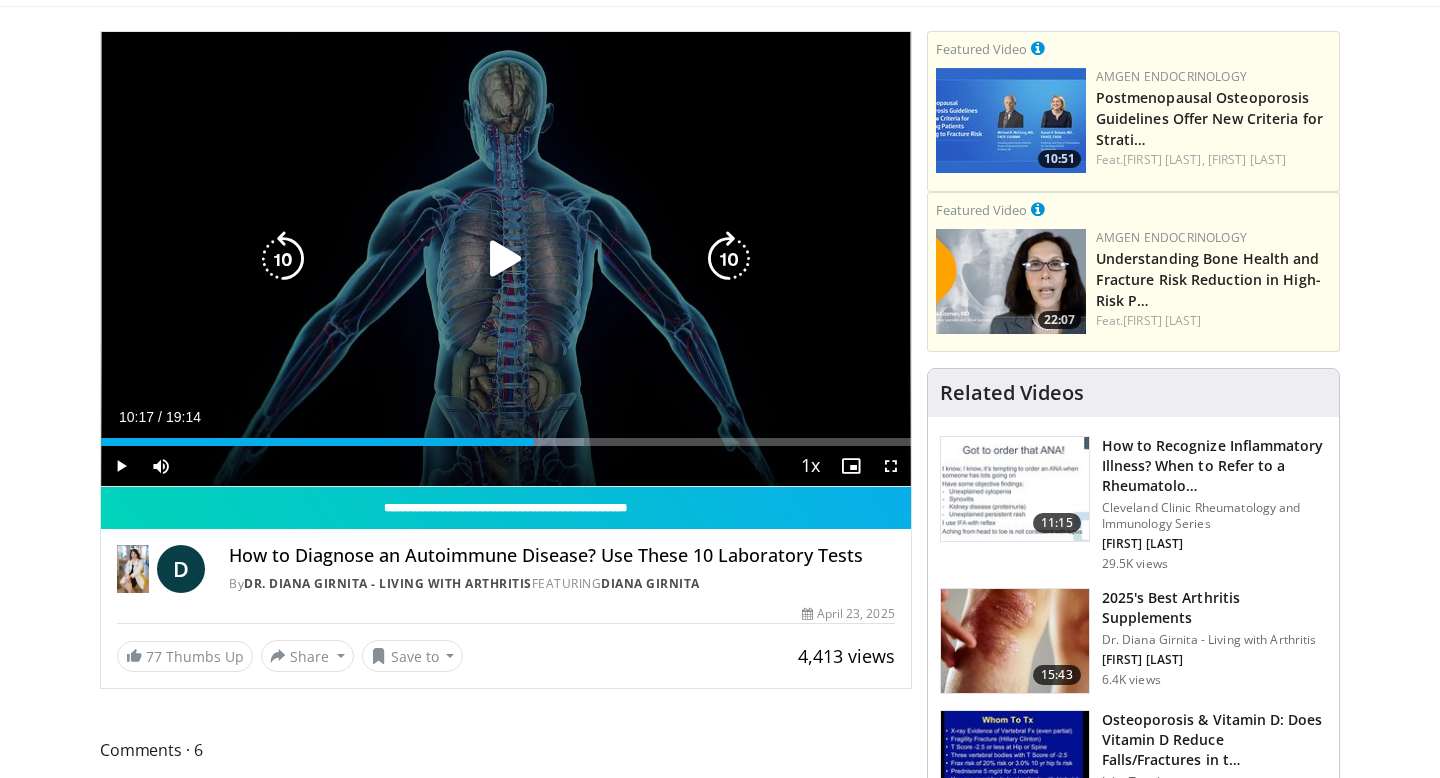 click on "10 seconds
Tap to unmute" at bounding box center [506, 259] 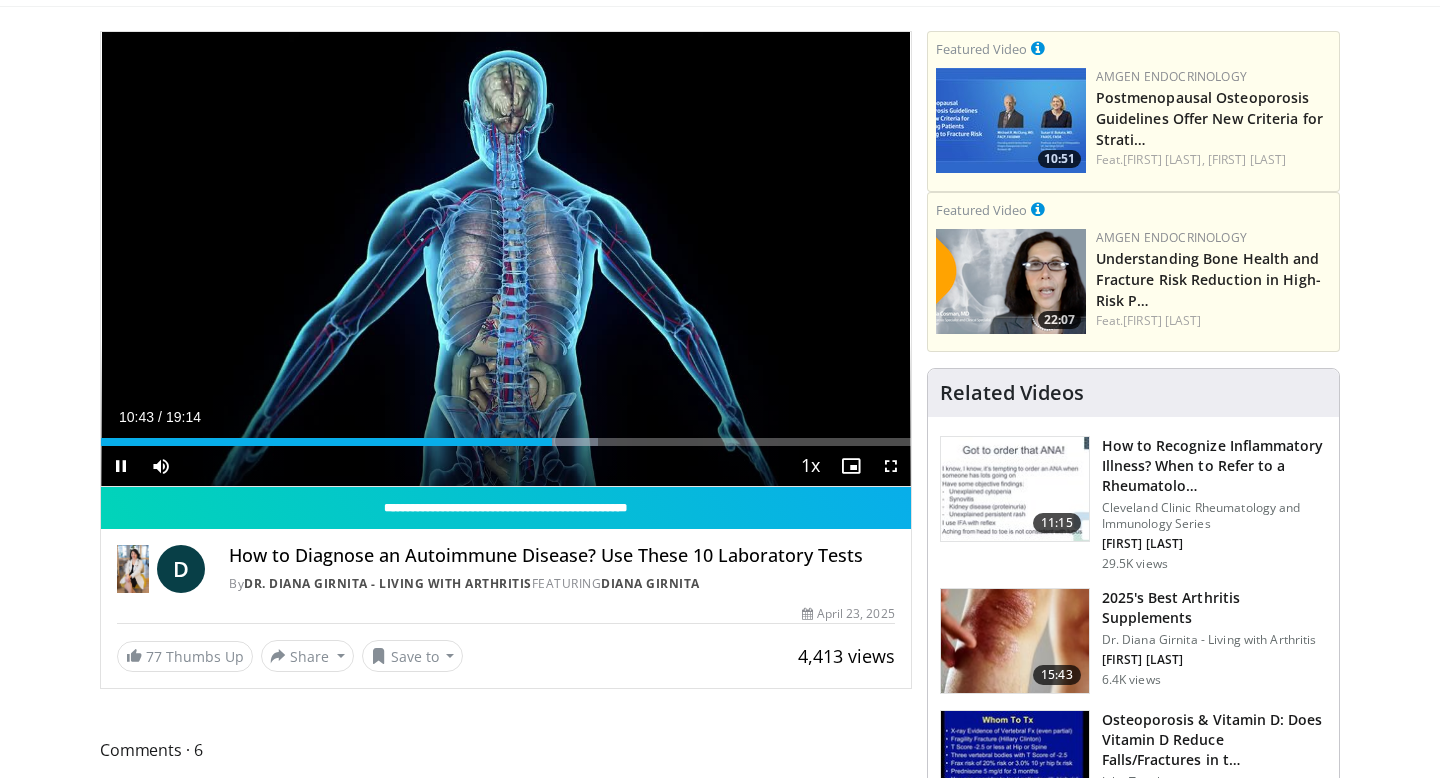 click on "10 seconds
Tap to unmute" at bounding box center [506, 259] 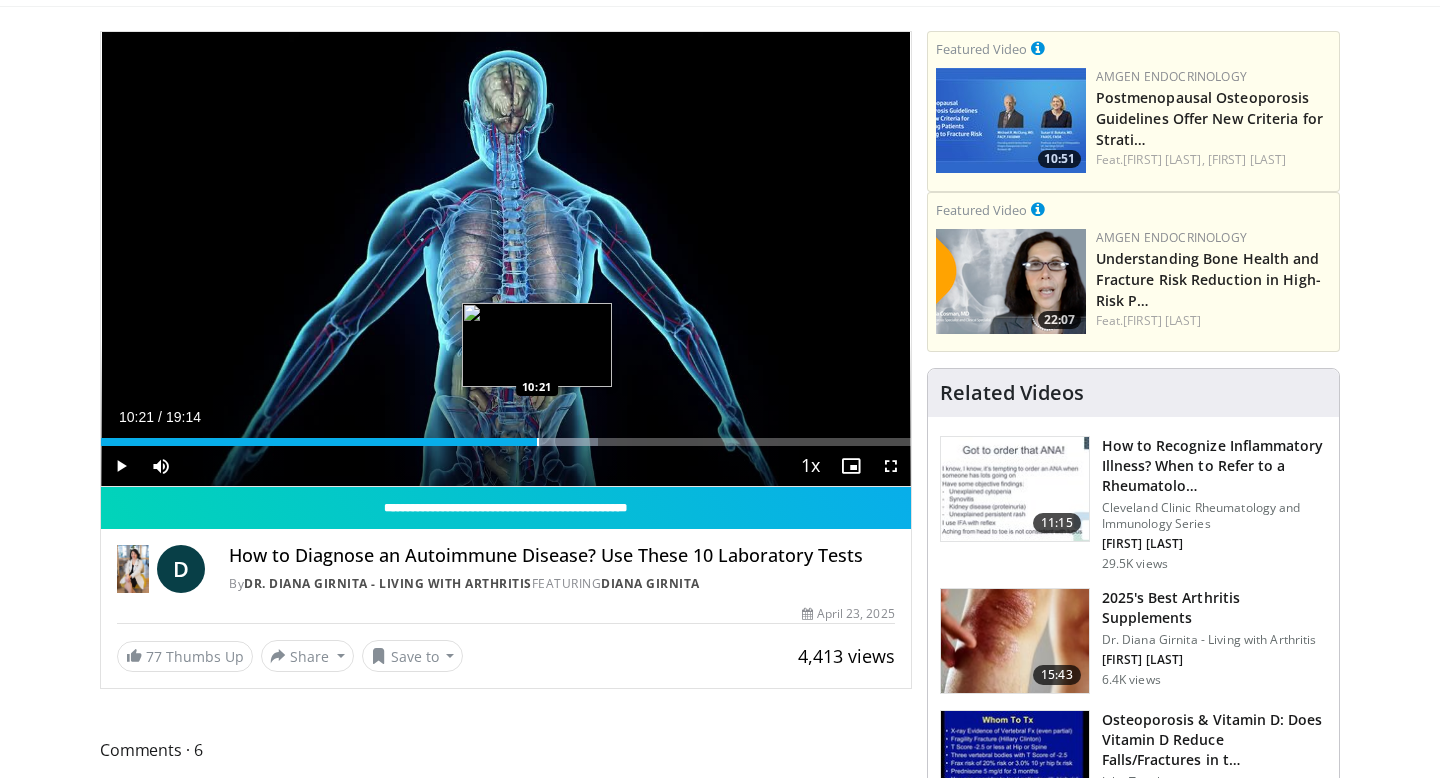 drag, startPoint x: 548, startPoint y: 441, endPoint x: 536, endPoint y: 444, distance: 12.369317 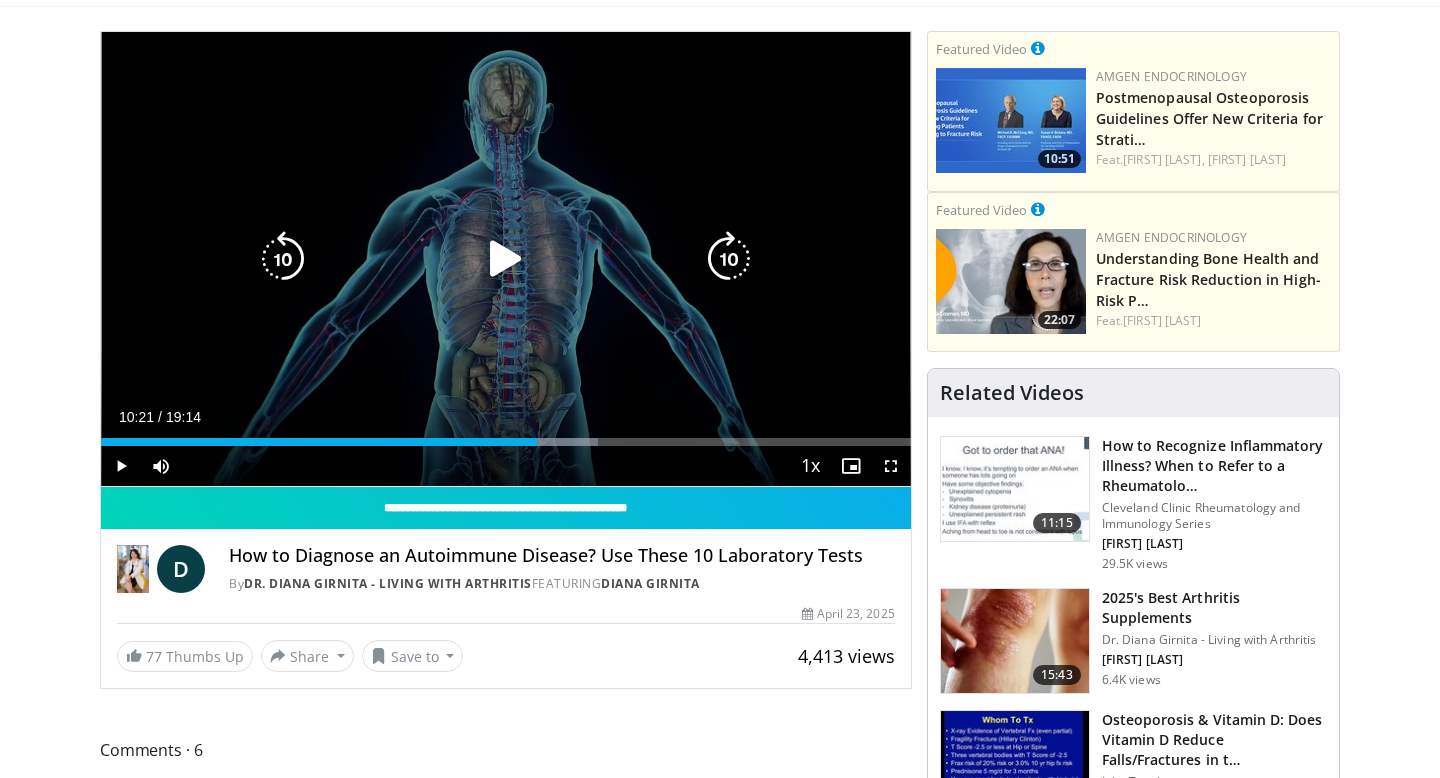 click on "10 seconds
Tap to unmute" at bounding box center [506, 259] 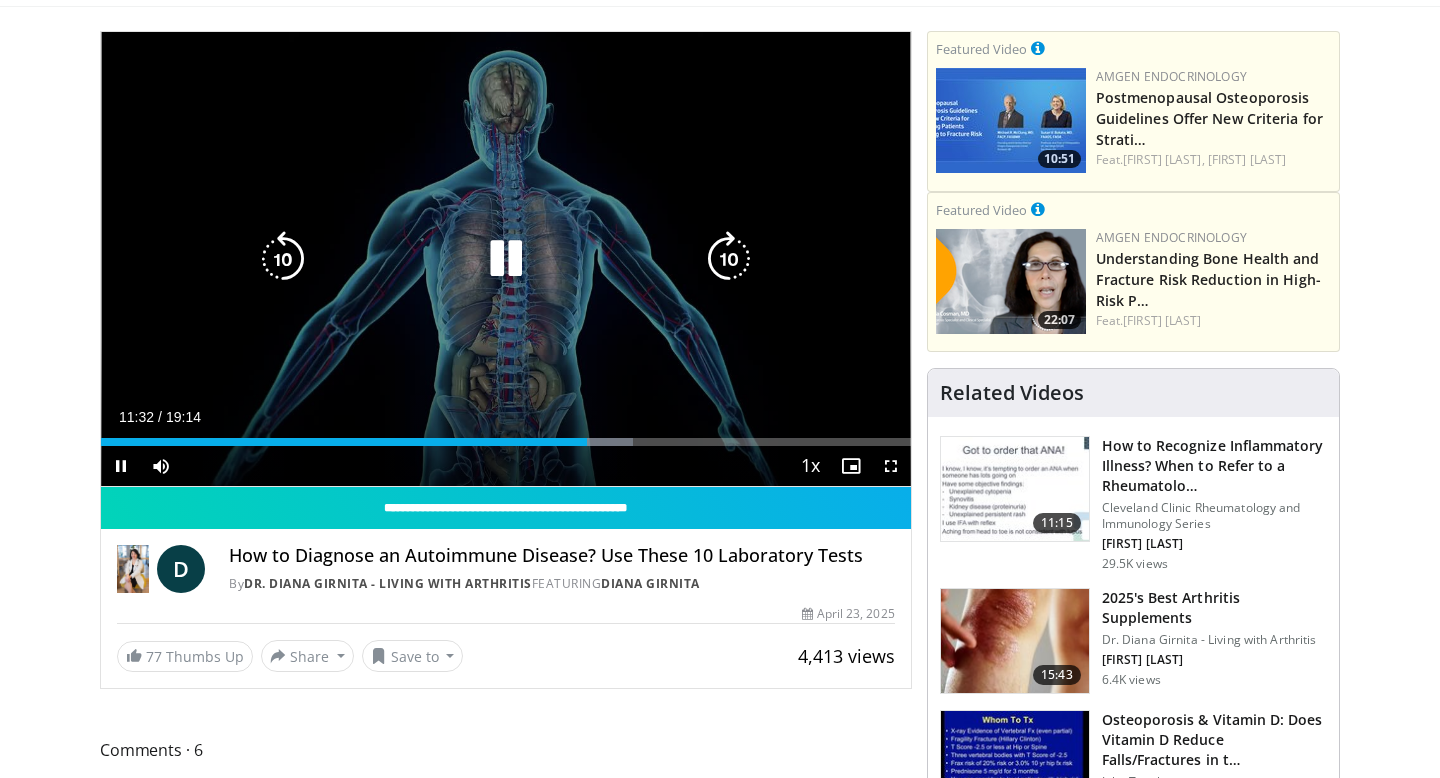 click on "10 seconds
Tap to unmute" at bounding box center (506, 259) 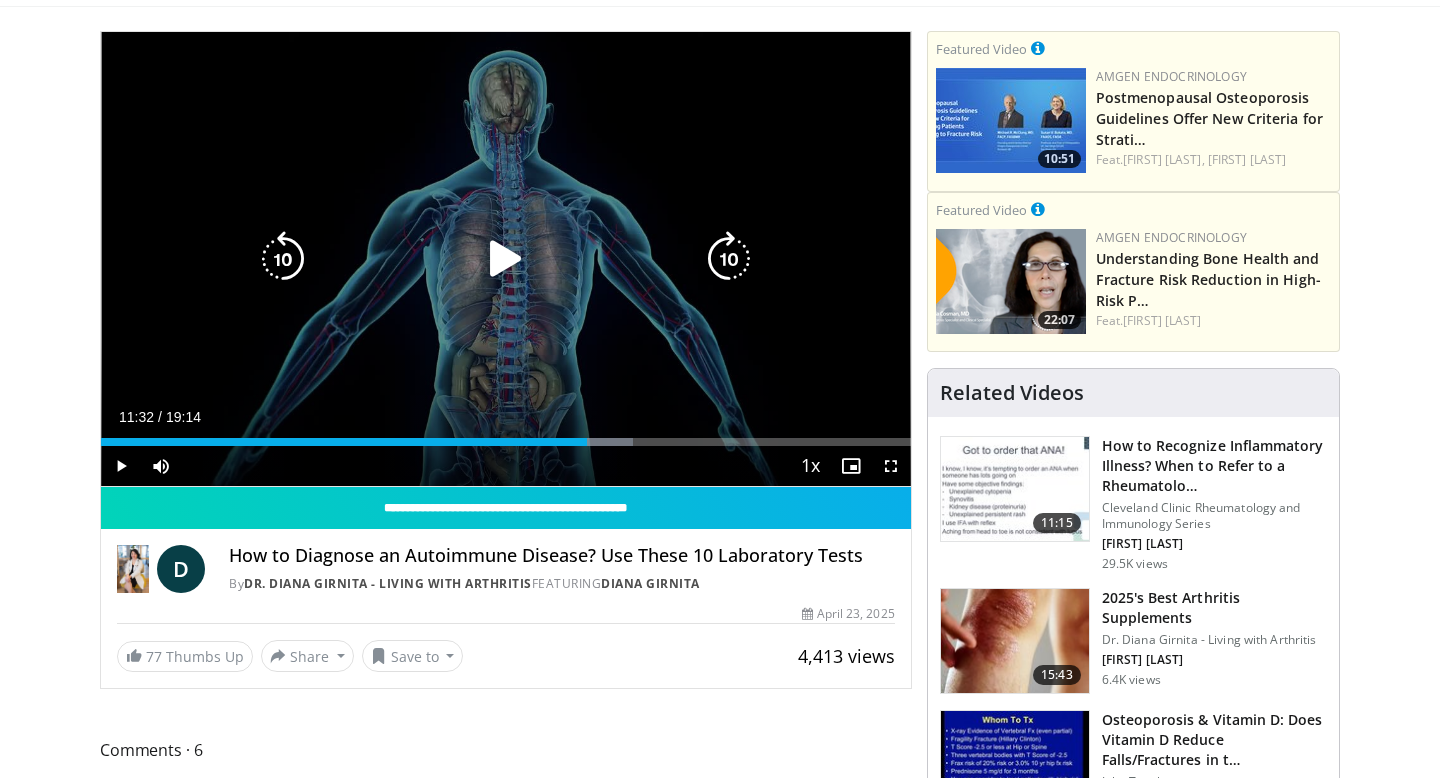 click on "10 seconds
Tap to unmute" at bounding box center [506, 259] 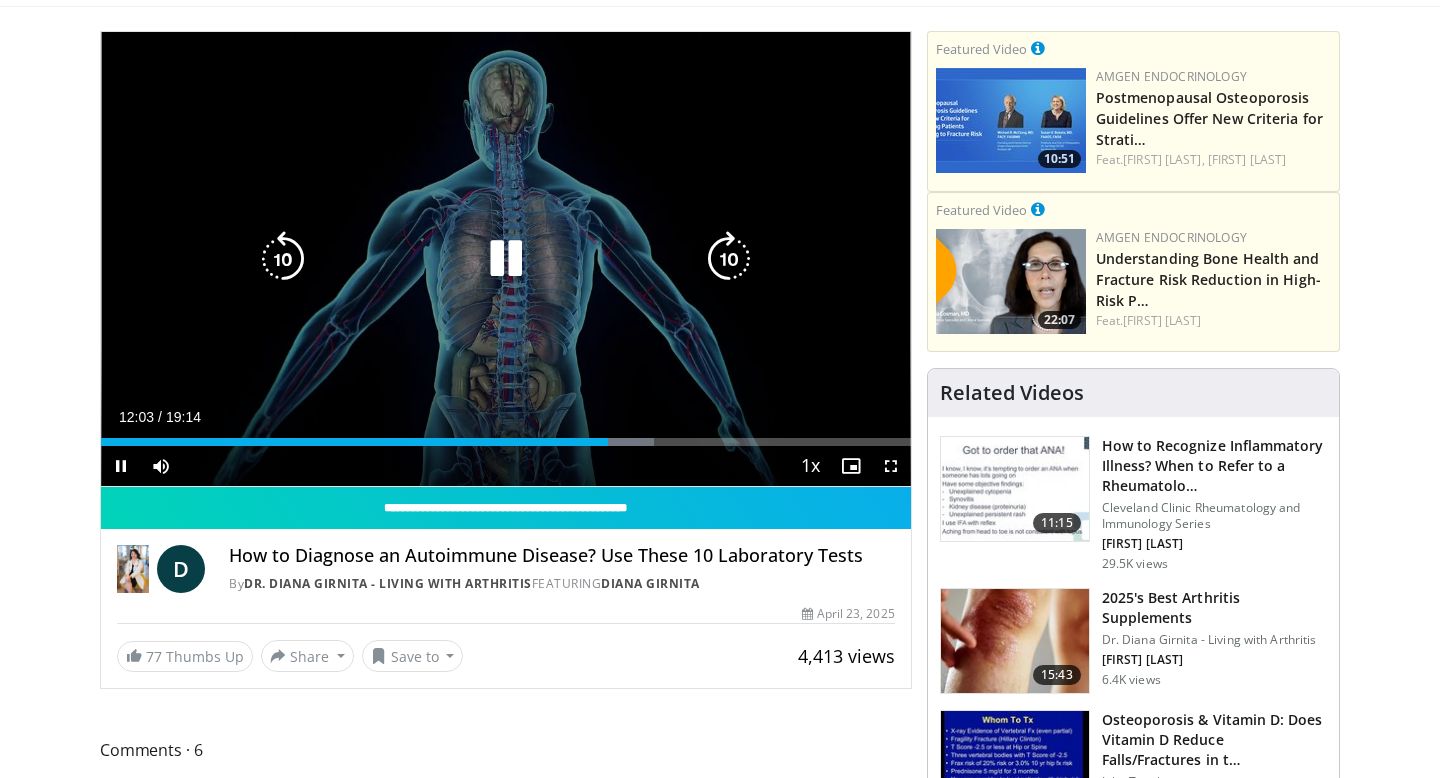 click on "10 seconds
Tap to unmute" at bounding box center (506, 259) 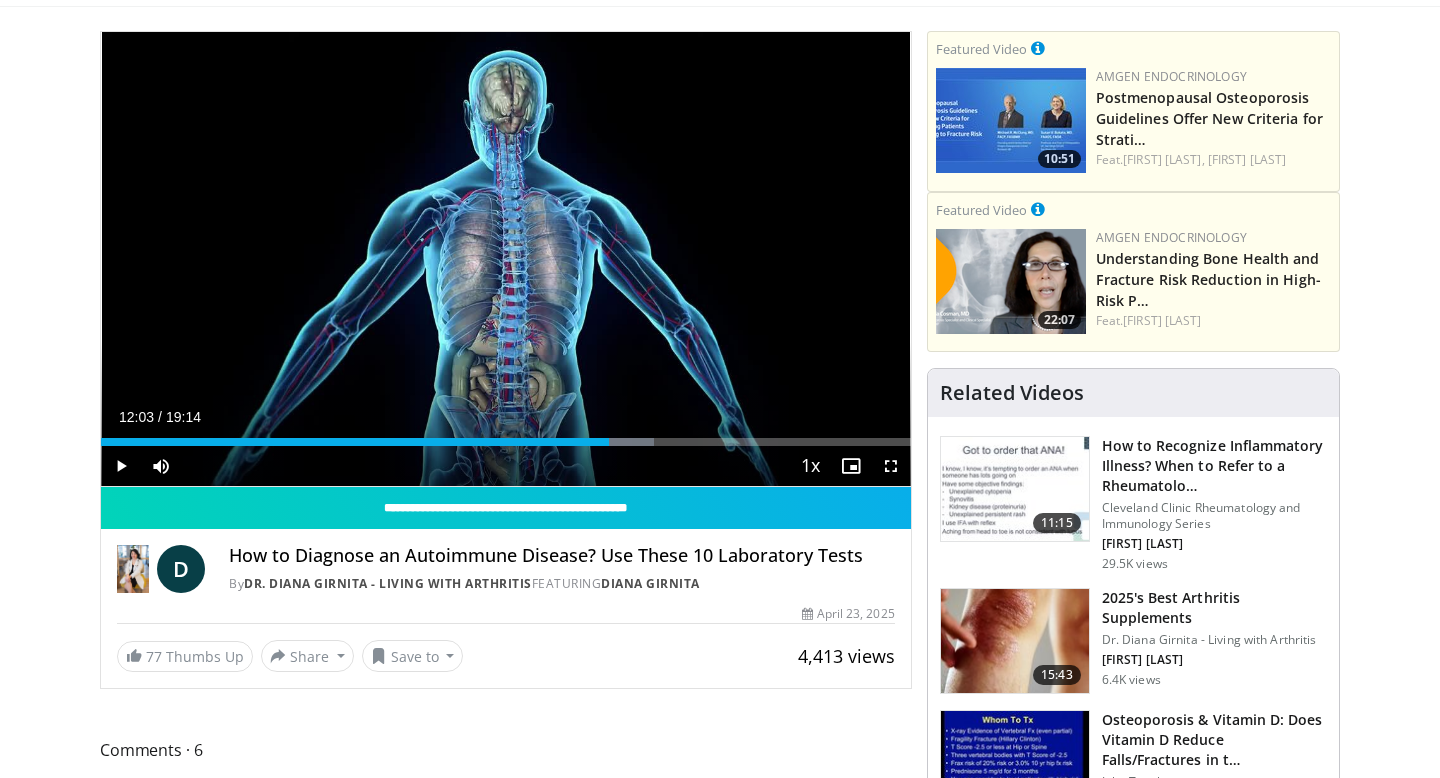 click on "10 seconds
Tap to unmute" at bounding box center (506, 259) 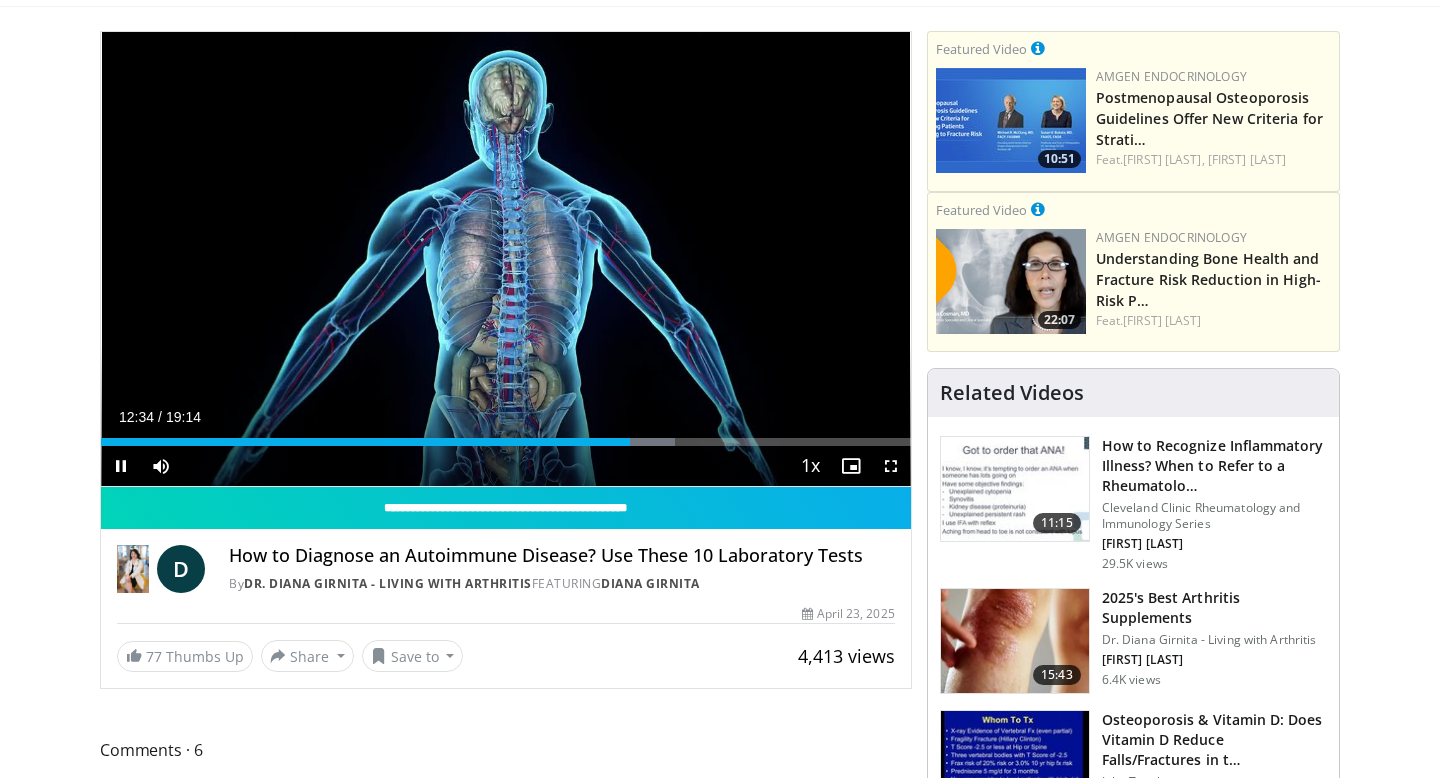 click on "10 seconds
Tap to unmute" at bounding box center [506, 259] 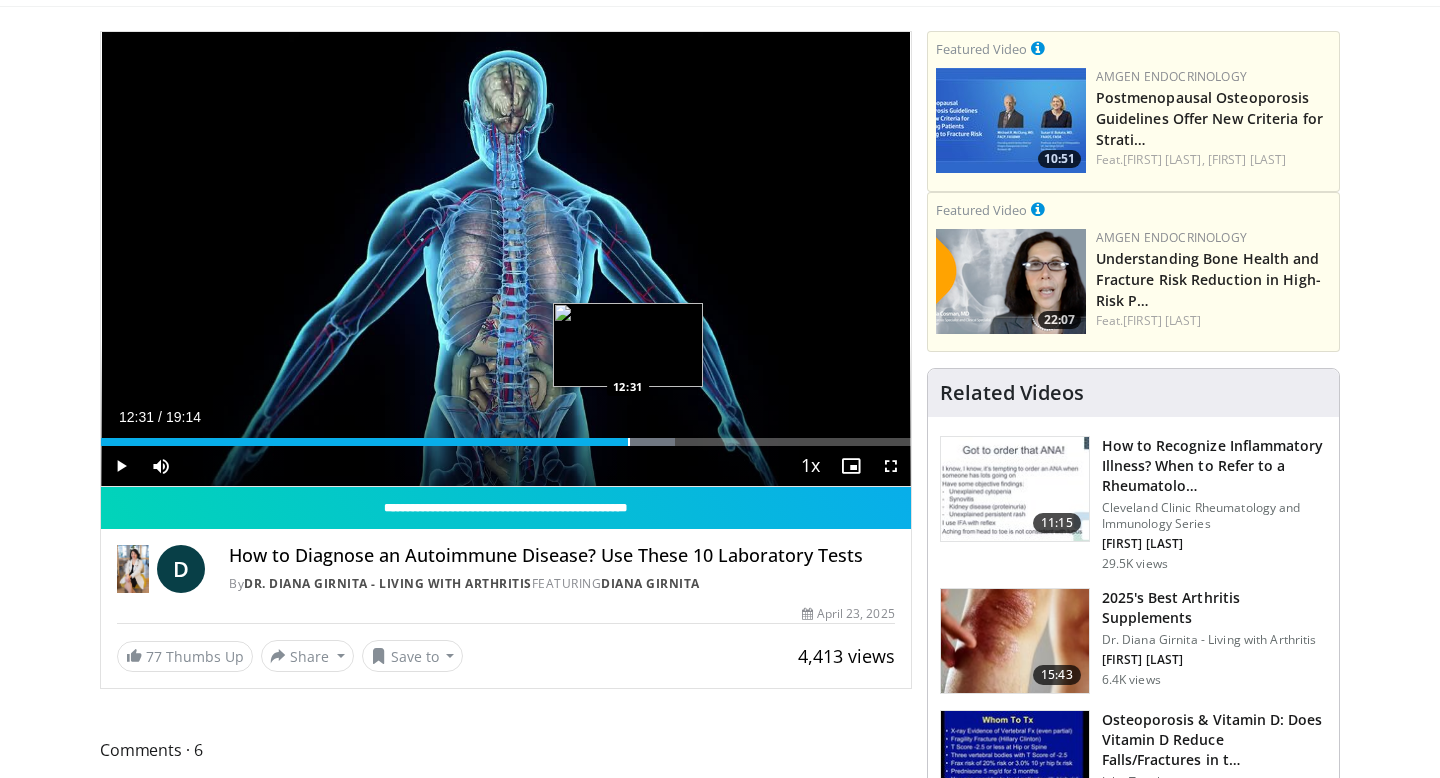 click at bounding box center (629, 442) 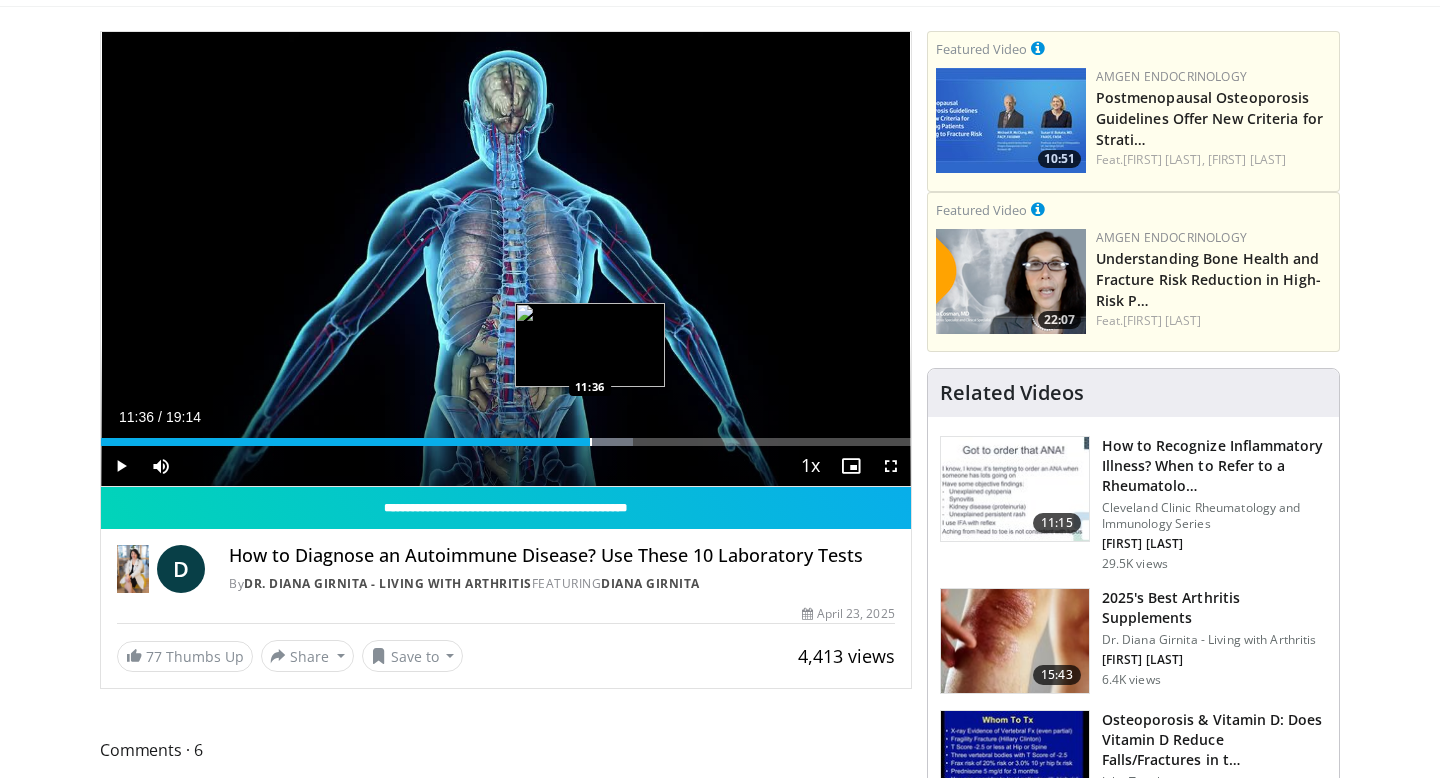 drag, startPoint x: 626, startPoint y: 445, endPoint x: 590, endPoint y: 442, distance: 36.124783 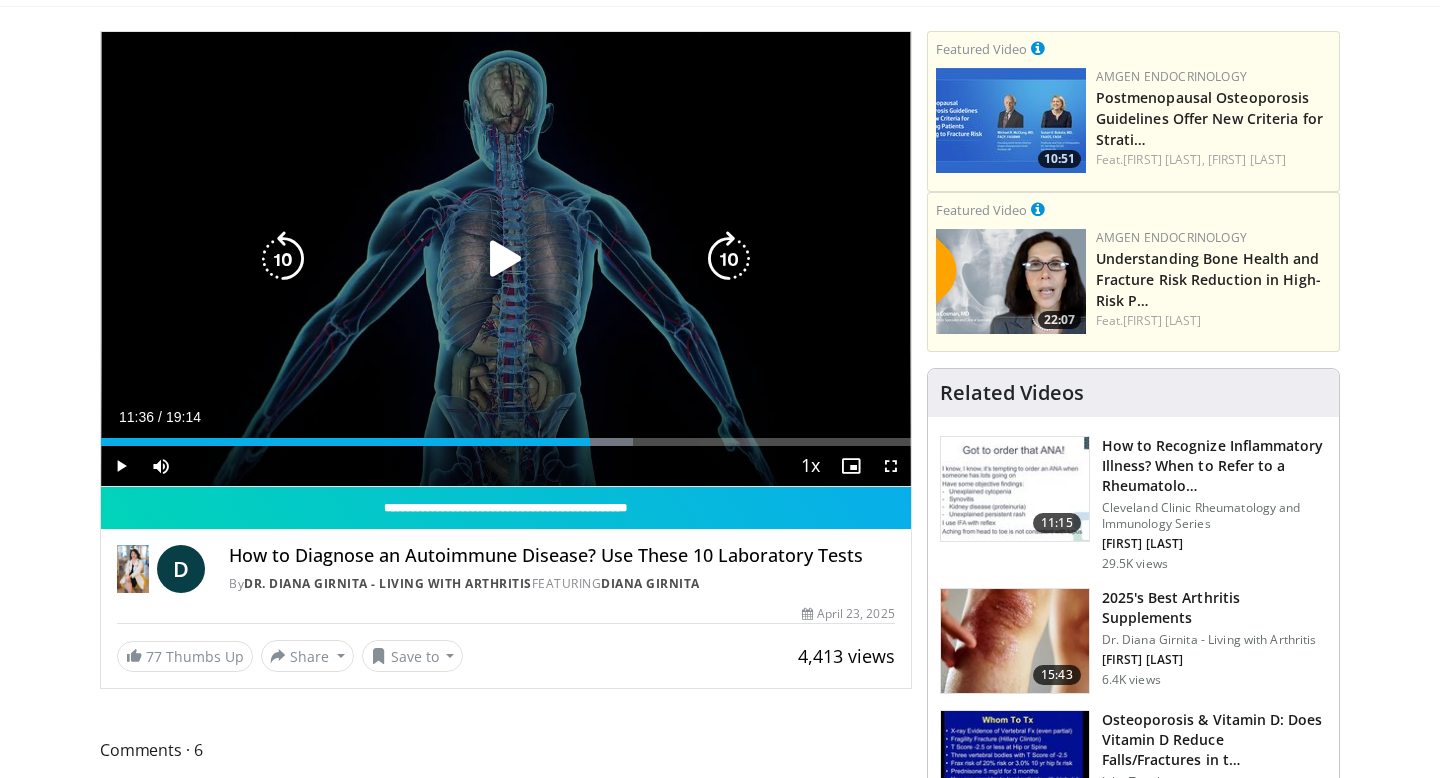 click at bounding box center (506, 259) 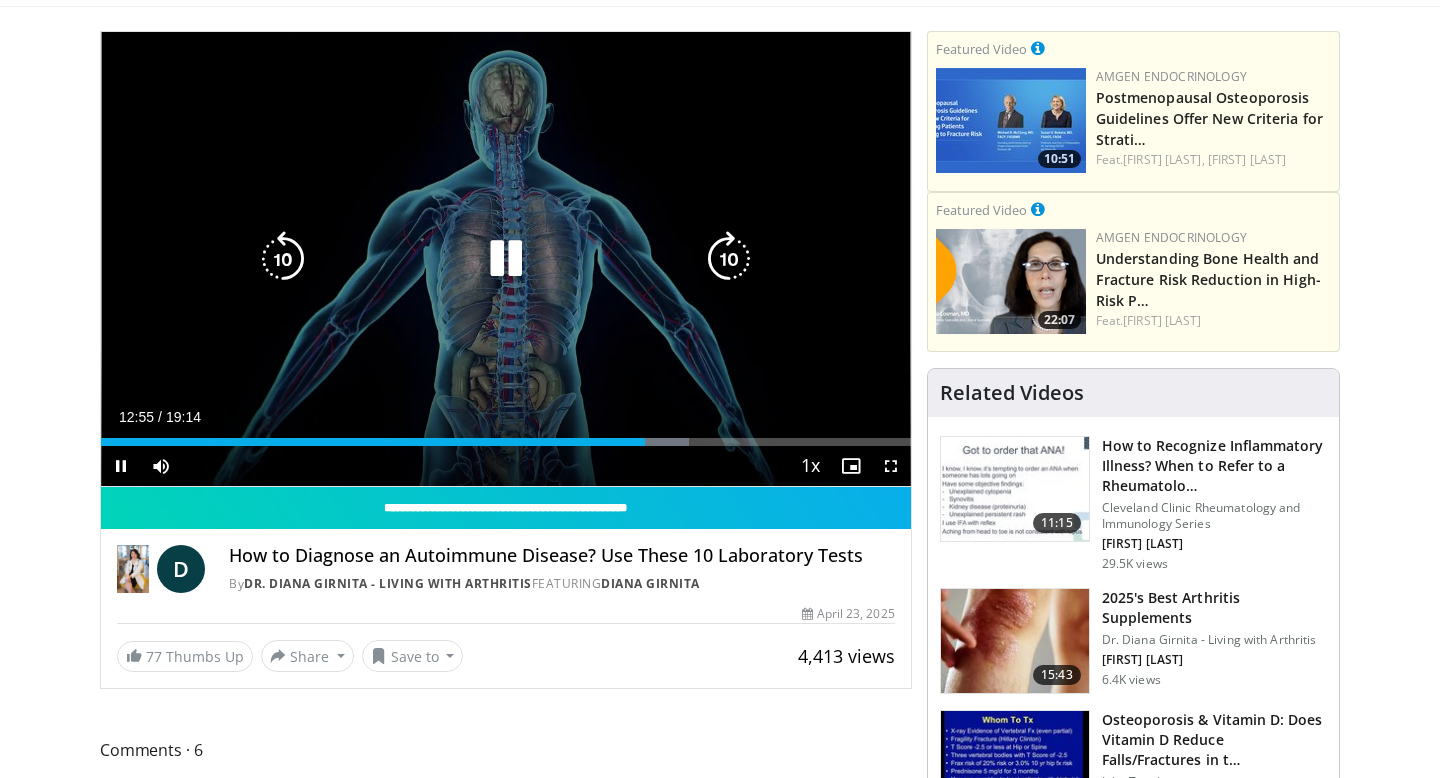 click on "10 seconds
Tap to unmute" at bounding box center (506, 259) 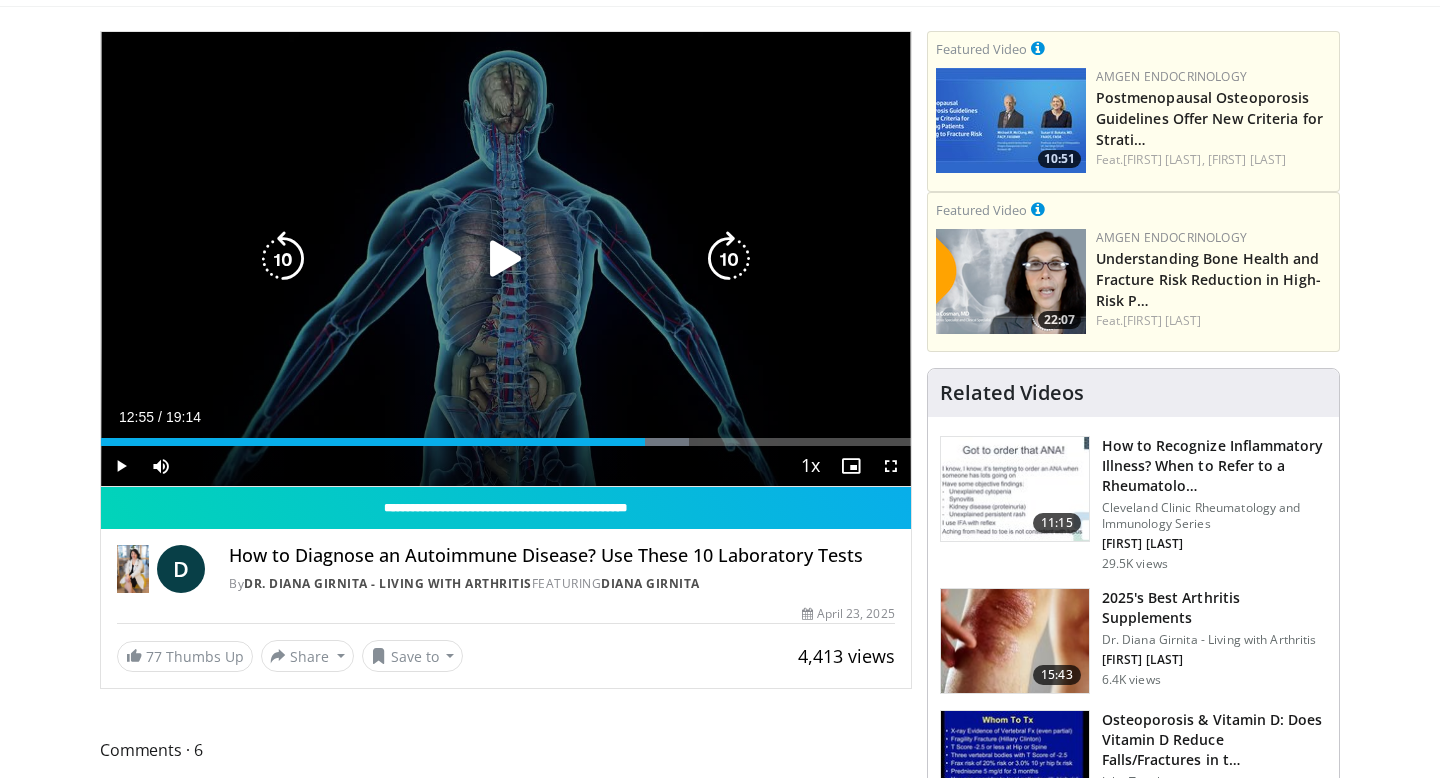 click on "10 seconds
Tap to unmute" at bounding box center [506, 259] 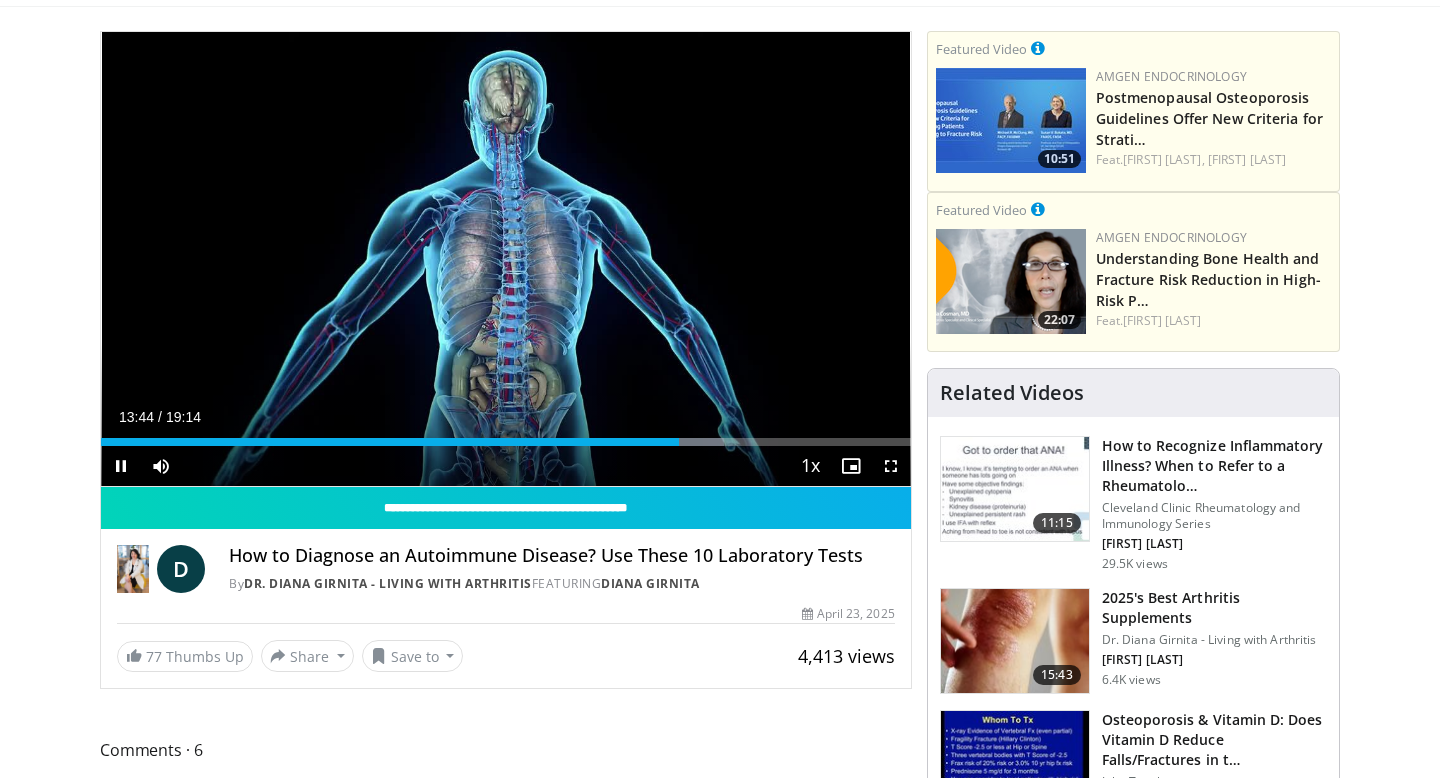 click on "10 seconds
Tap to unmute" at bounding box center [506, 259] 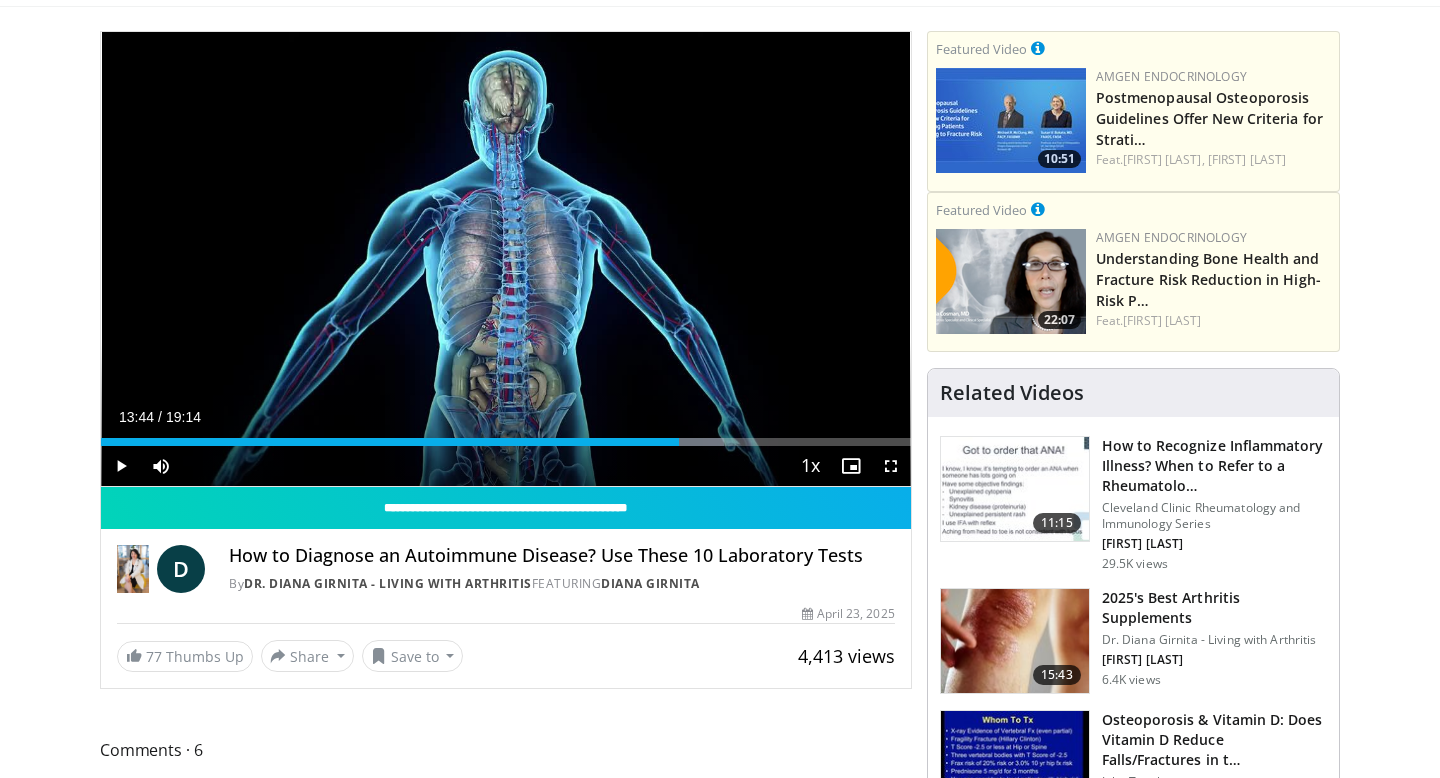 click on "Current Time  13:44 / Duration  19:14 Play Skip Backward Skip Forward Mute 44% Loaded :  76.96% 13:44 11:24 Stream Type  LIVE Seek to live, currently behind live LIVE   1x Playback Rate 0.5x 0.75x 1x , selected 1.25x 1.5x 1.75x 2x Chapters Chapters Descriptions descriptions off , selected Captions captions settings , opens captions settings dialog captions off , selected Audio Track en (Main) , selected Fullscreen Enable picture-in-picture mode" at bounding box center (506, 466) 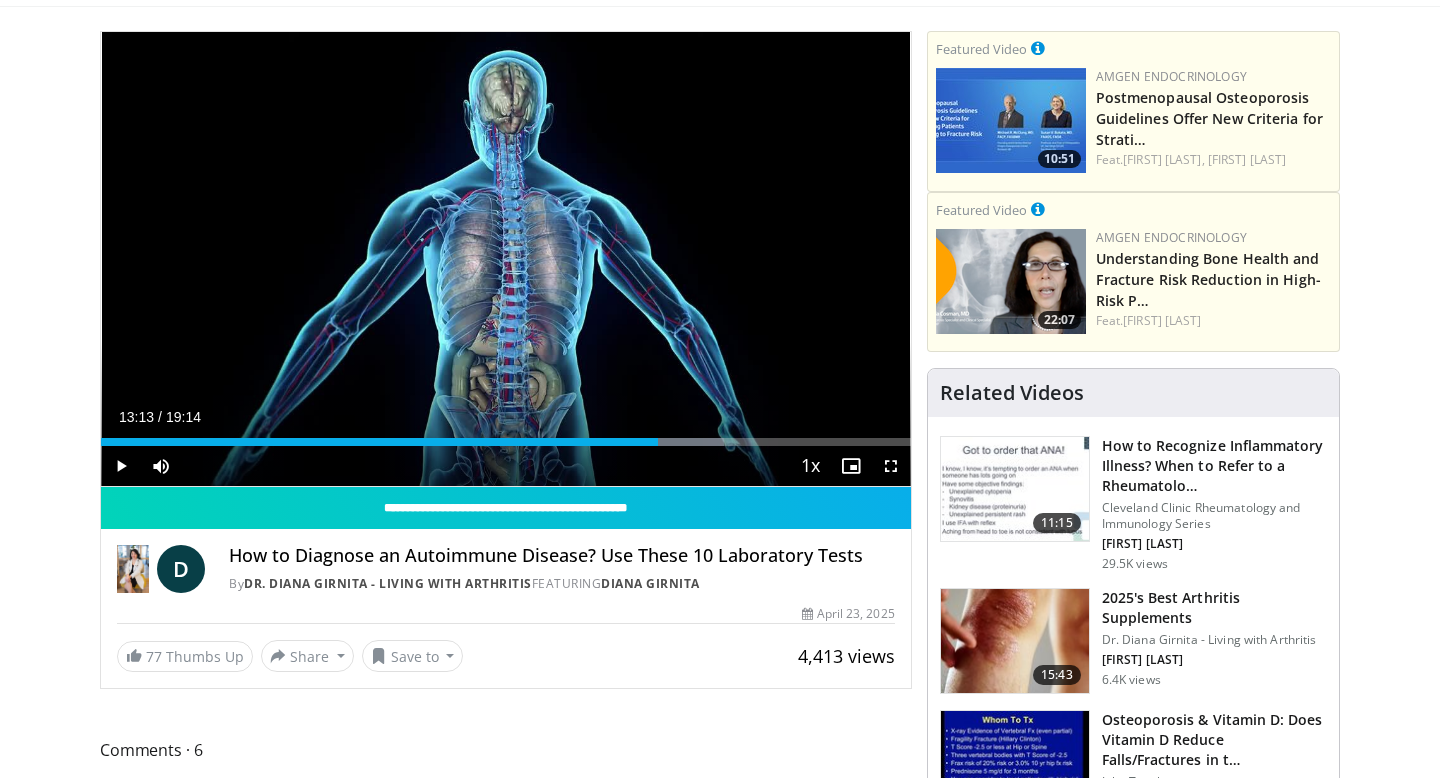 drag, startPoint x: 673, startPoint y: 446, endPoint x: 657, endPoint y: 449, distance: 16.27882 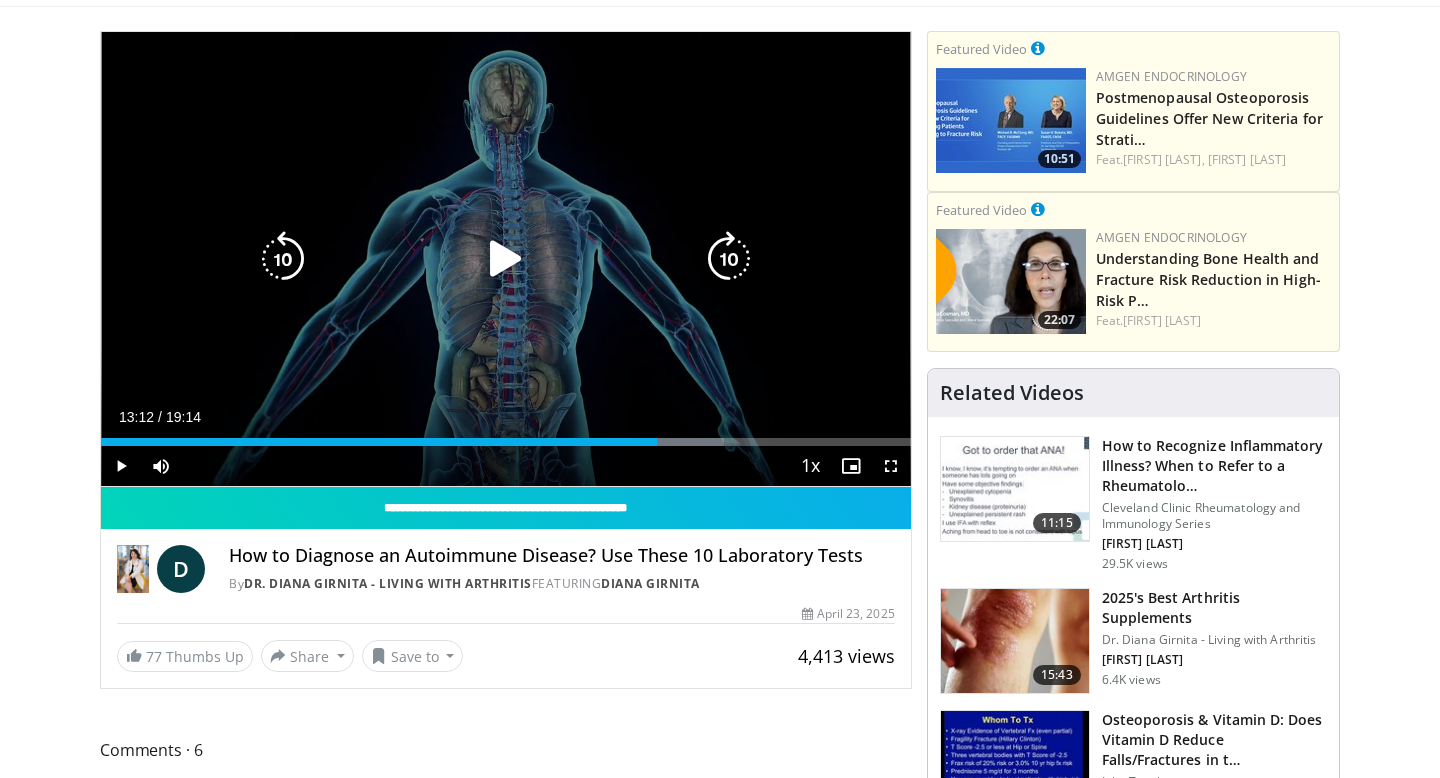 click at bounding box center (506, 259) 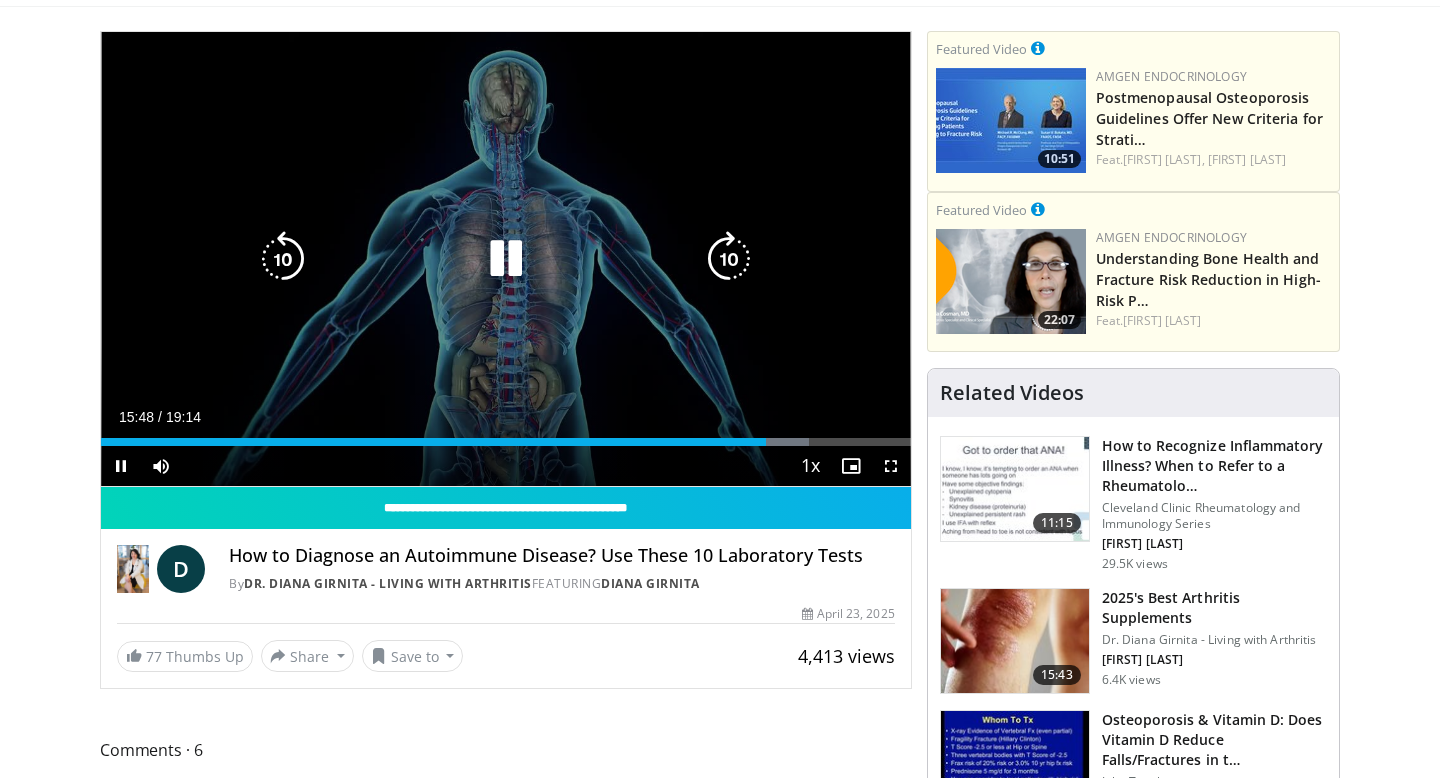 click on "10 seconds
Tap to unmute" at bounding box center [506, 259] 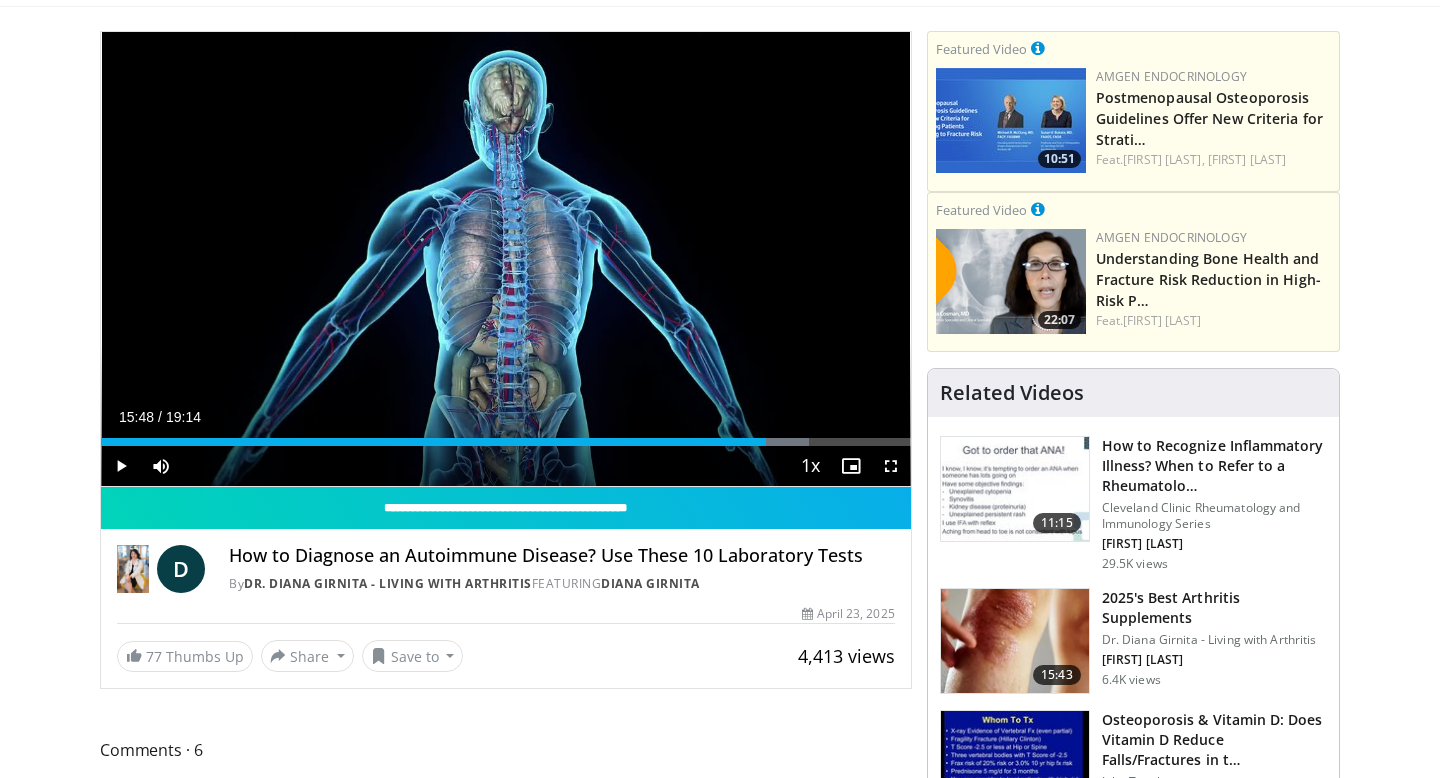 click on "10 seconds
Tap to unmute" at bounding box center [506, 259] 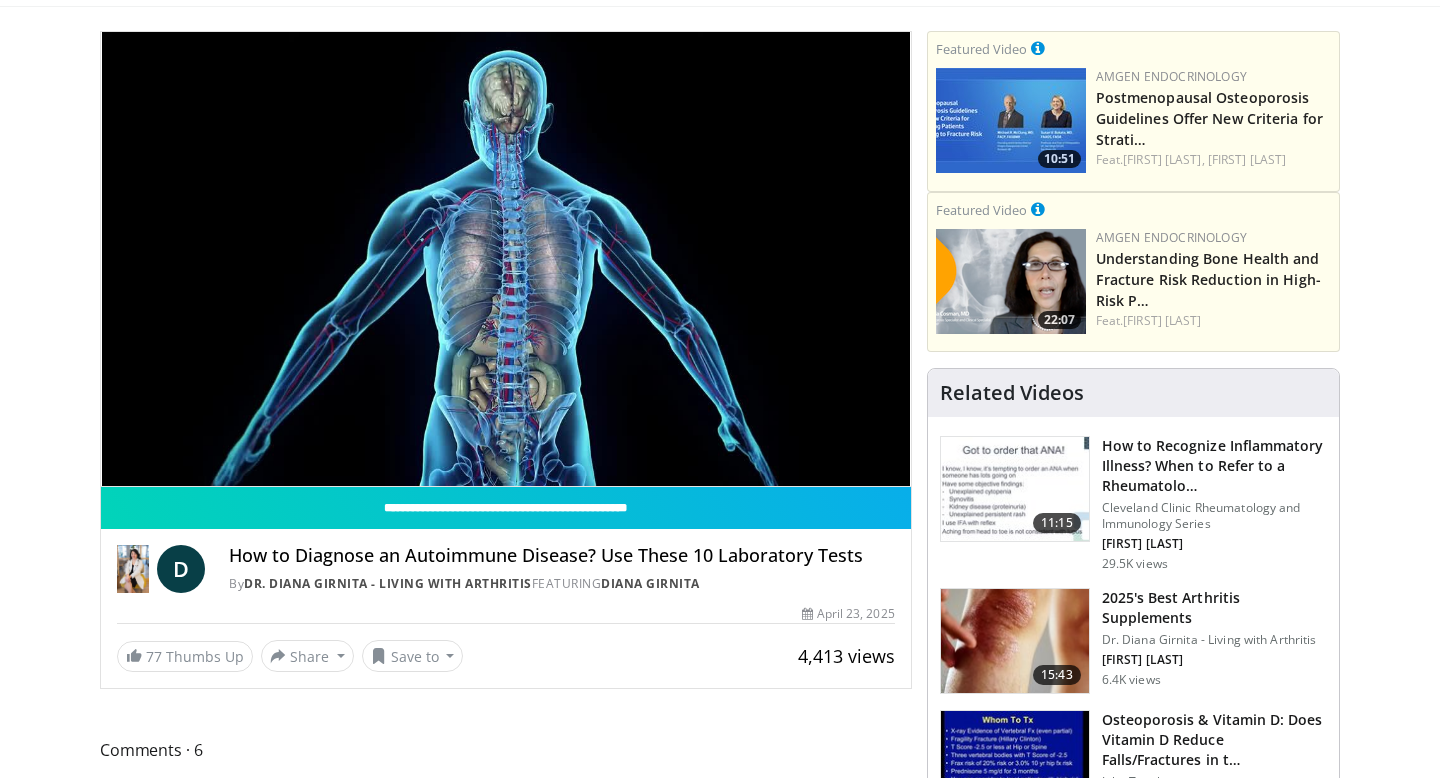 click on "10 seconds
Tap to unmute" at bounding box center (506, 259) 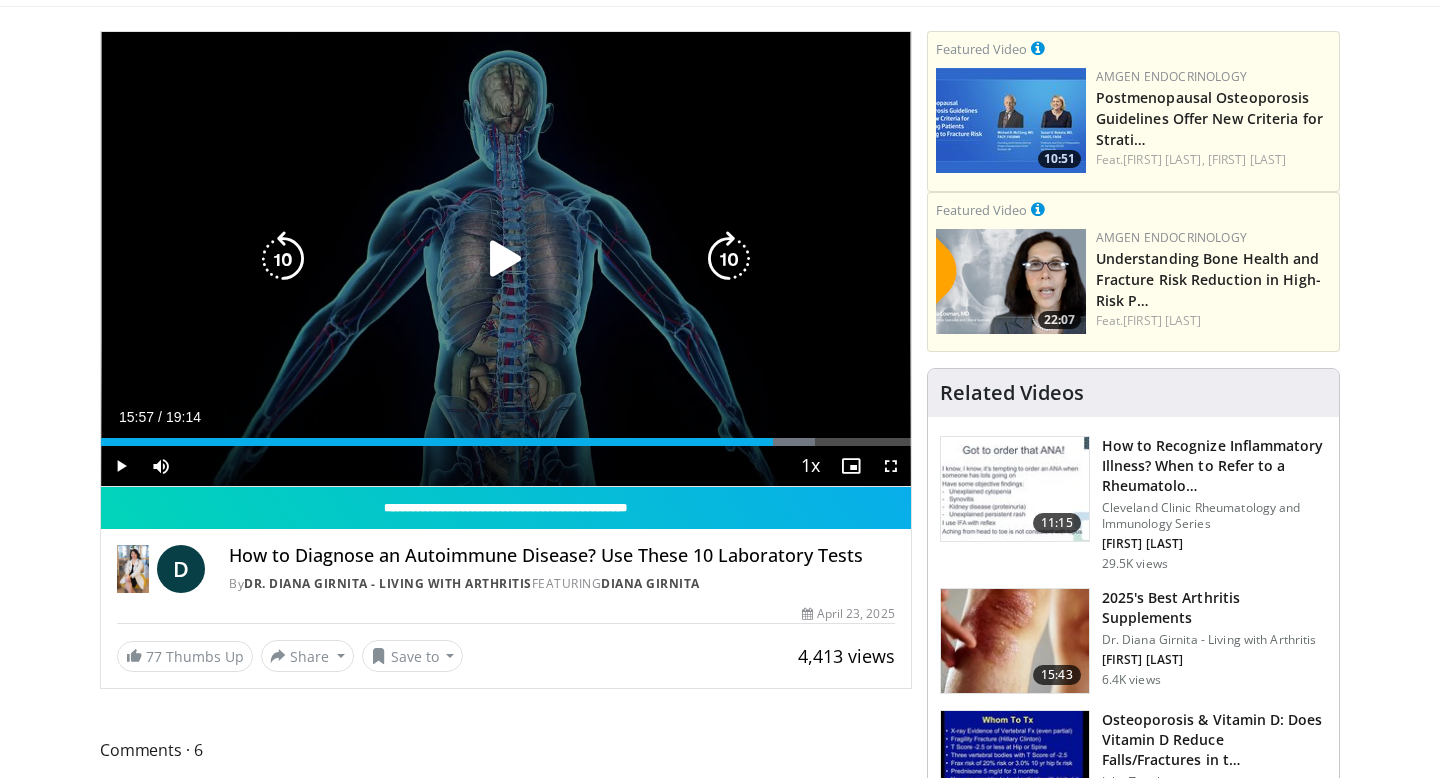 click at bounding box center [506, 259] 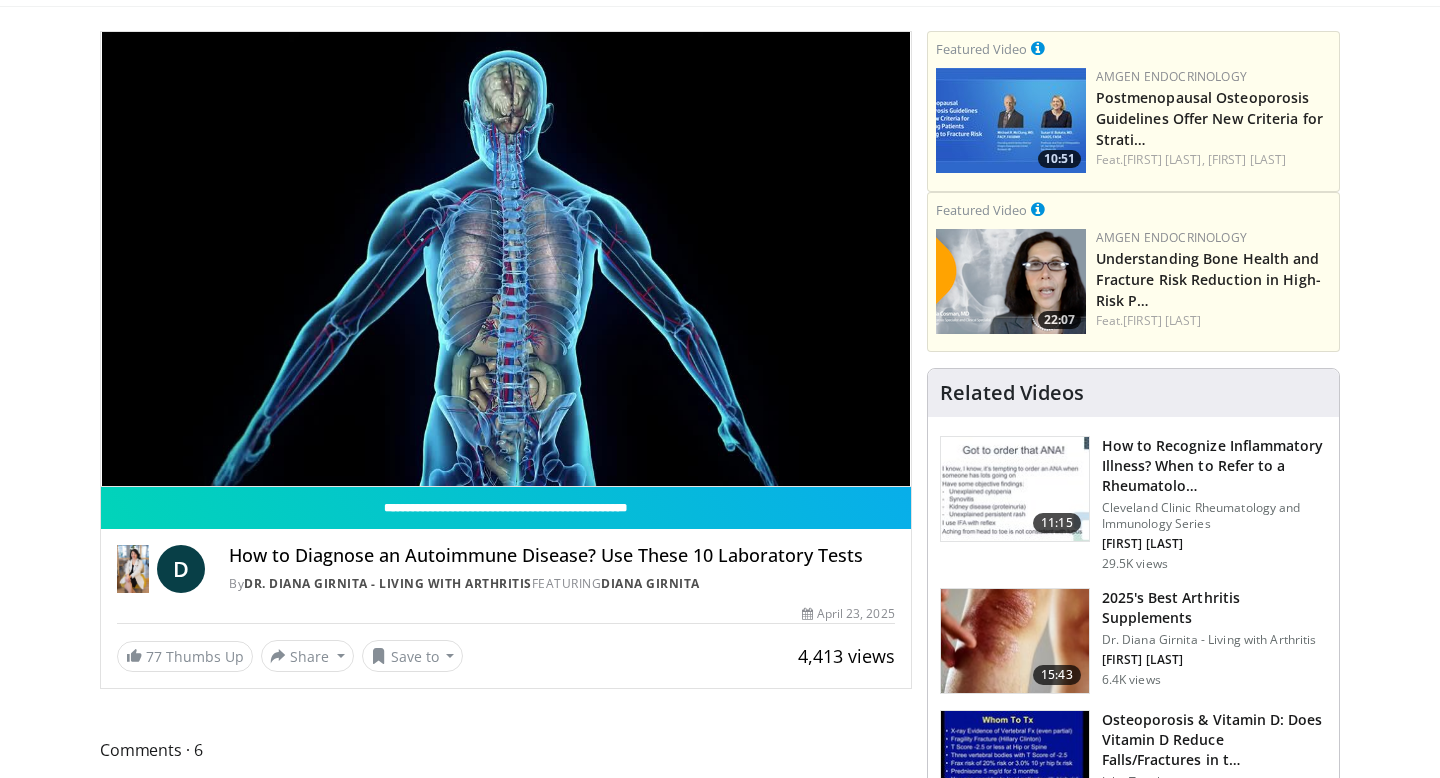 click on "10 seconds
Tap to unmute" at bounding box center [506, 259] 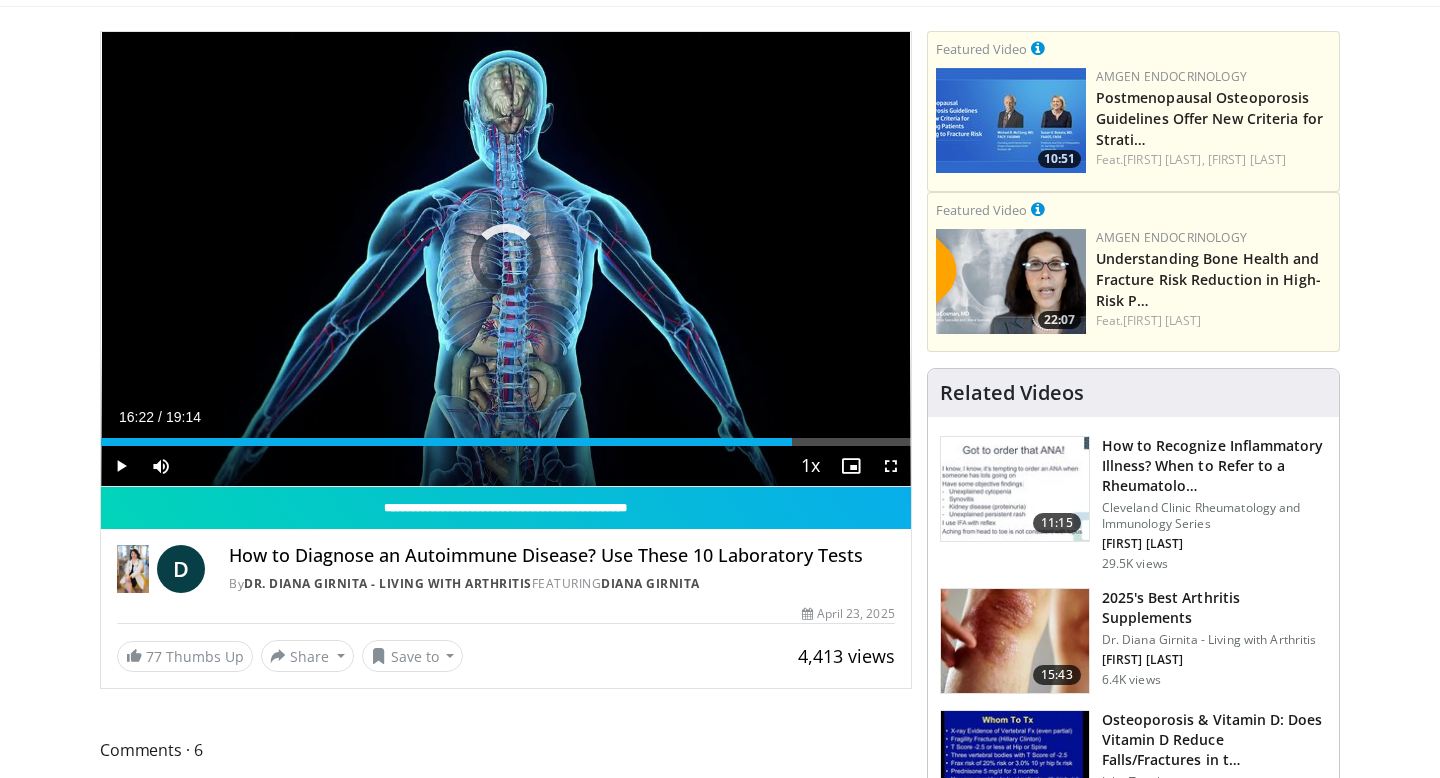 drag, startPoint x: 799, startPoint y: 443, endPoint x: 788, endPoint y: 446, distance: 11.401754 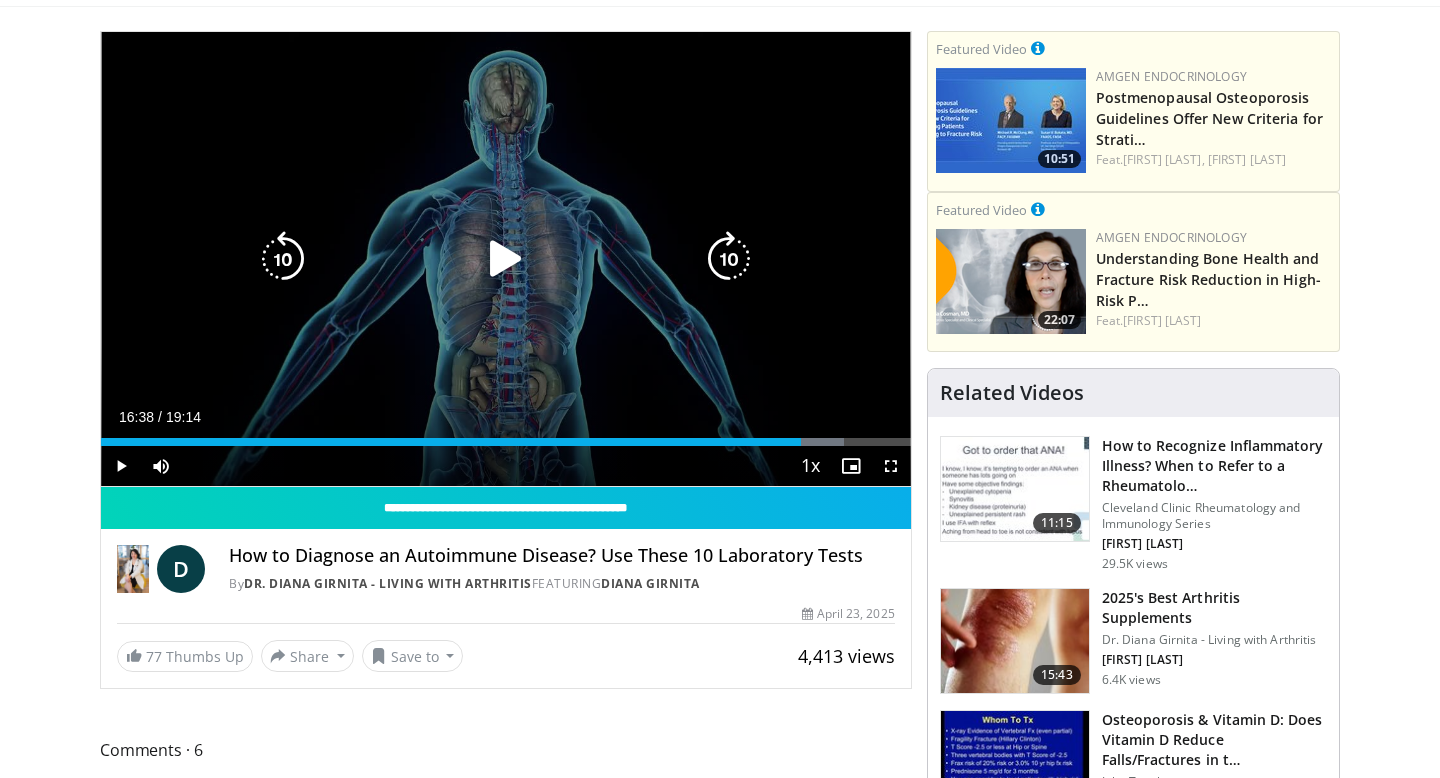 click at bounding box center (506, 259) 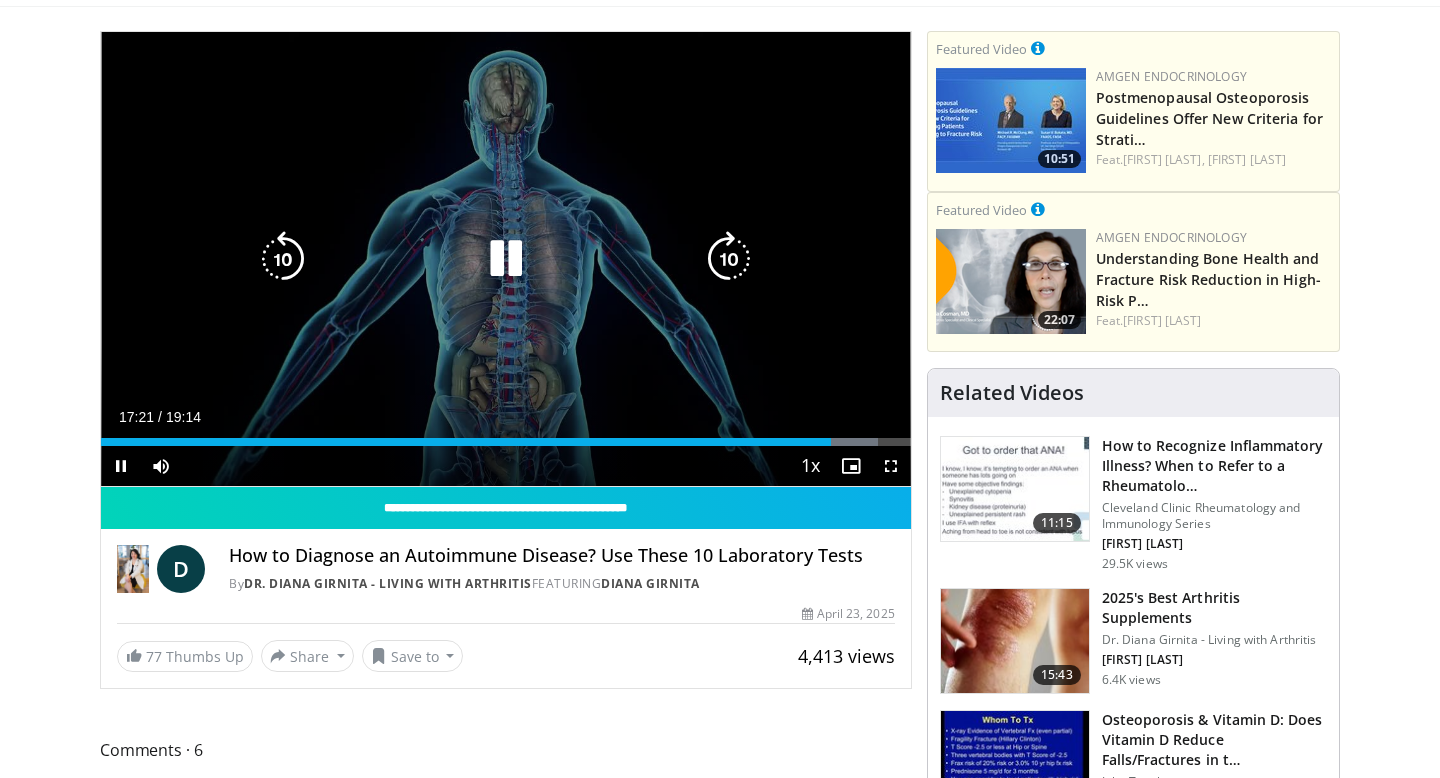 click on "10 seconds
Tap to unmute" at bounding box center [506, 259] 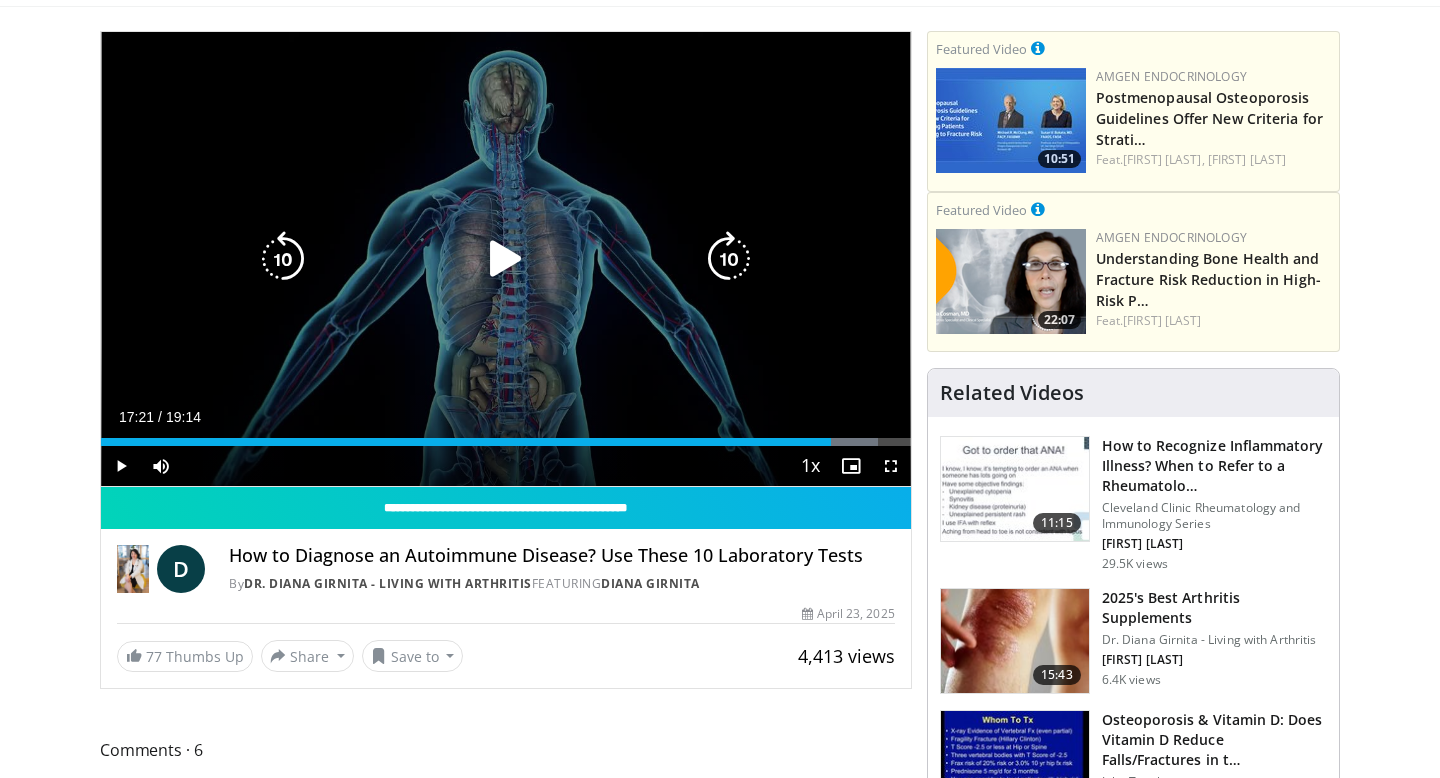click at bounding box center [506, 259] 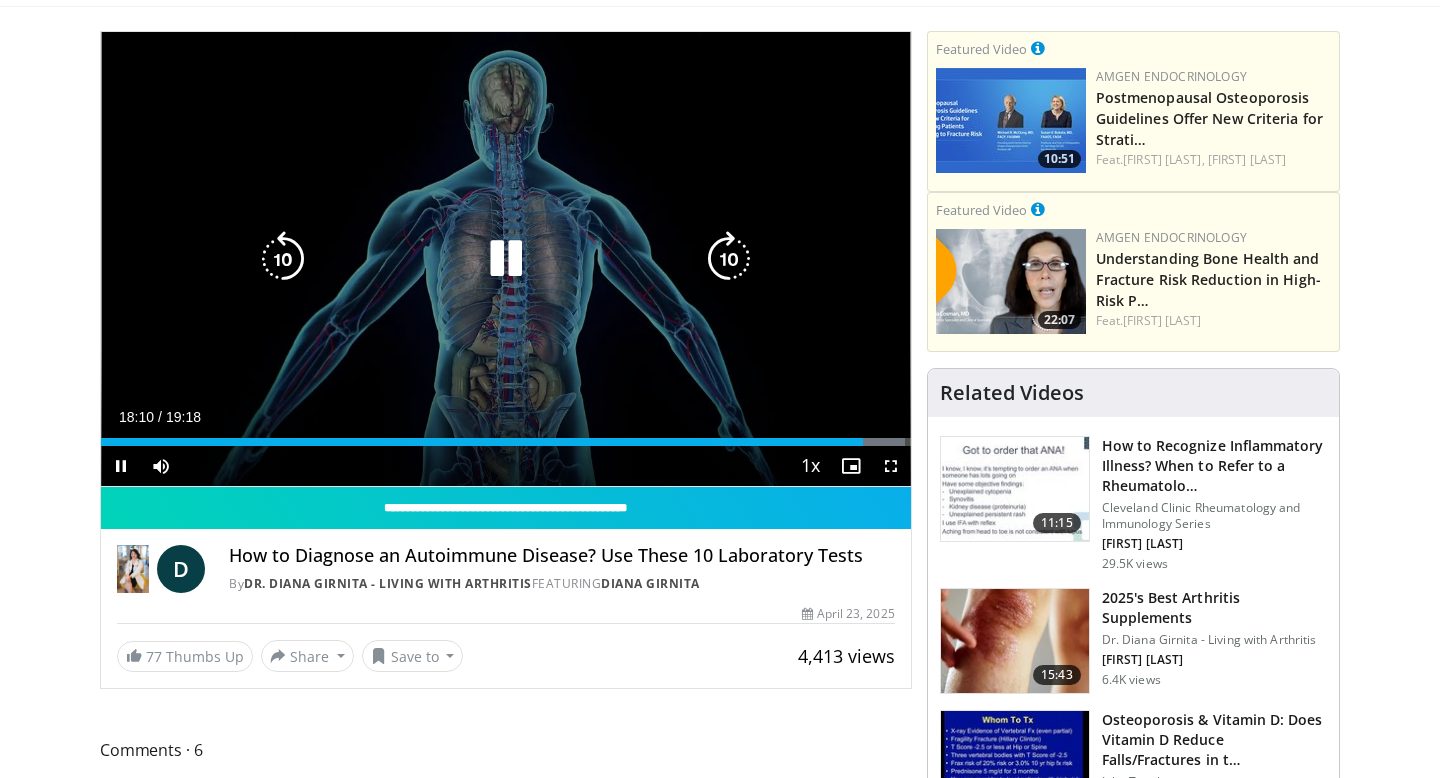 click on "10 seconds
Tap to unmute" at bounding box center [506, 259] 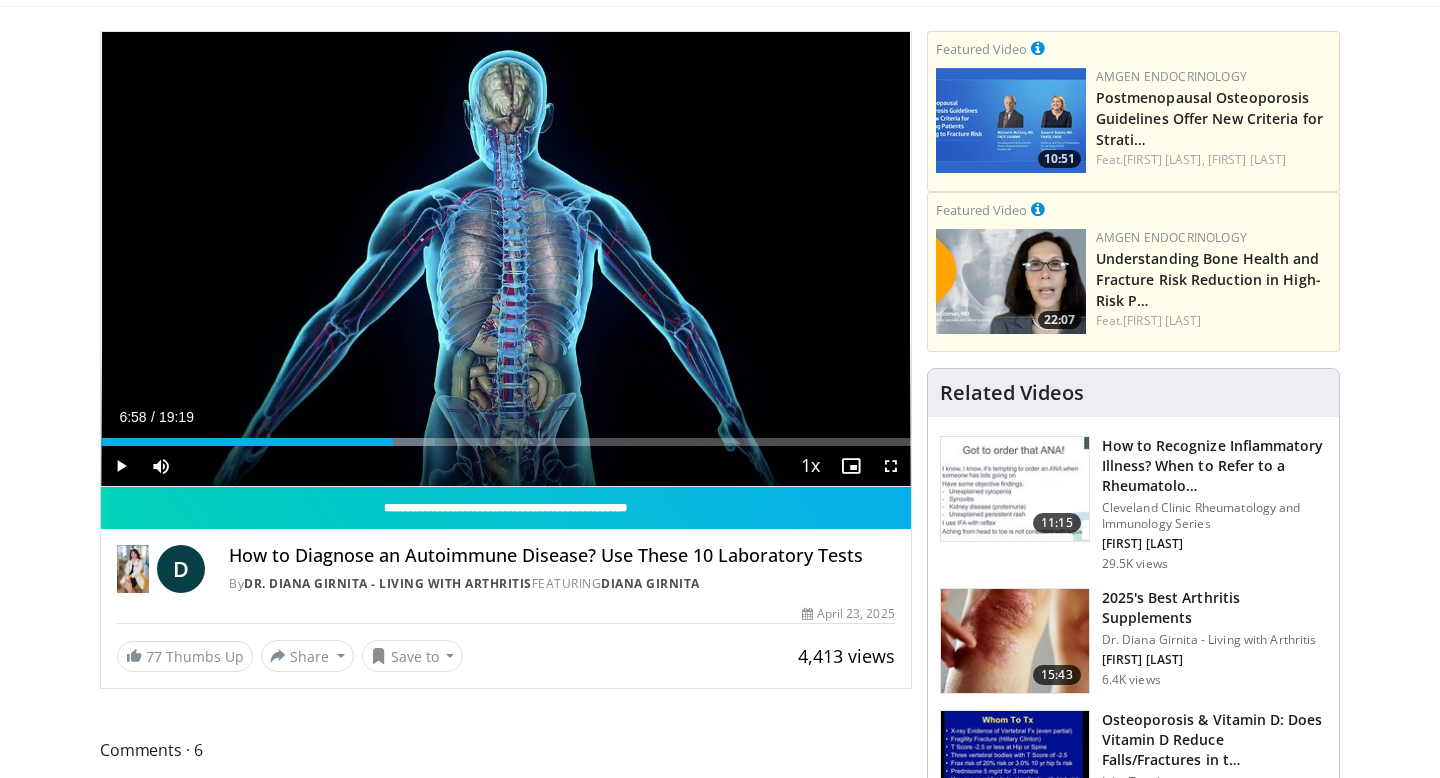 drag, startPoint x: 859, startPoint y: 442, endPoint x: 395, endPoint y: 450, distance: 464.06897 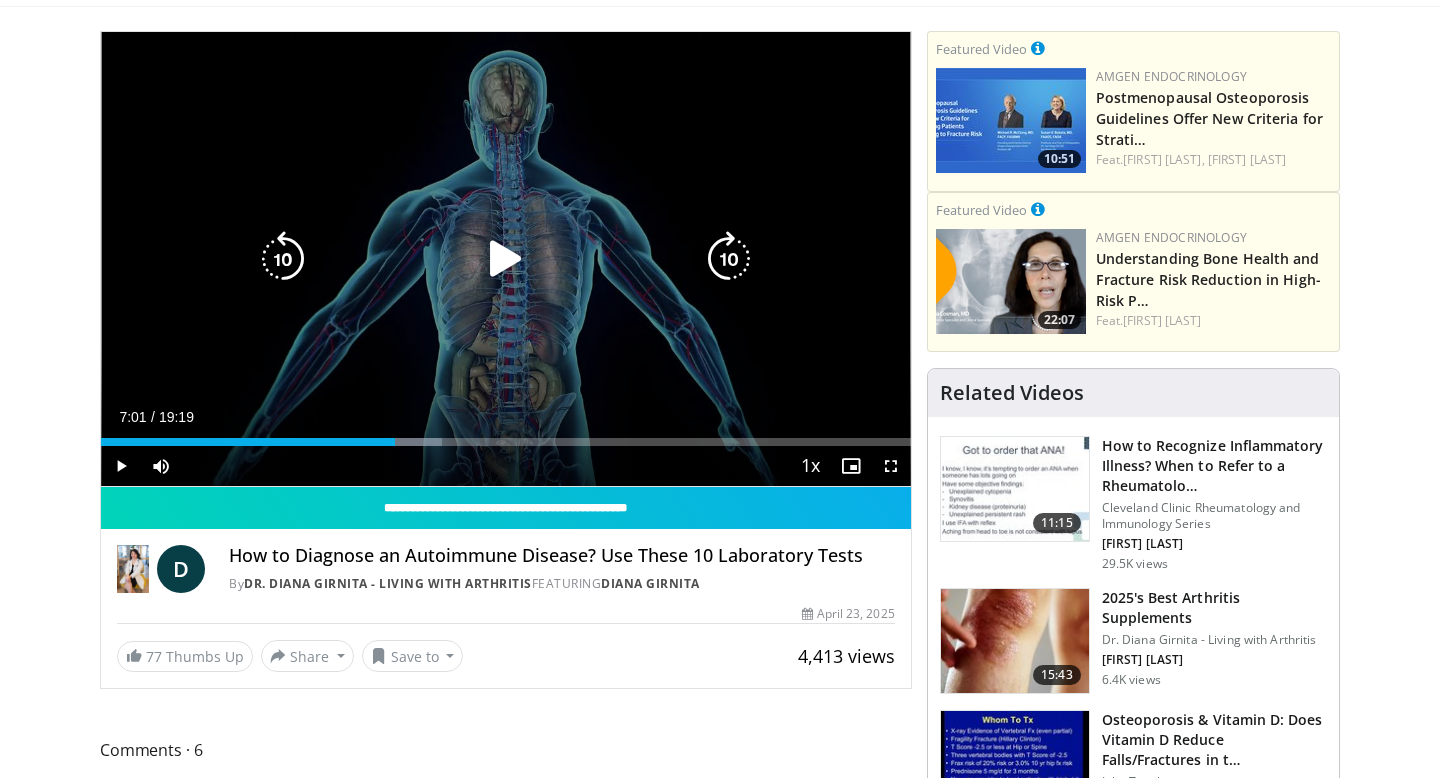click at bounding box center (506, 259) 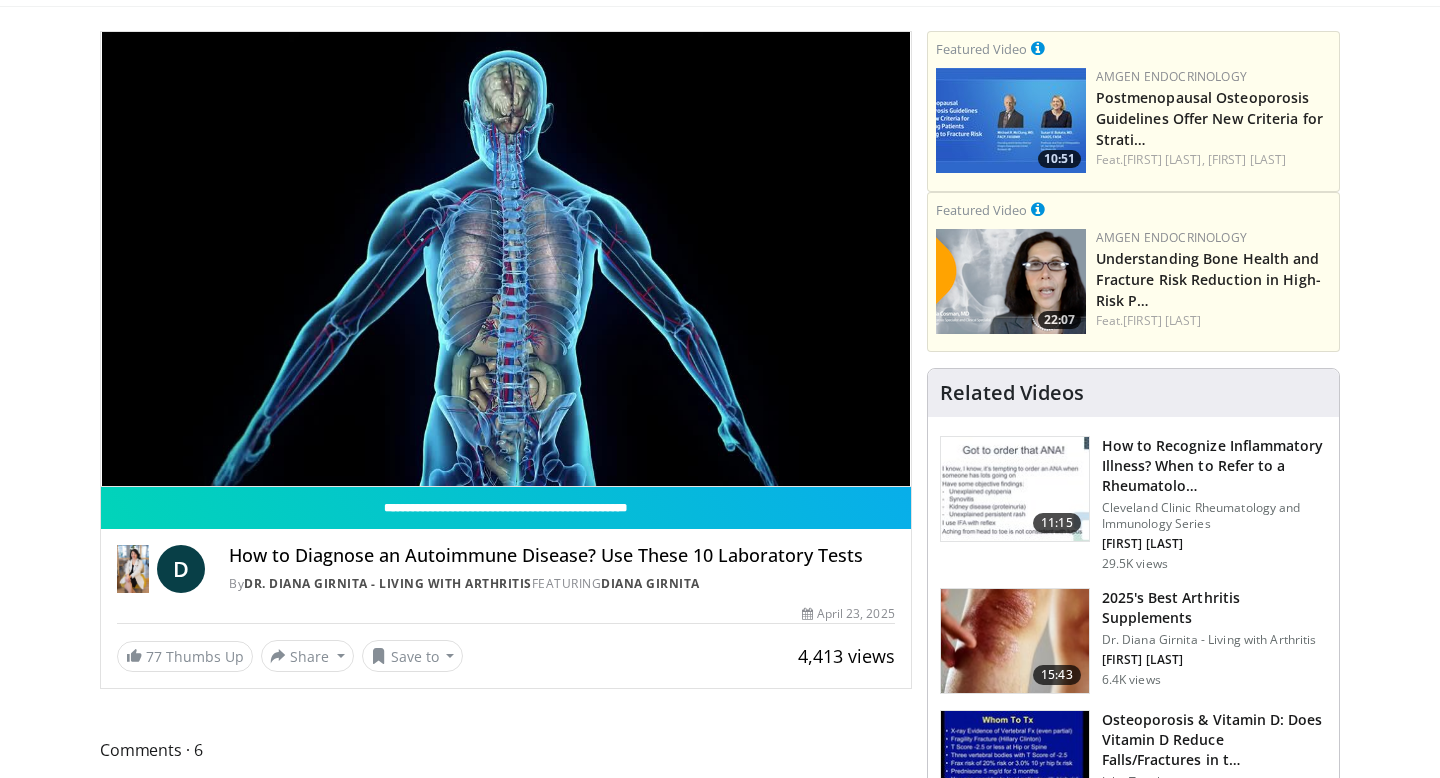 click on "10 seconds
Tap to unmute" at bounding box center (506, 259) 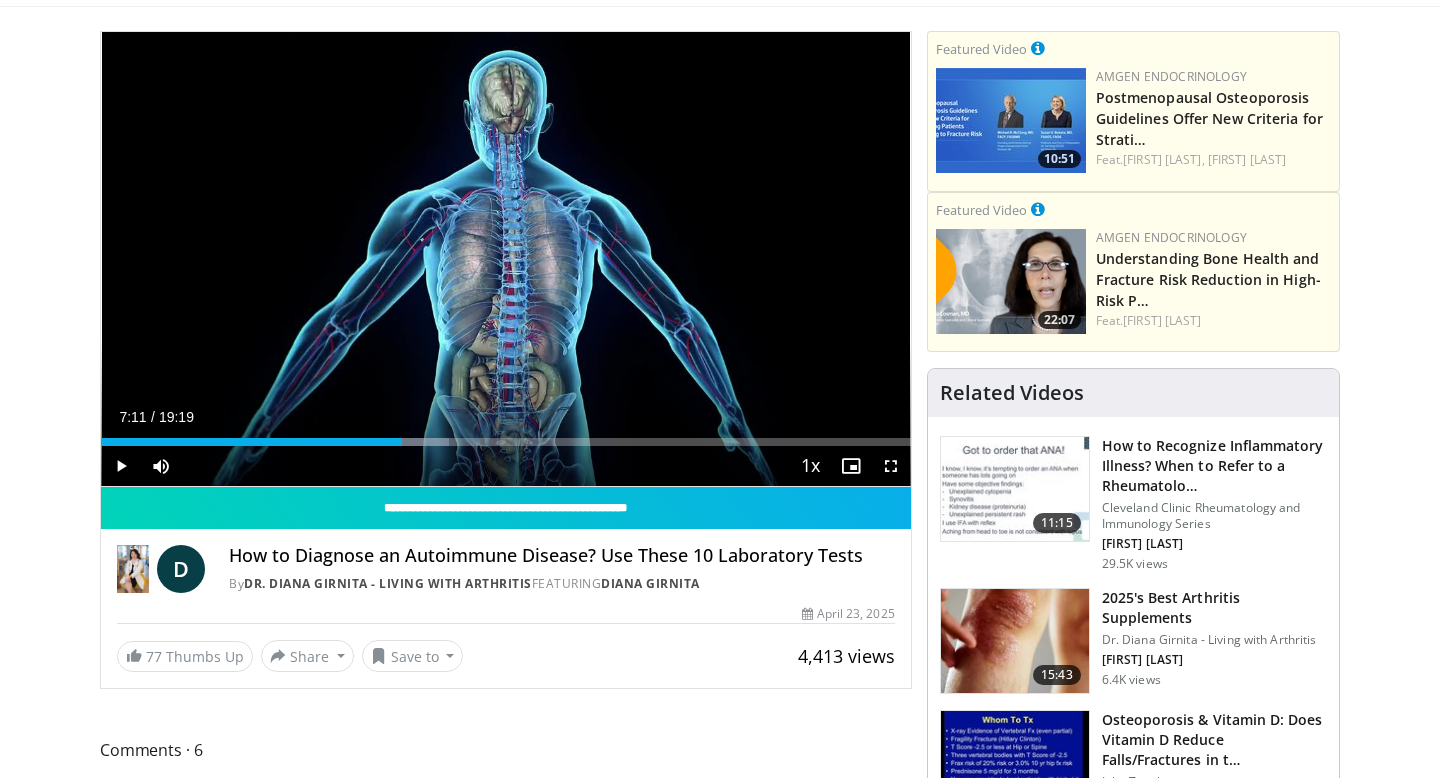 drag, startPoint x: 397, startPoint y: 446, endPoint x: 381, endPoint y: 448, distance: 16.124516 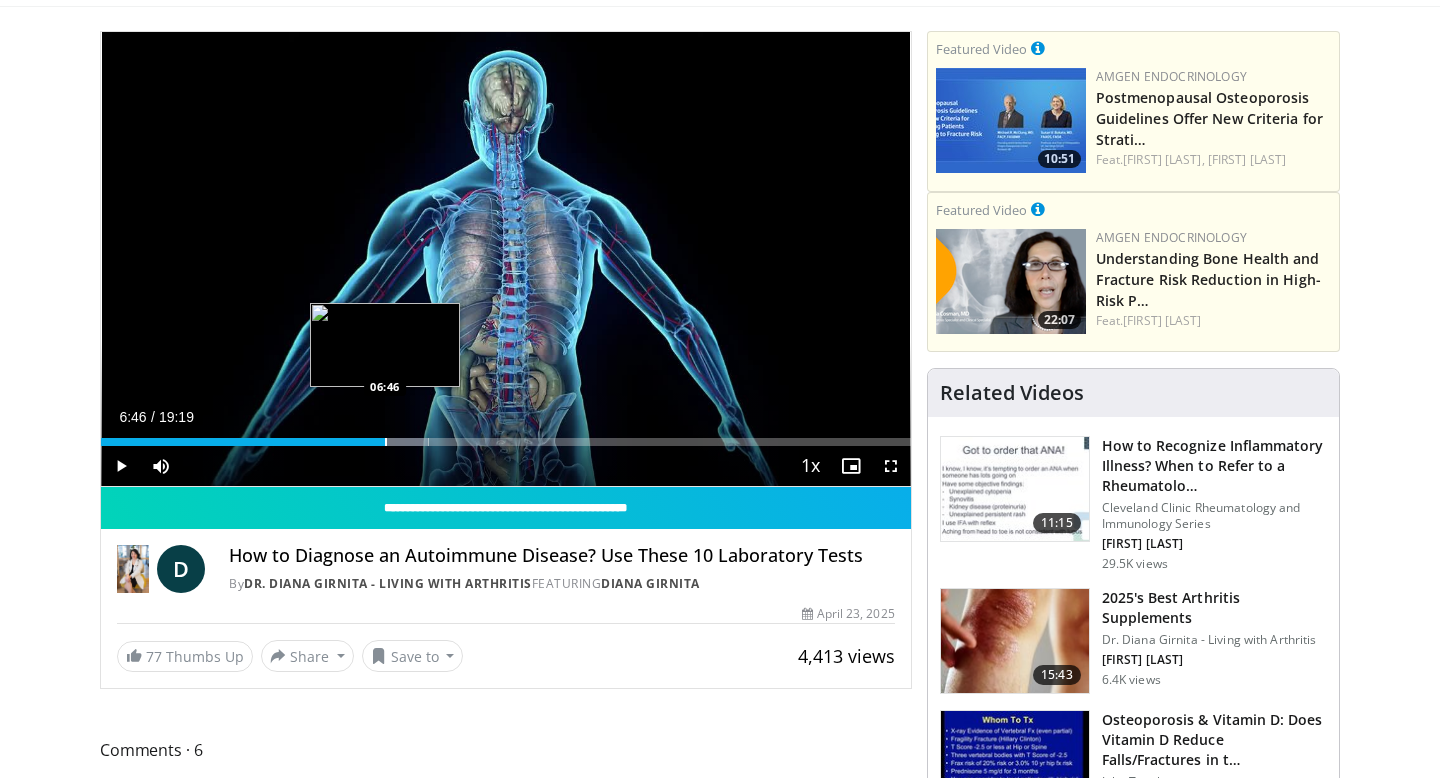 drag, startPoint x: 398, startPoint y: 437, endPoint x: 385, endPoint y: 437, distance: 13 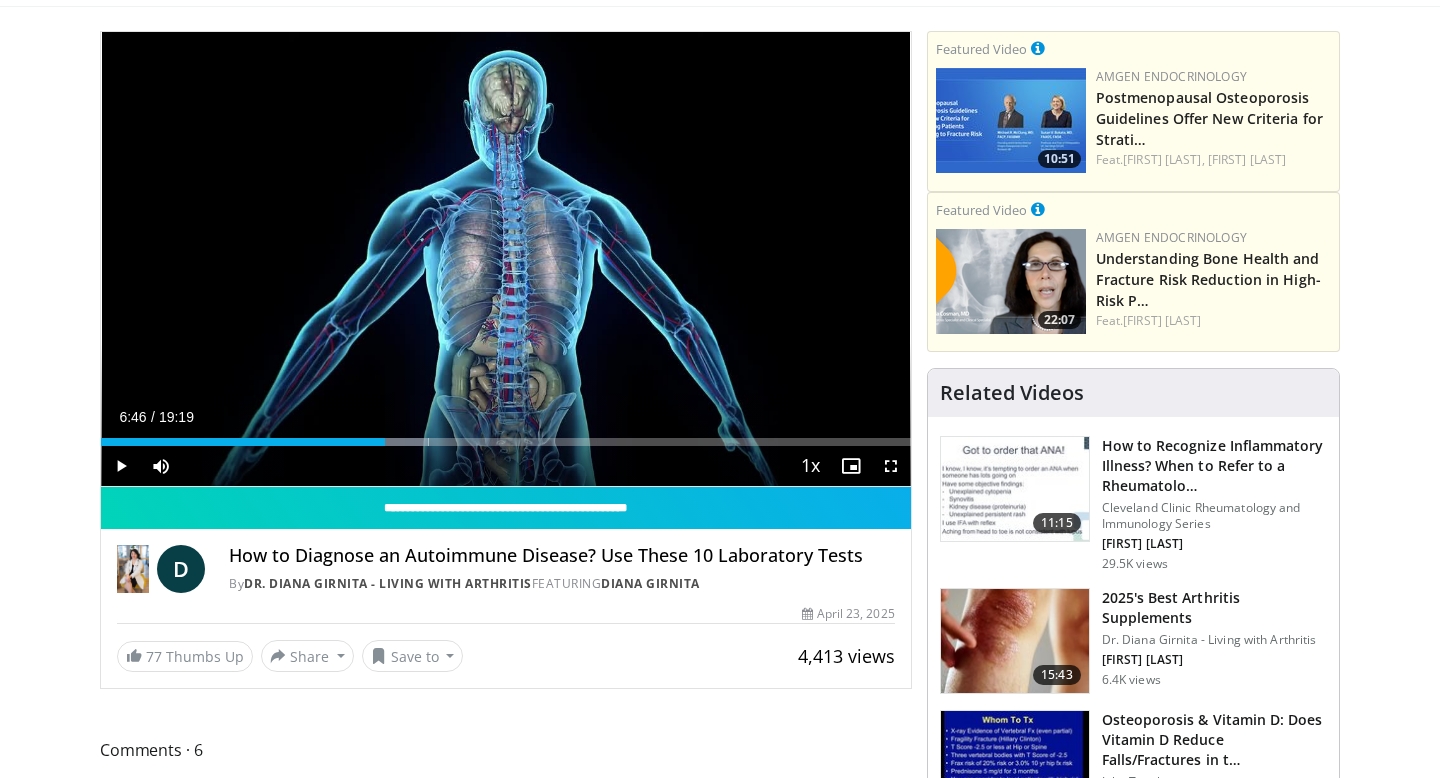 click on "Loaded :  40.45% 06:46 06:46" at bounding box center [506, 436] 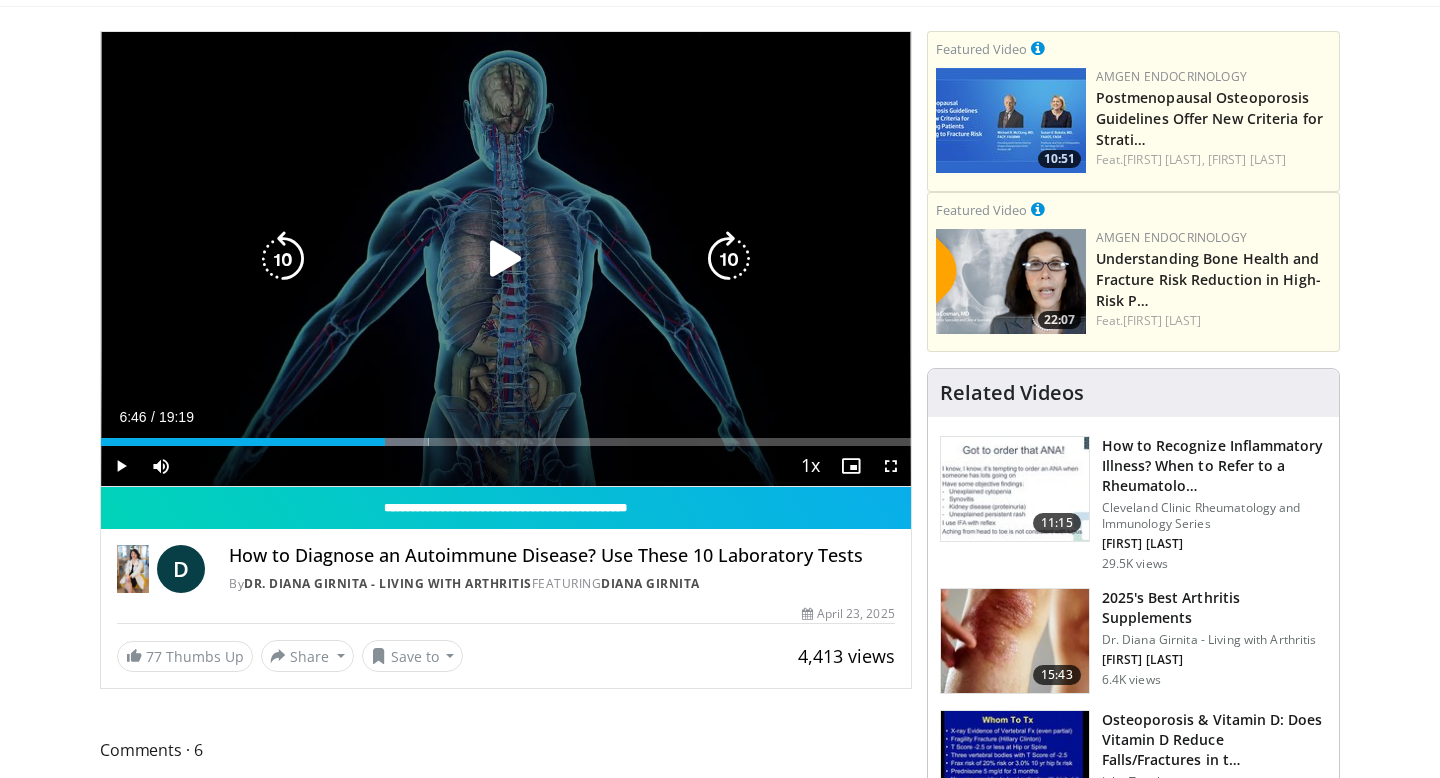 click at bounding box center (506, 259) 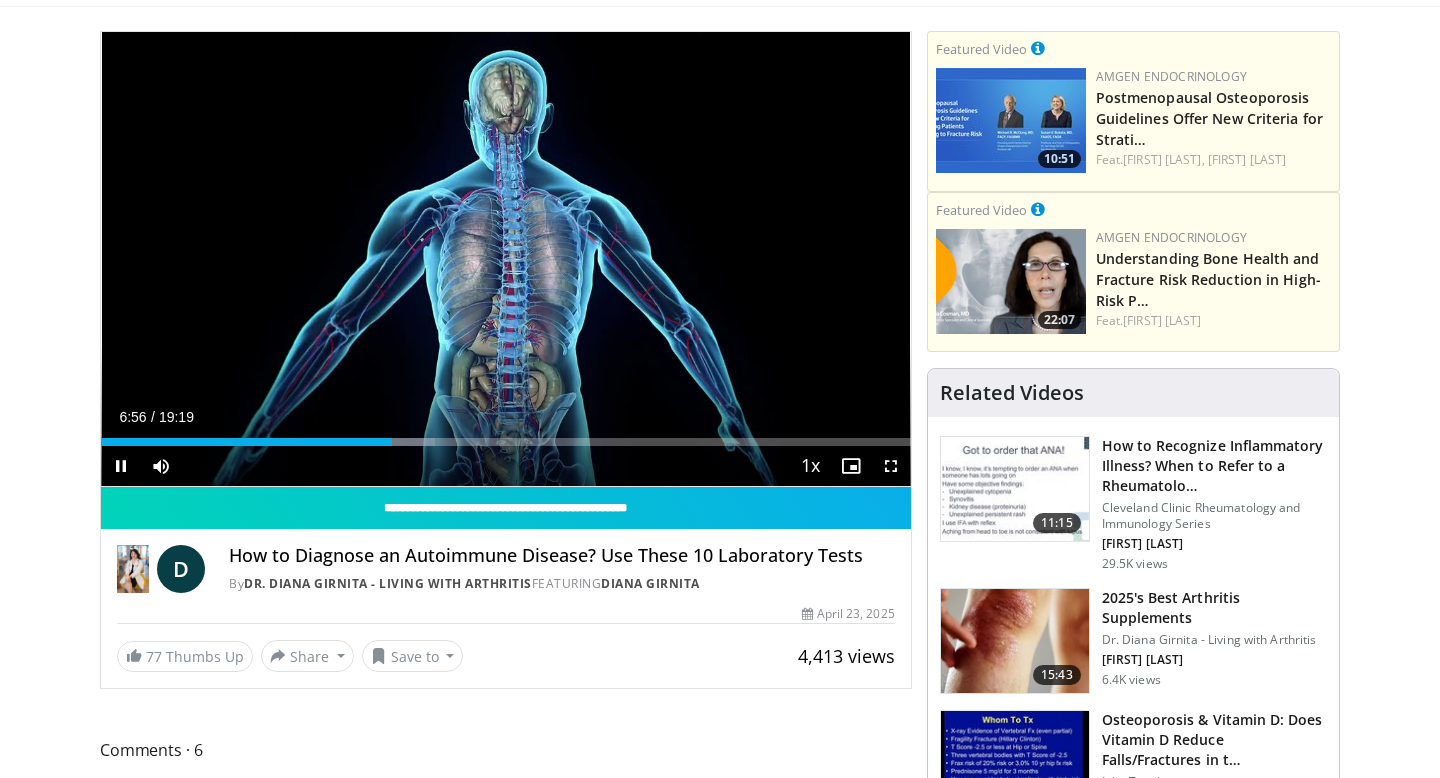 click on "Current Time  6:56 / Duration  19:19 Pause Skip Backward Skip Forward Mute 44% Loaded :  41.31% 06:56 06:33 Stream Type  LIVE Seek to live, currently behind live LIVE   1x Playback Rate 0.5x 0.75x 1x , selected 1.25x 1.5x 1.75x 2x Chapters Chapters Descriptions descriptions off , selected Captions captions settings , opens captions settings dialog captions off , selected Audio Track en (Main) , selected Fullscreen Enable picture-in-picture mode" at bounding box center (506, 466) 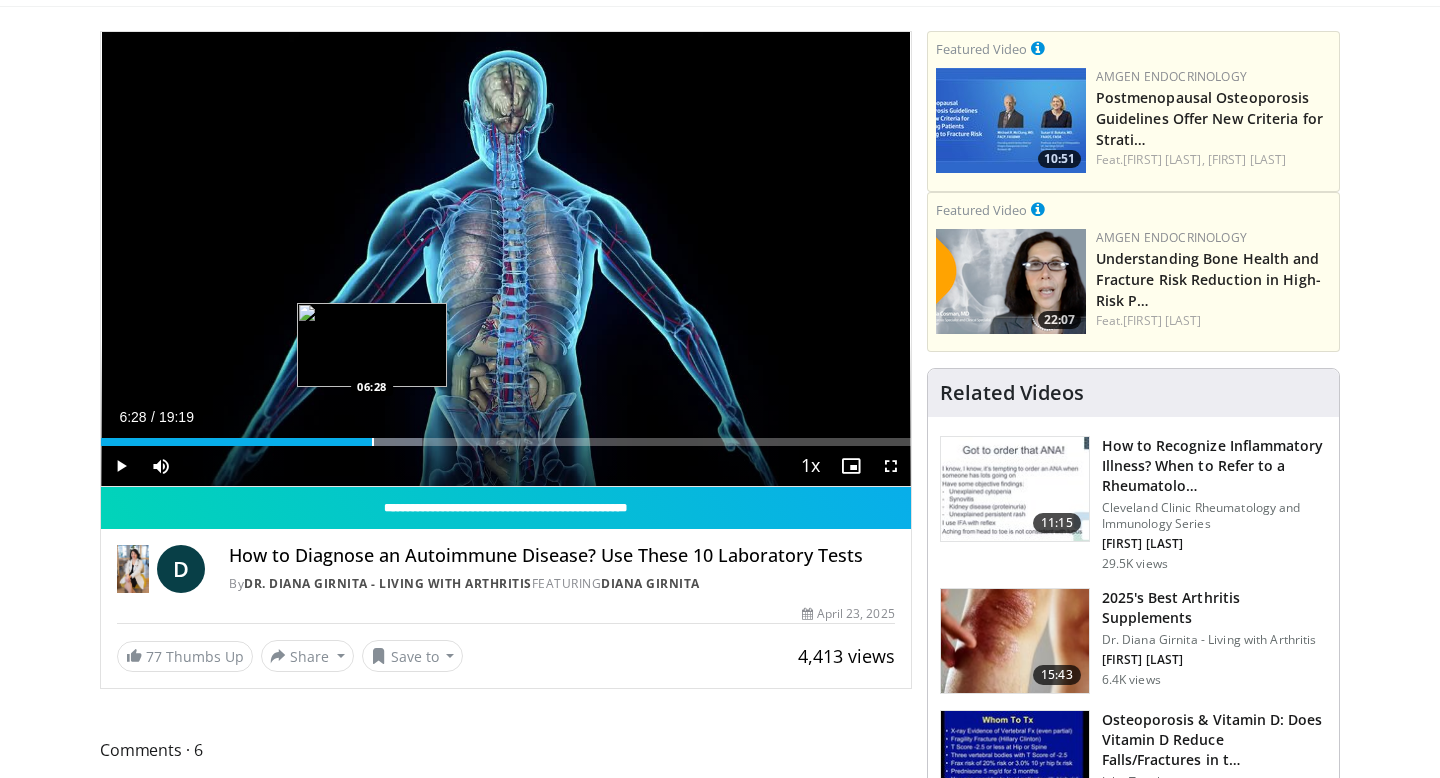 drag, startPoint x: 391, startPoint y: 443, endPoint x: 372, endPoint y: 440, distance: 19.235384 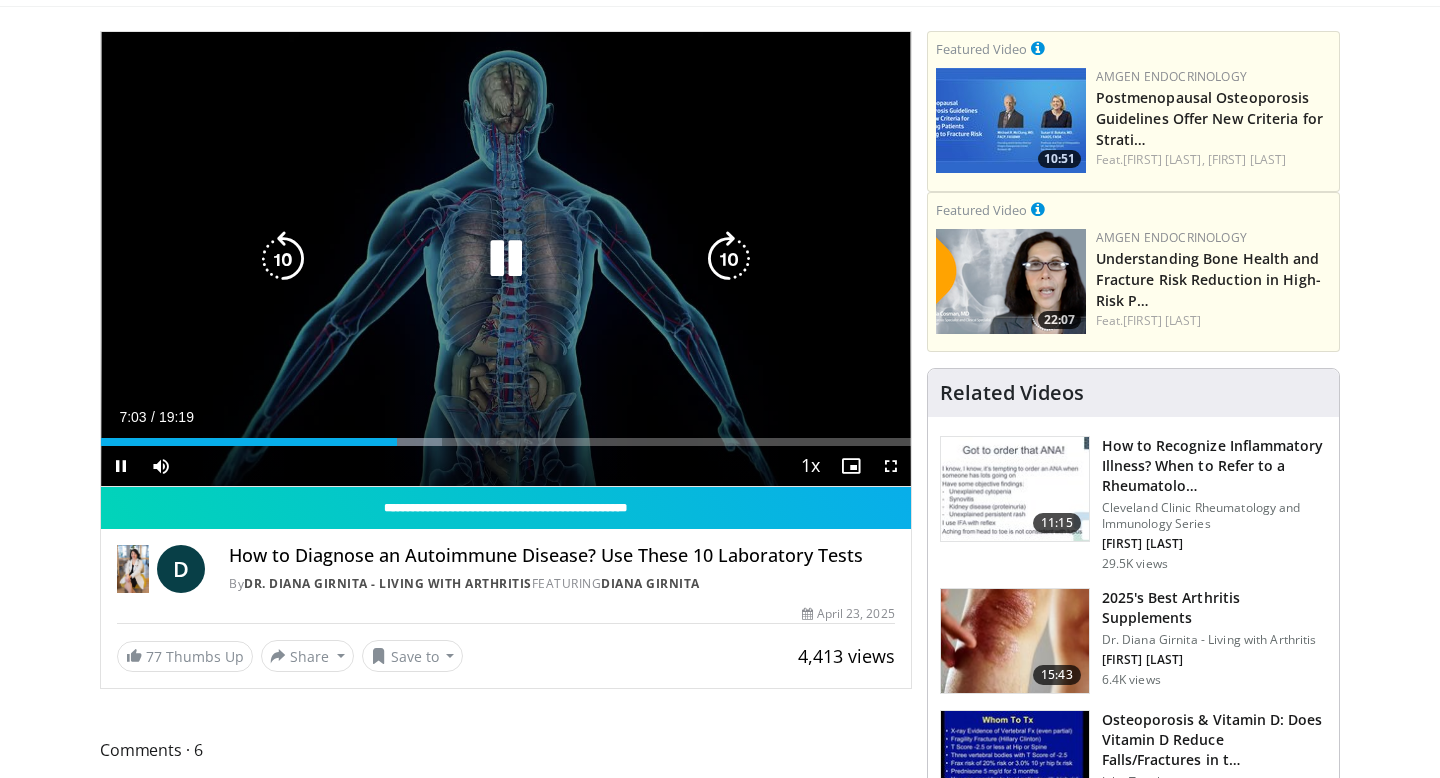 click on "10 seconds
Tap to unmute" at bounding box center [506, 259] 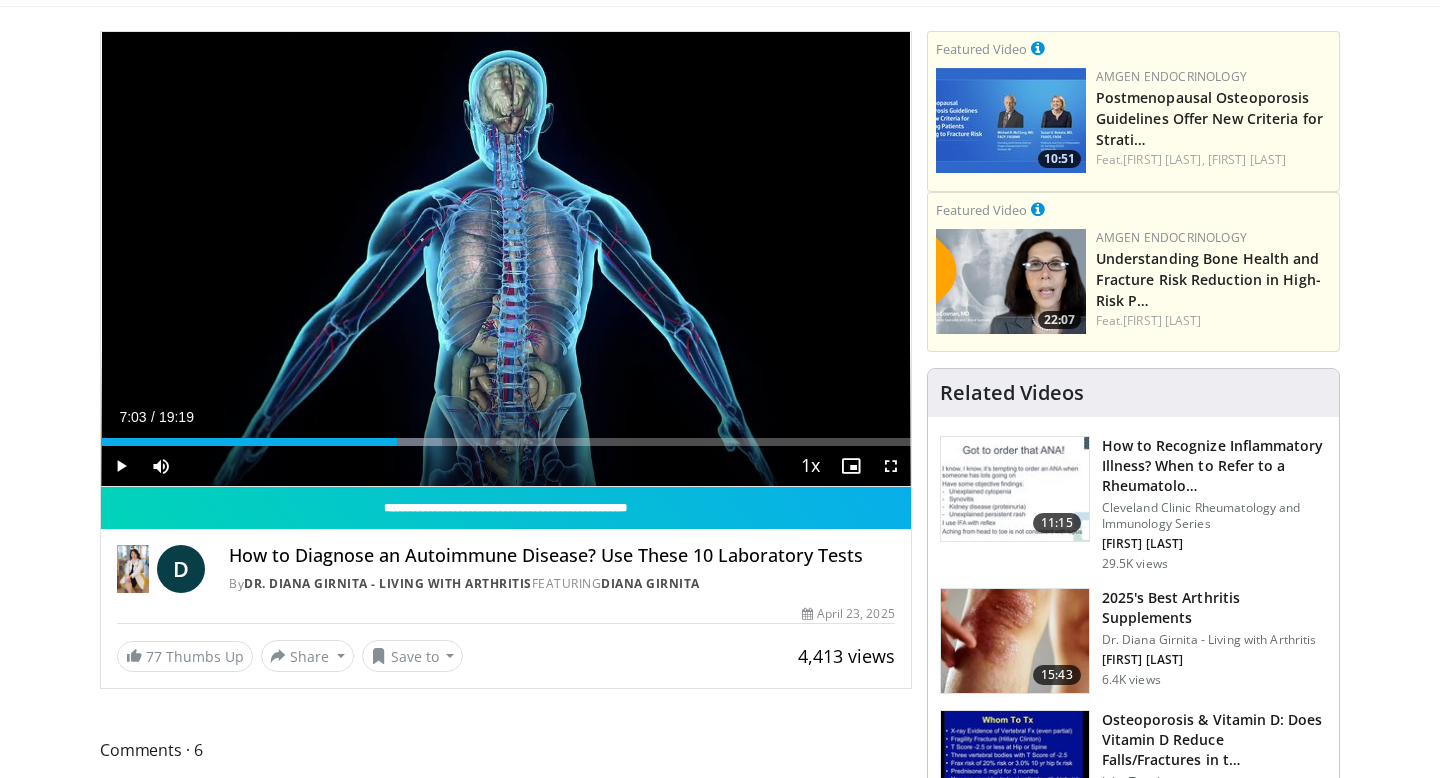 click on "10 seconds
Tap to unmute" at bounding box center (506, 259) 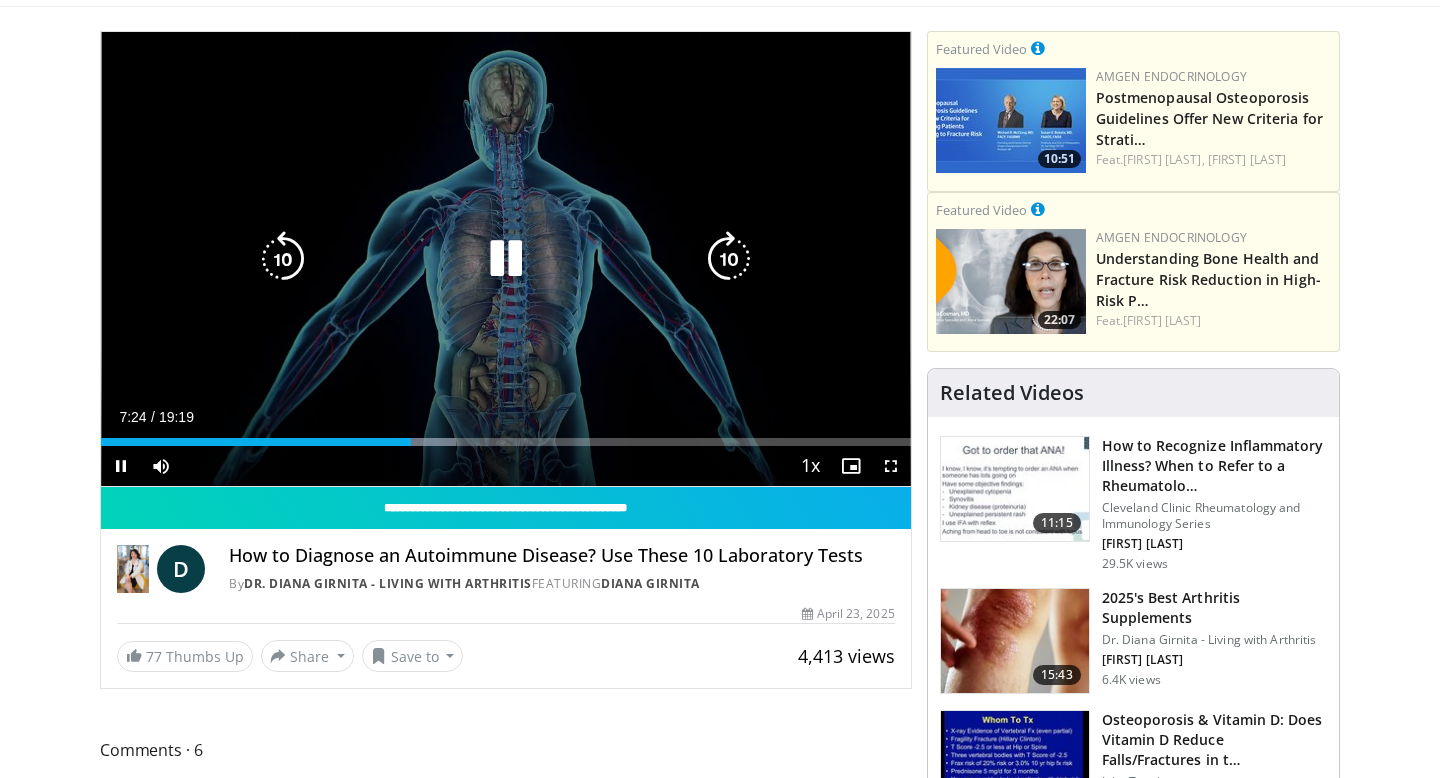 click on "10 seconds
Tap to unmute" at bounding box center [506, 259] 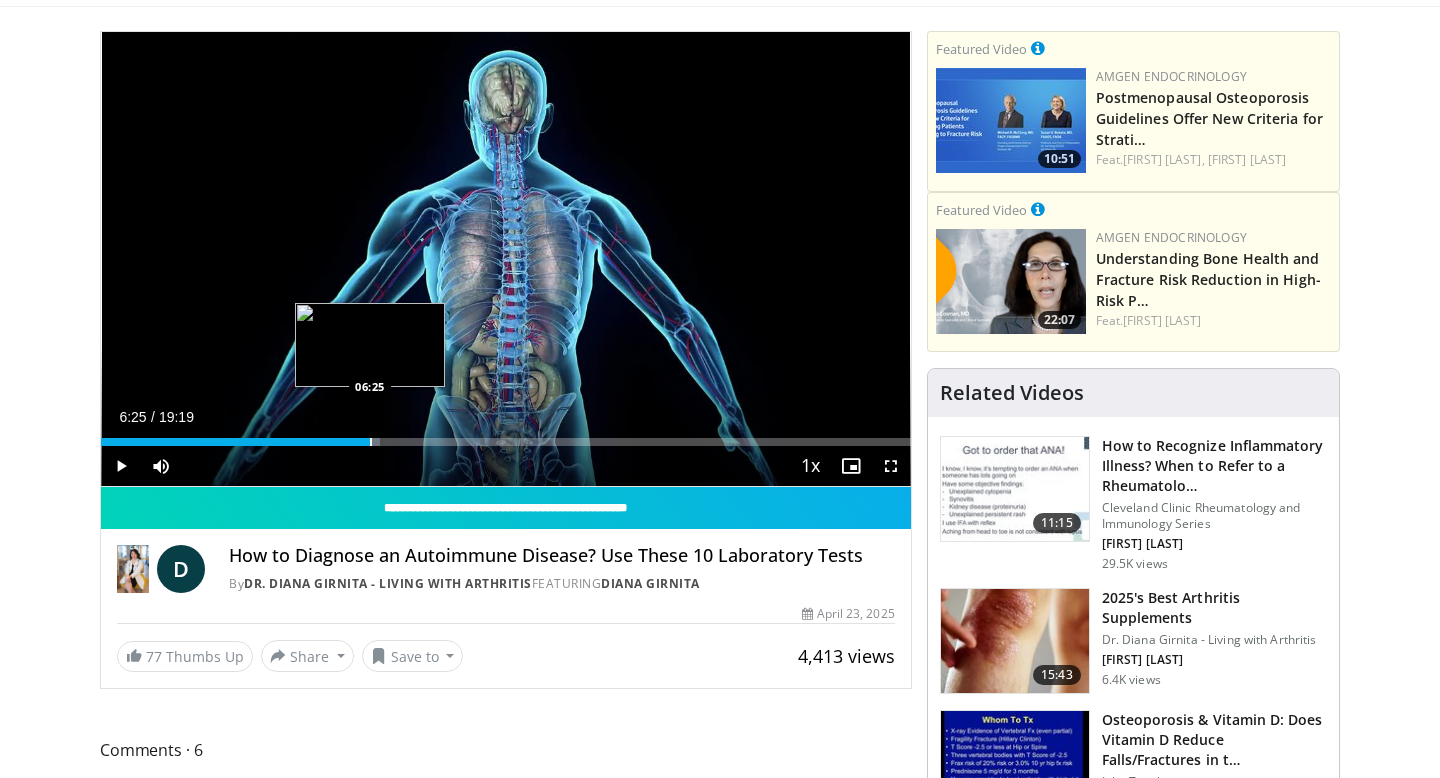 drag, startPoint x: 407, startPoint y: 441, endPoint x: 369, endPoint y: 436, distance: 38.327538 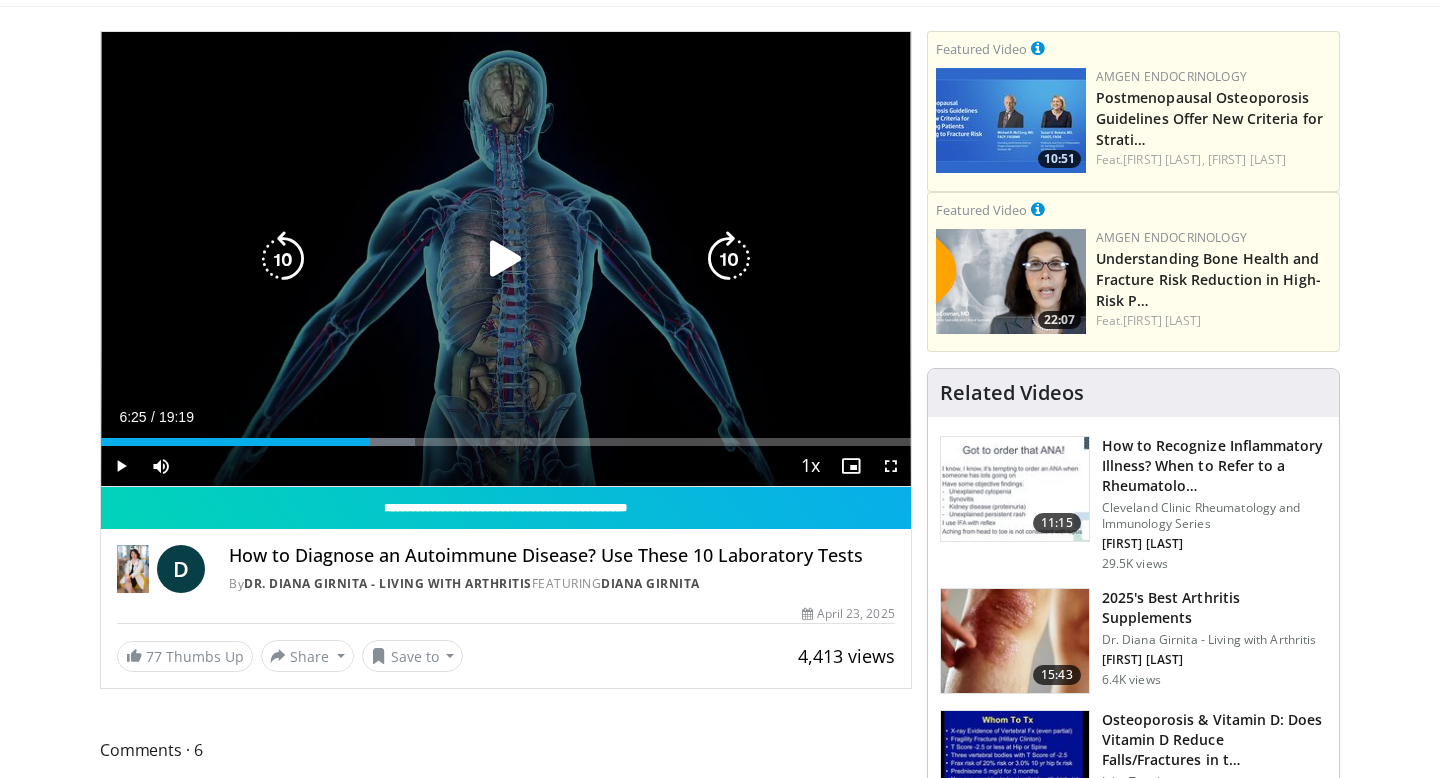 click at bounding box center (506, 259) 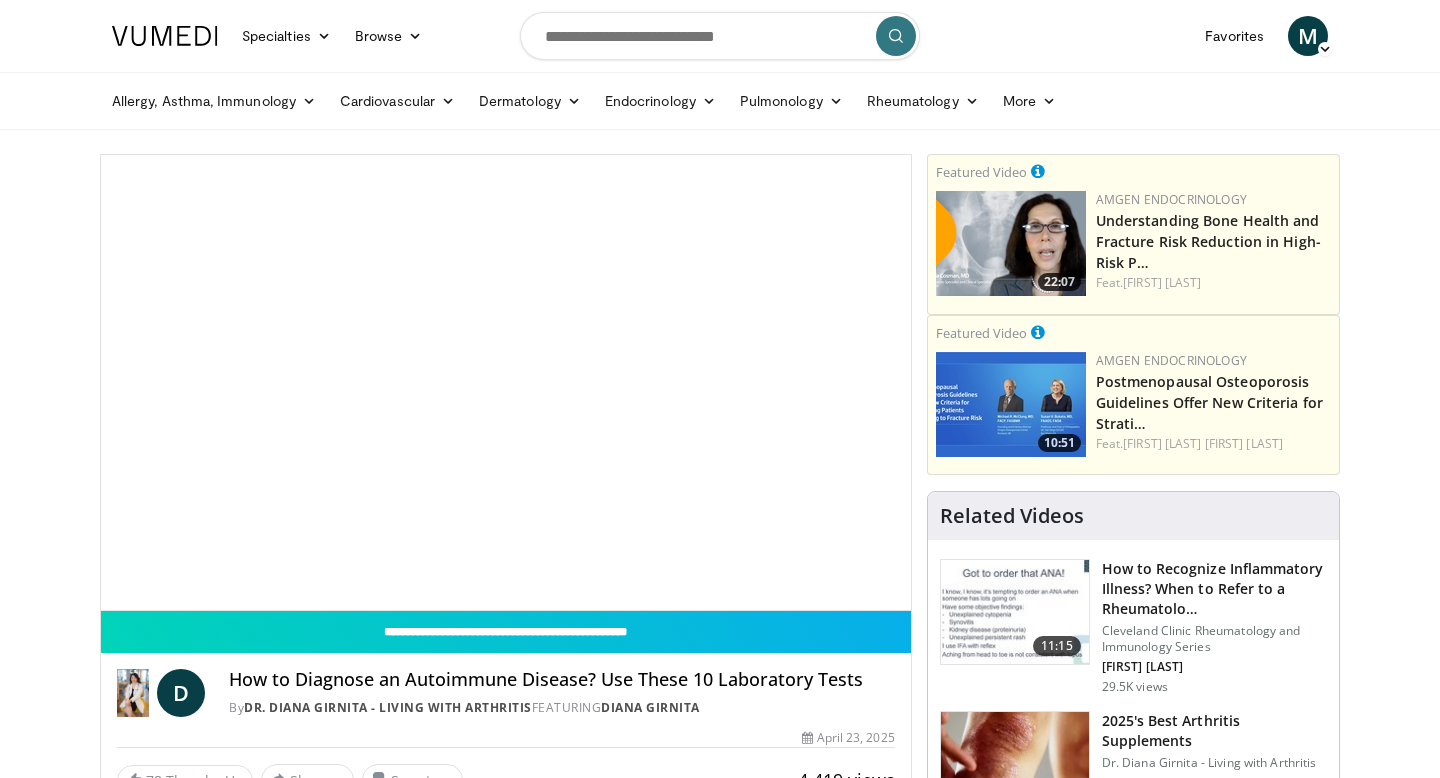 scroll, scrollTop: 0, scrollLeft: 0, axis: both 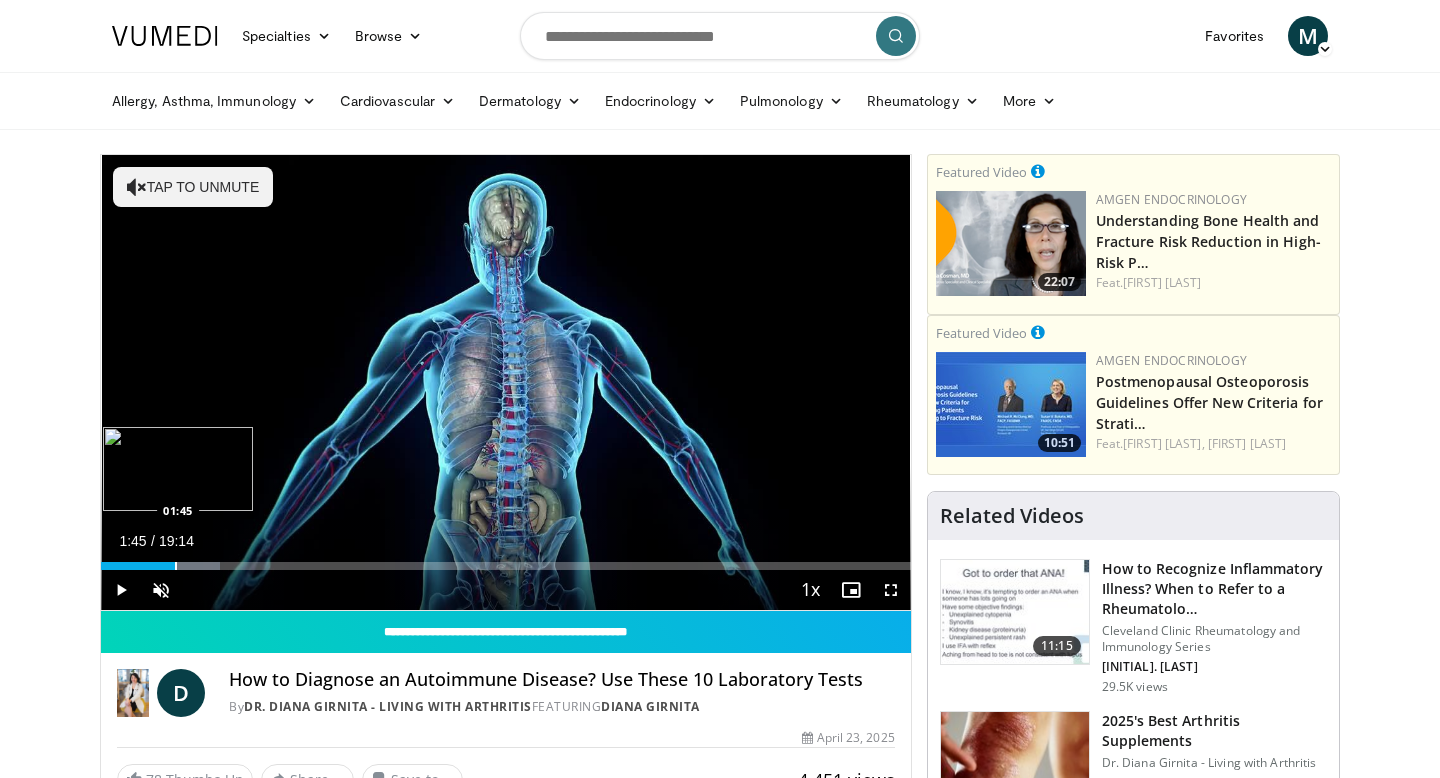 drag, startPoint x: 120, startPoint y: 569, endPoint x: 174, endPoint y: 566, distance: 54.08327 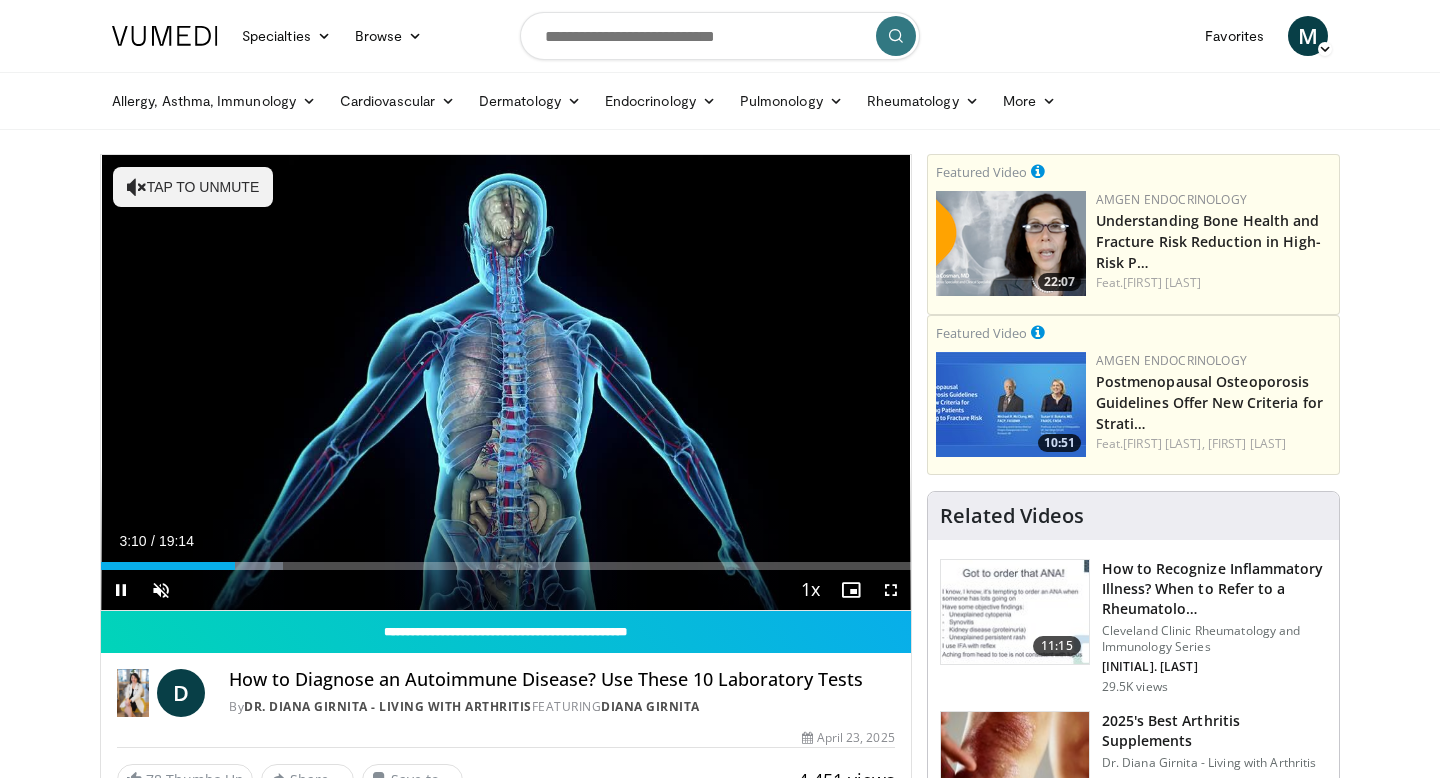 drag, startPoint x: 219, startPoint y: 573, endPoint x: 365, endPoint y: 582, distance: 146.27713 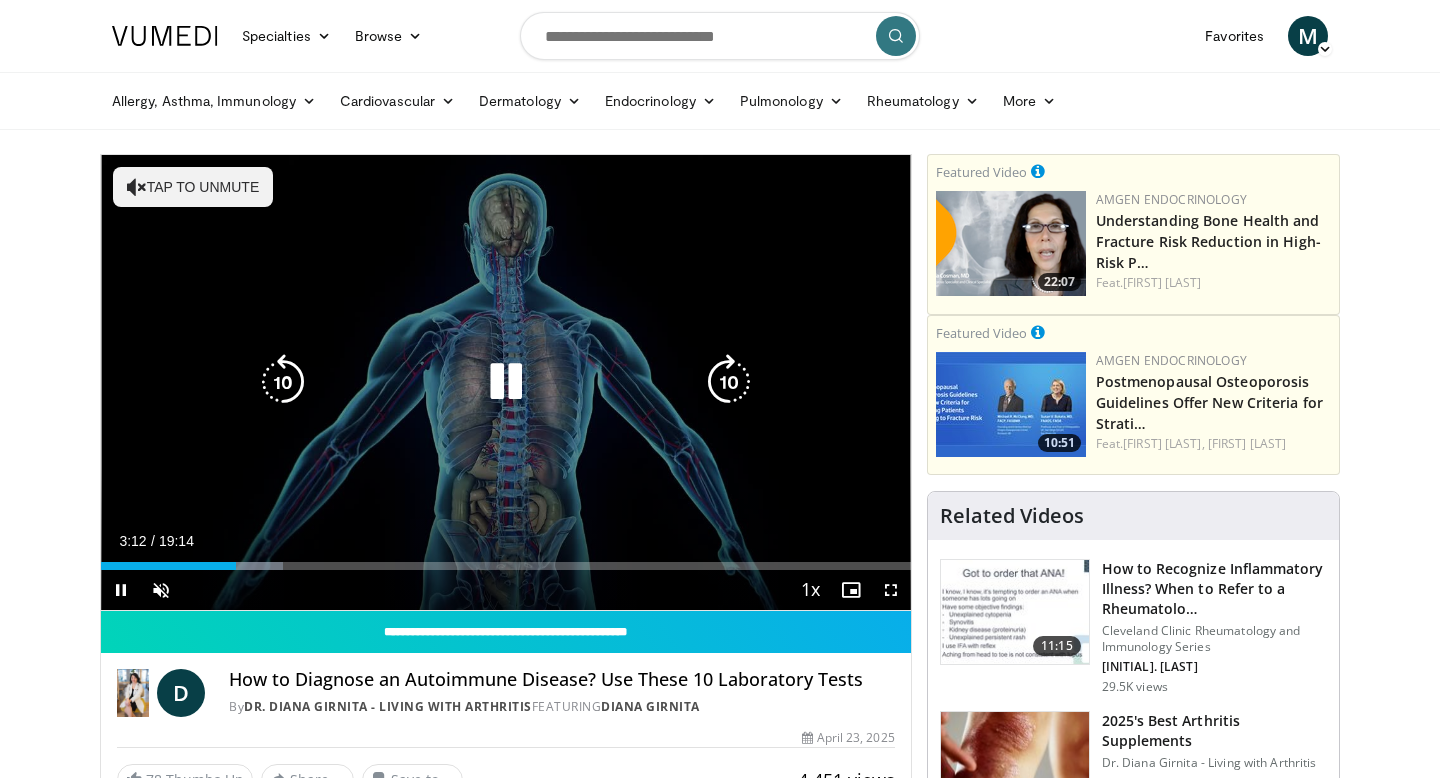 click at bounding box center (506, 382) 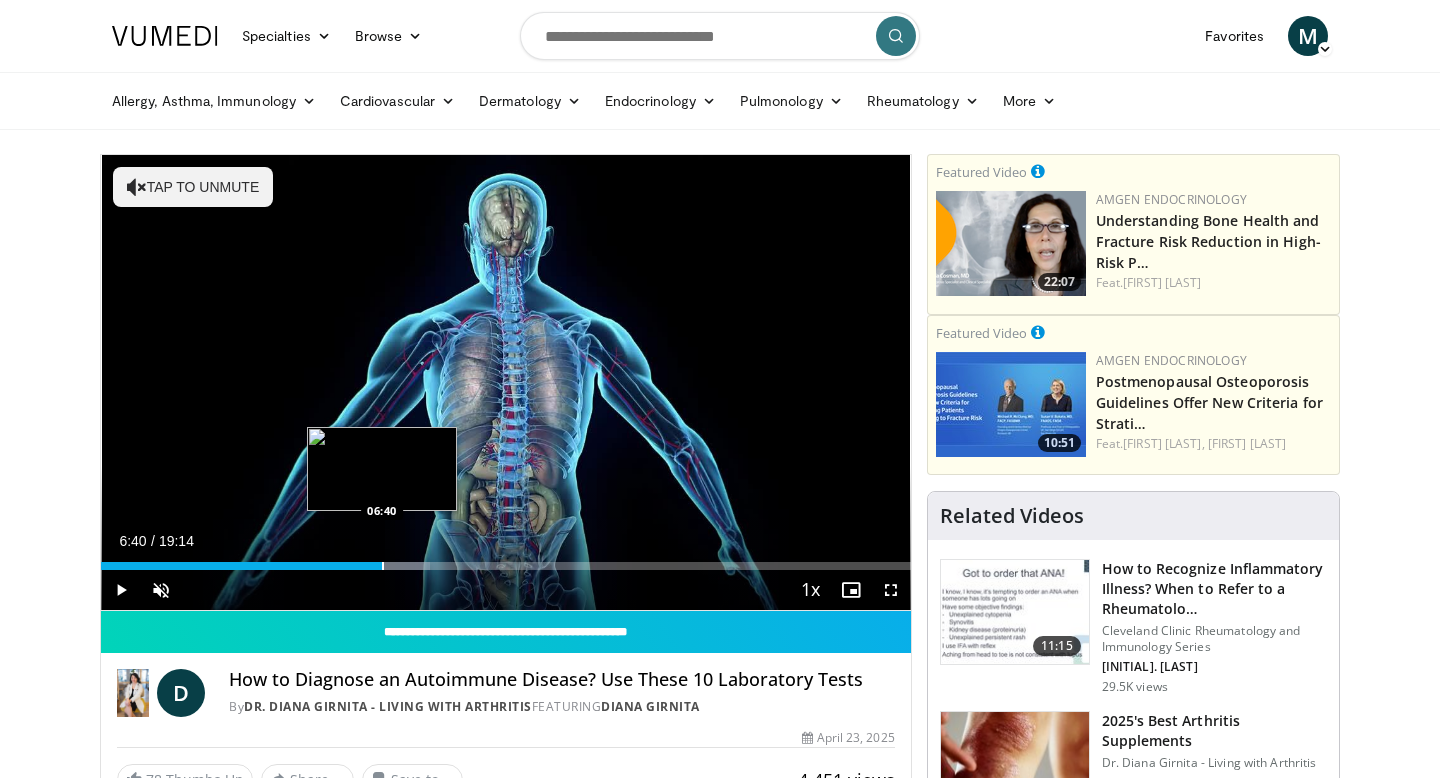 drag, startPoint x: 206, startPoint y: 564, endPoint x: 381, endPoint y: 557, distance: 175.13994 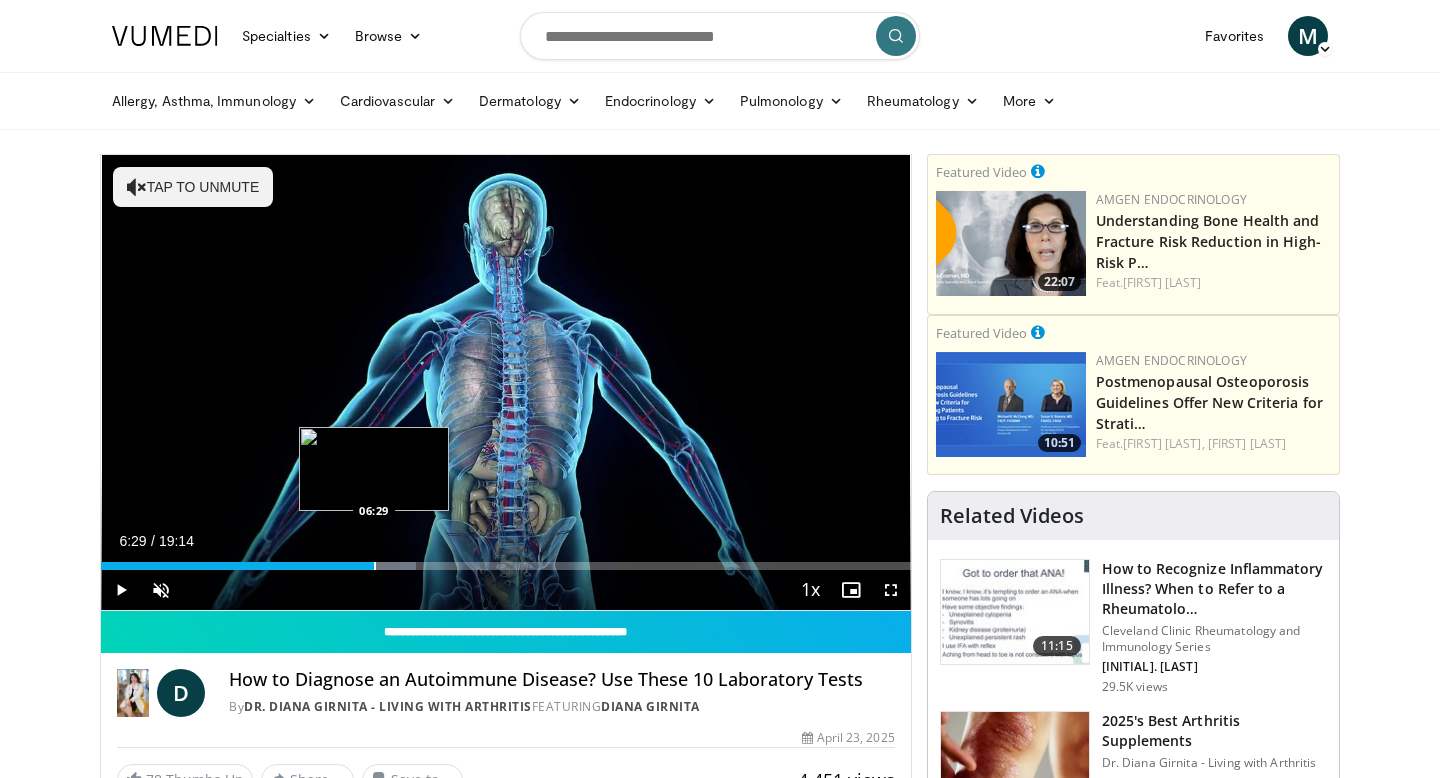 click at bounding box center (375, 566) 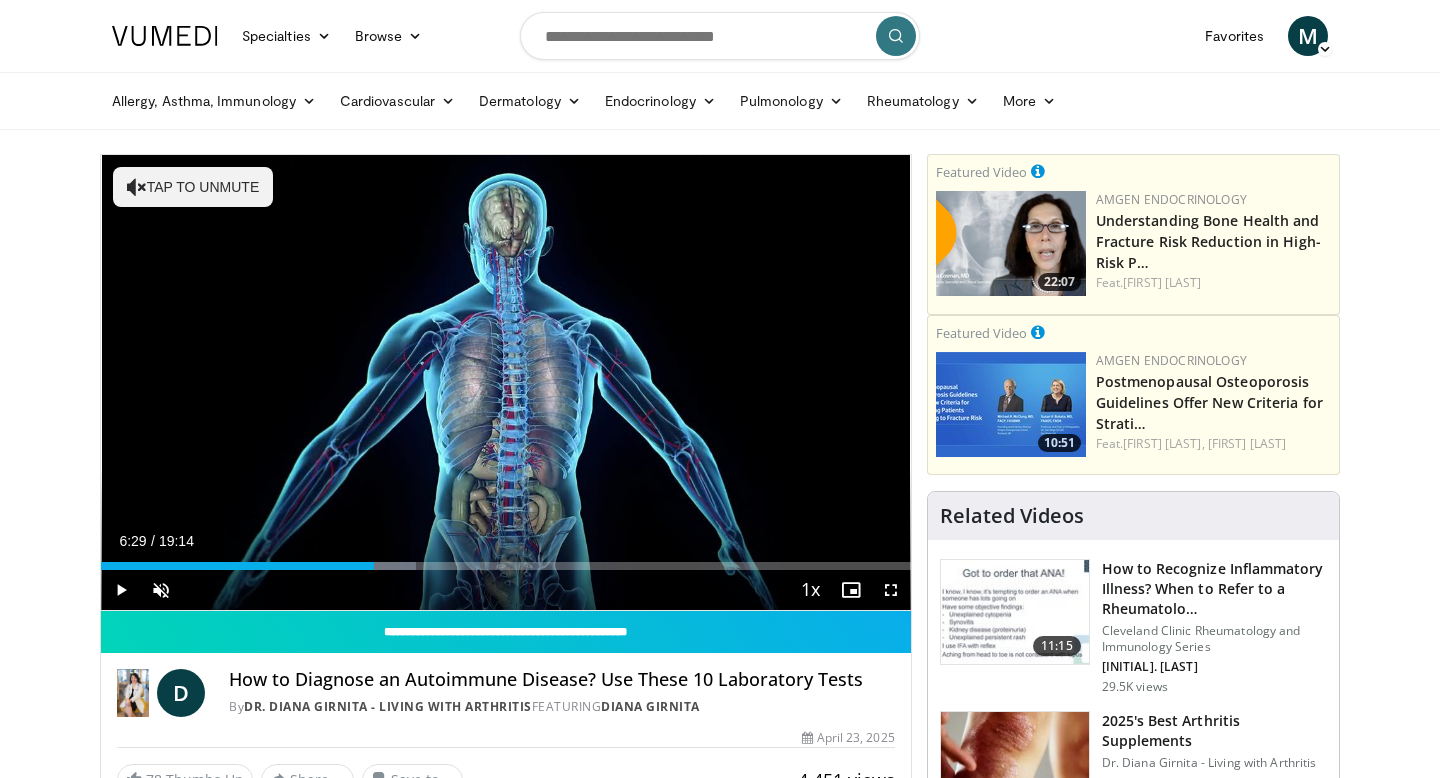click on "Current Time  6:29 / Duration  19:14 Play Skip Backward Skip Forward Unmute 0% Loaded :  38.91% 06:29 06:31 Stream Type  LIVE Seek to live, currently behind live LIVE   1x Playback Rate 0.5x 0.75x 1x , selected 1.25x 1.5x 1.75x 2x Chapters Chapters Descriptions descriptions off , selected Captions captions settings , opens captions settings dialog captions off , selected Audio Track en (Main) , selected Fullscreen Enable picture-in-picture mode" at bounding box center (506, 590) 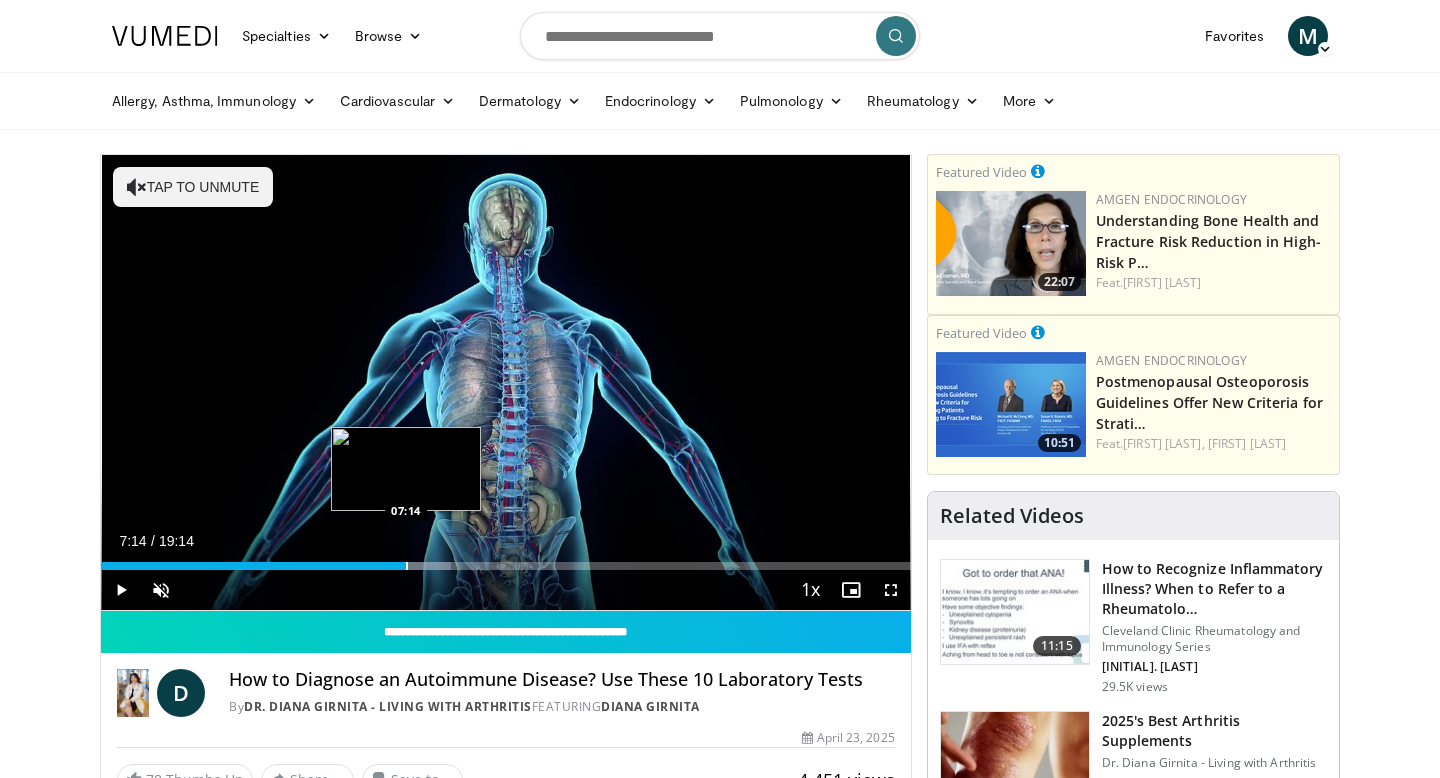 drag, startPoint x: 367, startPoint y: 565, endPoint x: 406, endPoint y: 565, distance: 39 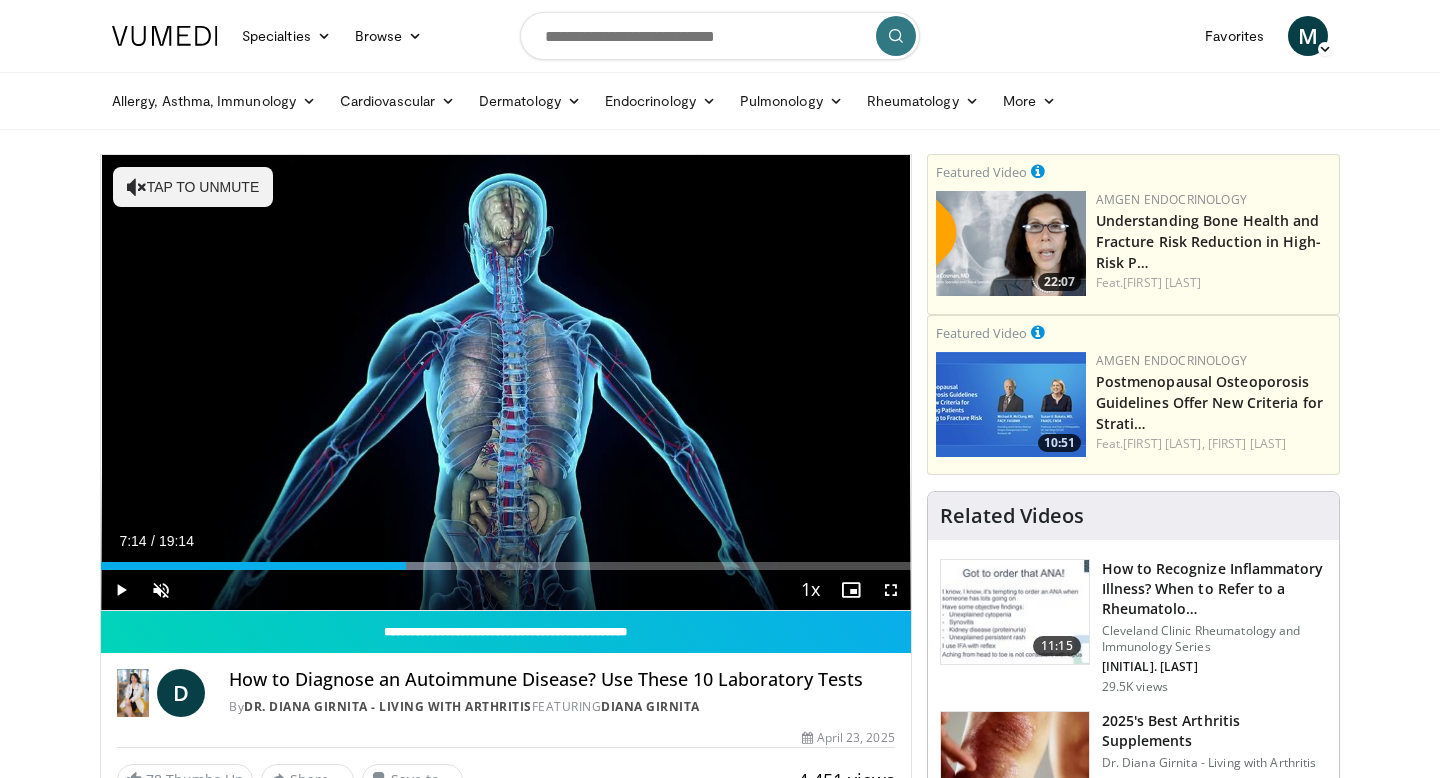 drag, startPoint x: 274, startPoint y: 573, endPoint x: 331, endPoint y: 573, distance: 57 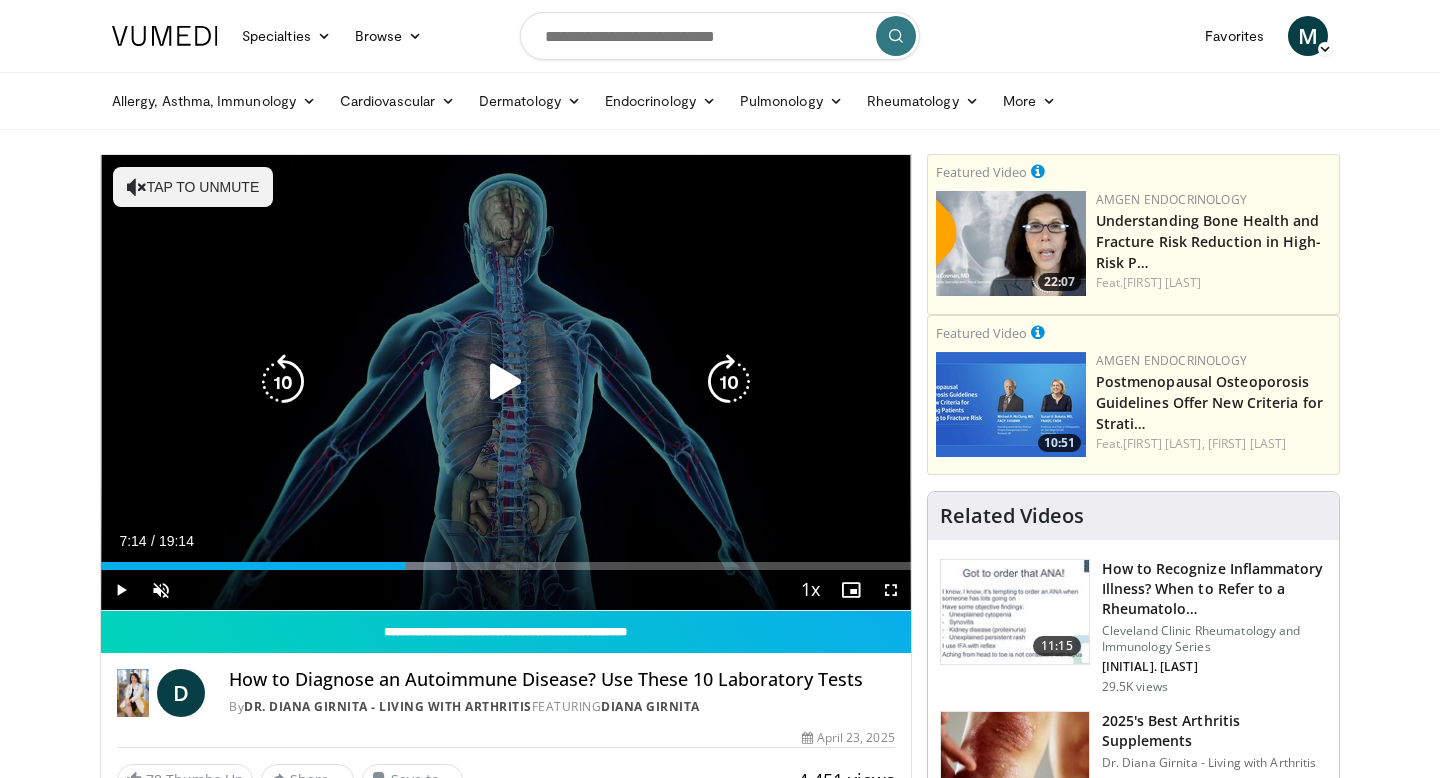 click at bounding box center [506, 382] 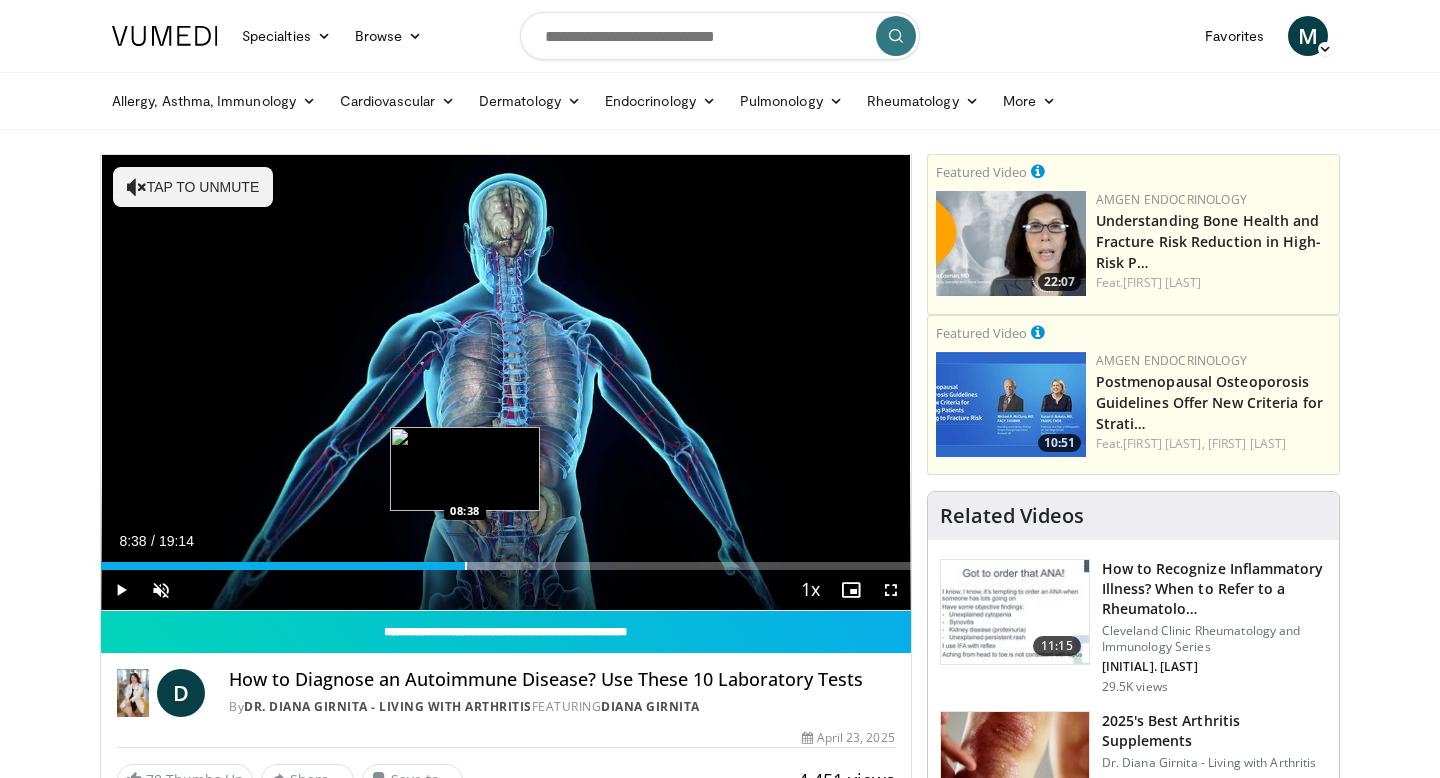 drag, startPoint x: 397, startPoint y: 562, endPoint x: 465, endPoint y: 560, distance: 68.0294 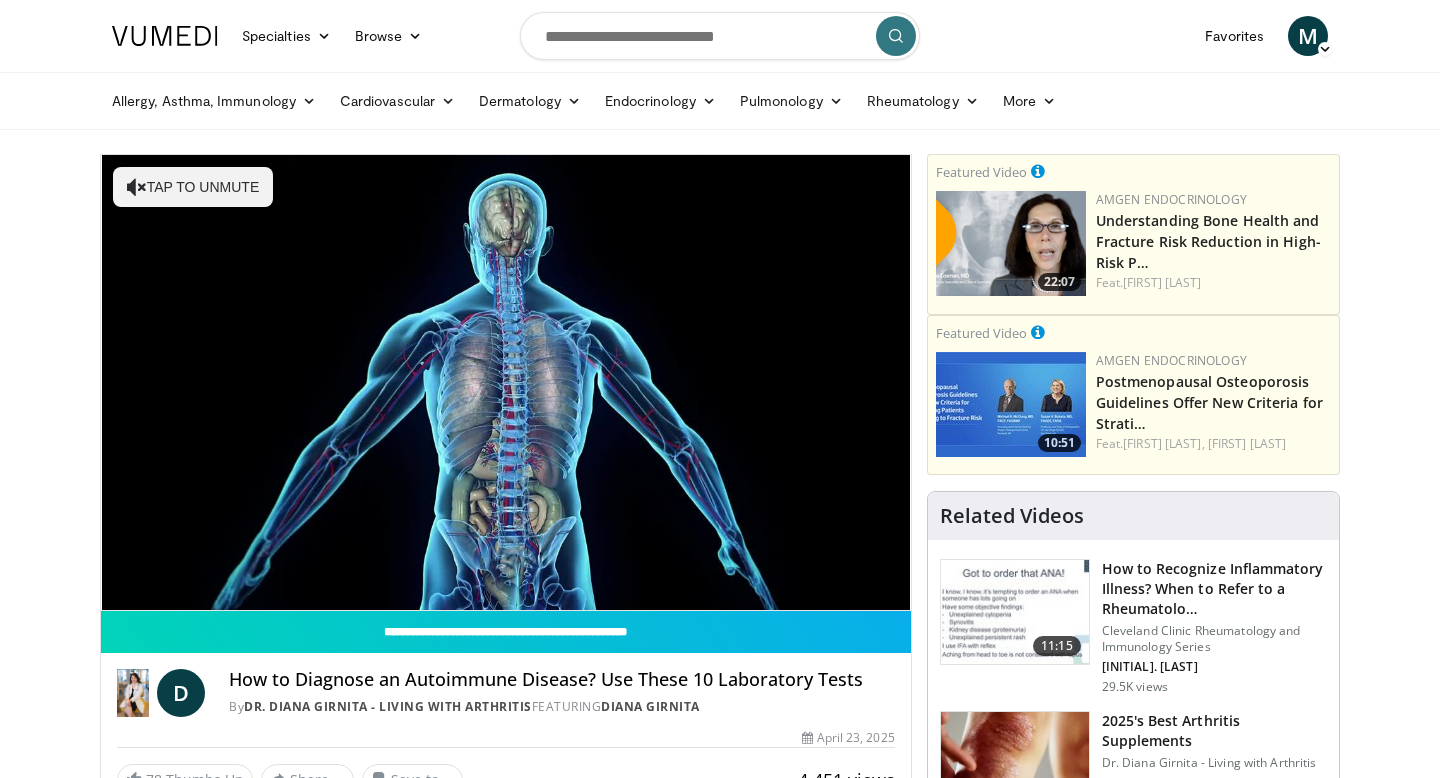 click on "10 seconds
Tap to unmute" at bounding box center [506, 382] 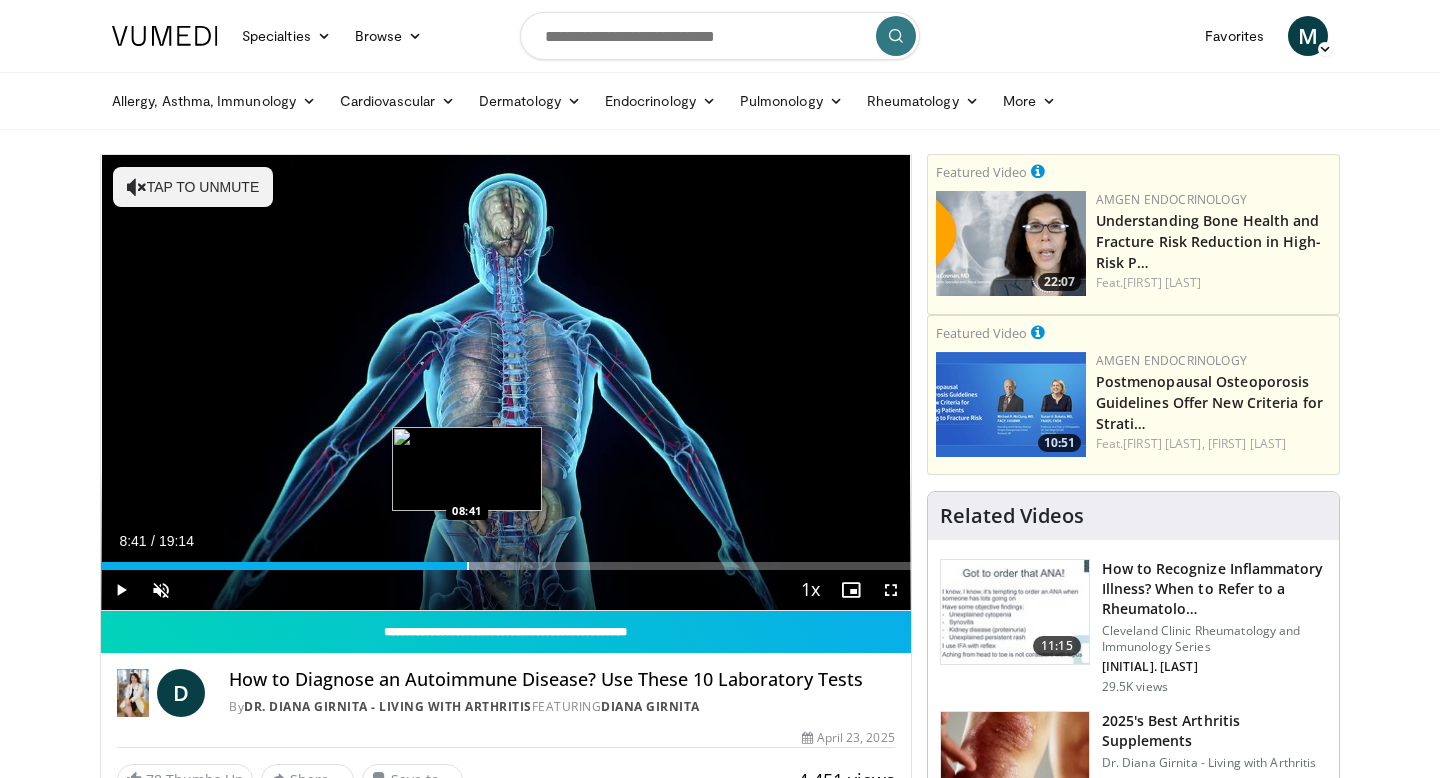 drag, startPoint x: 452, startPoint y: 562, endPoint x: 466, endPoint y: 567, distance: 14.866069 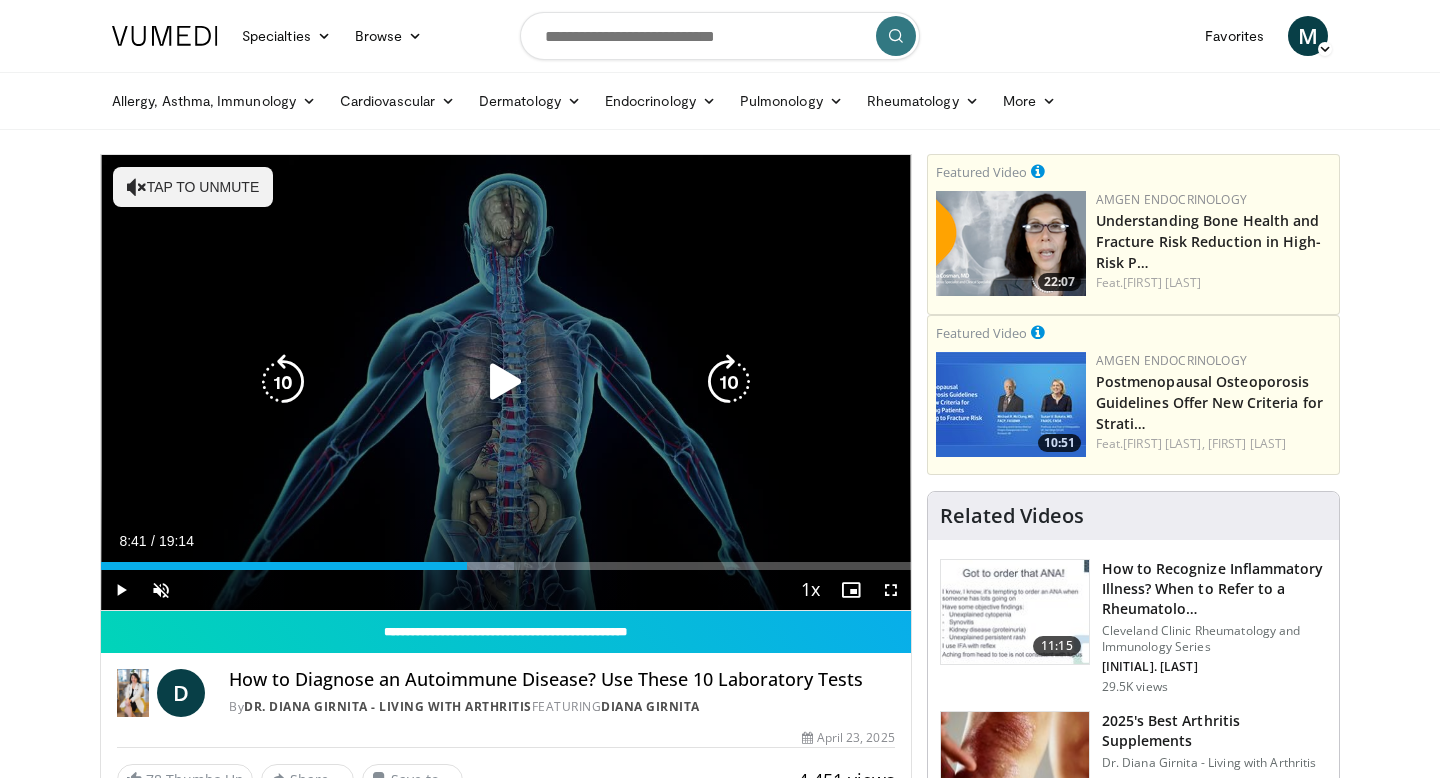 click at bounding box center (506, 382) 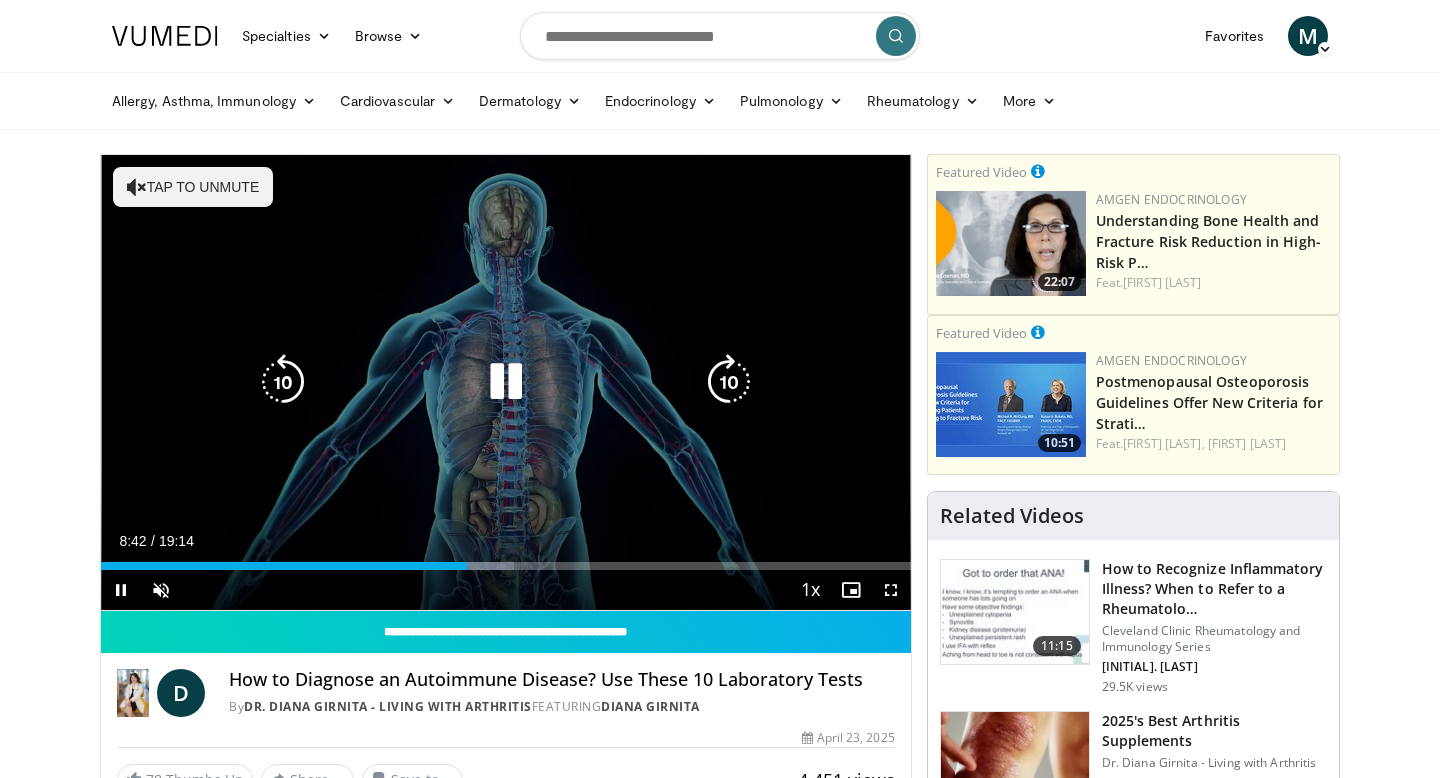 click at bounding box center (506, 382) 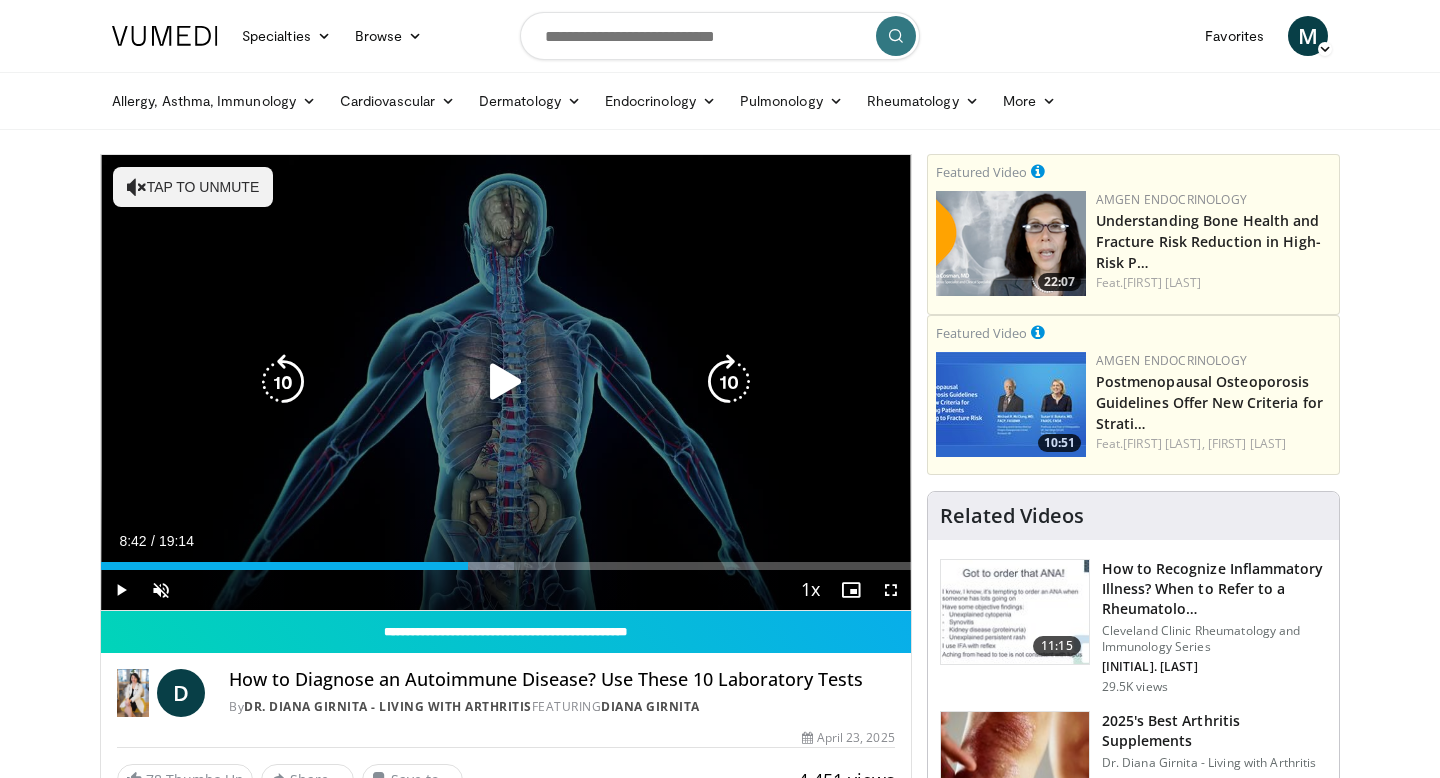 click at bounding box center [506, 382] 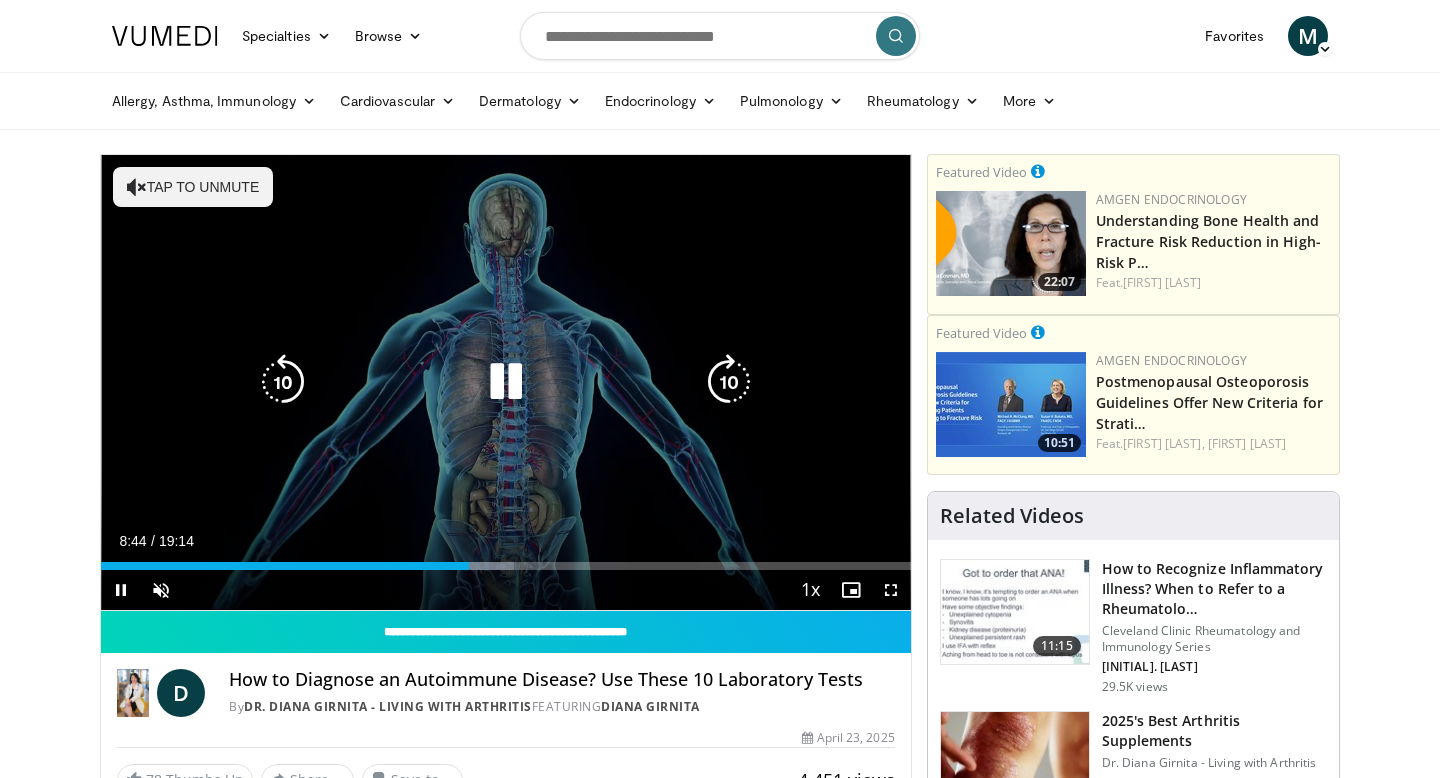 click on "10 seconds
Tap to unmute" at bounding box center [506, 382] 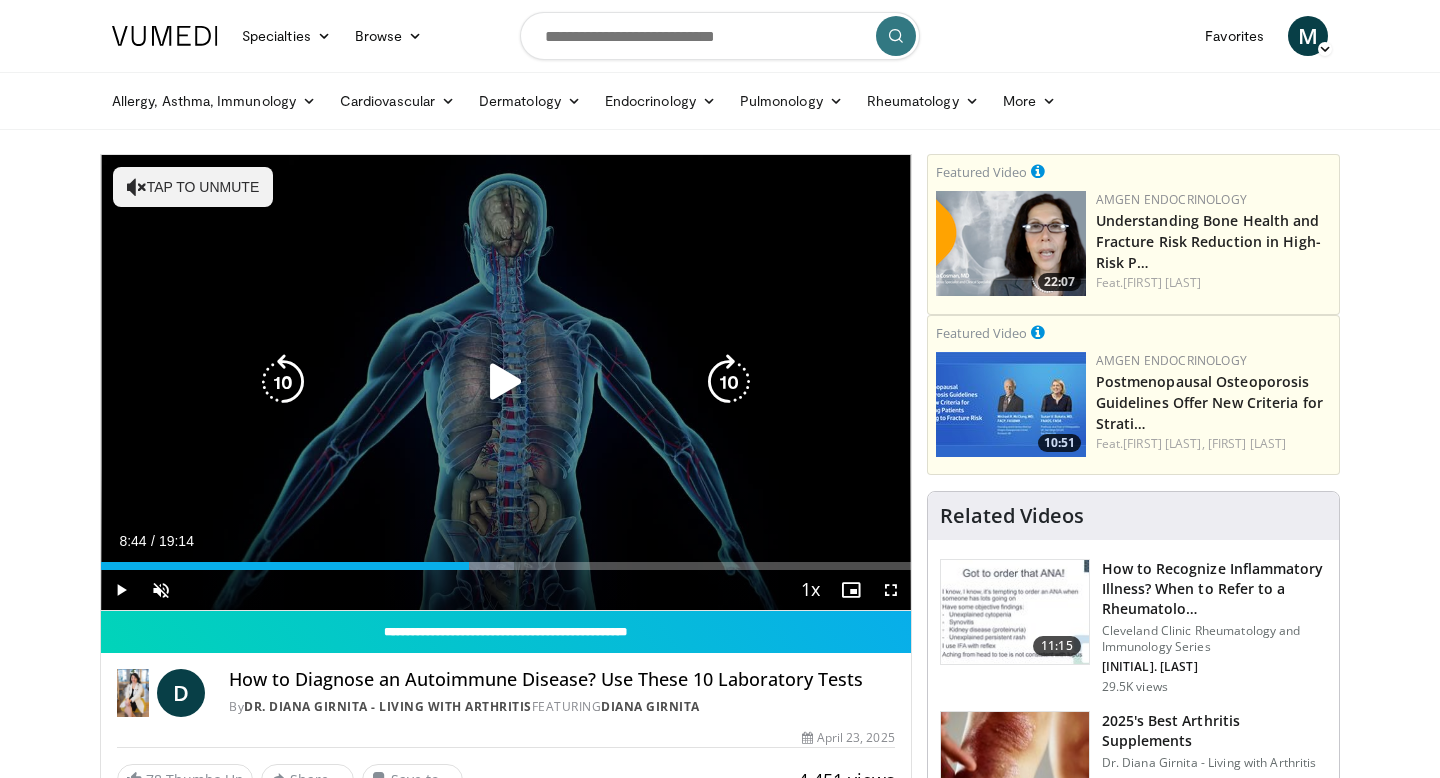 click on "10 seconds
Tap to unmute" at bounding box center [506, 382] 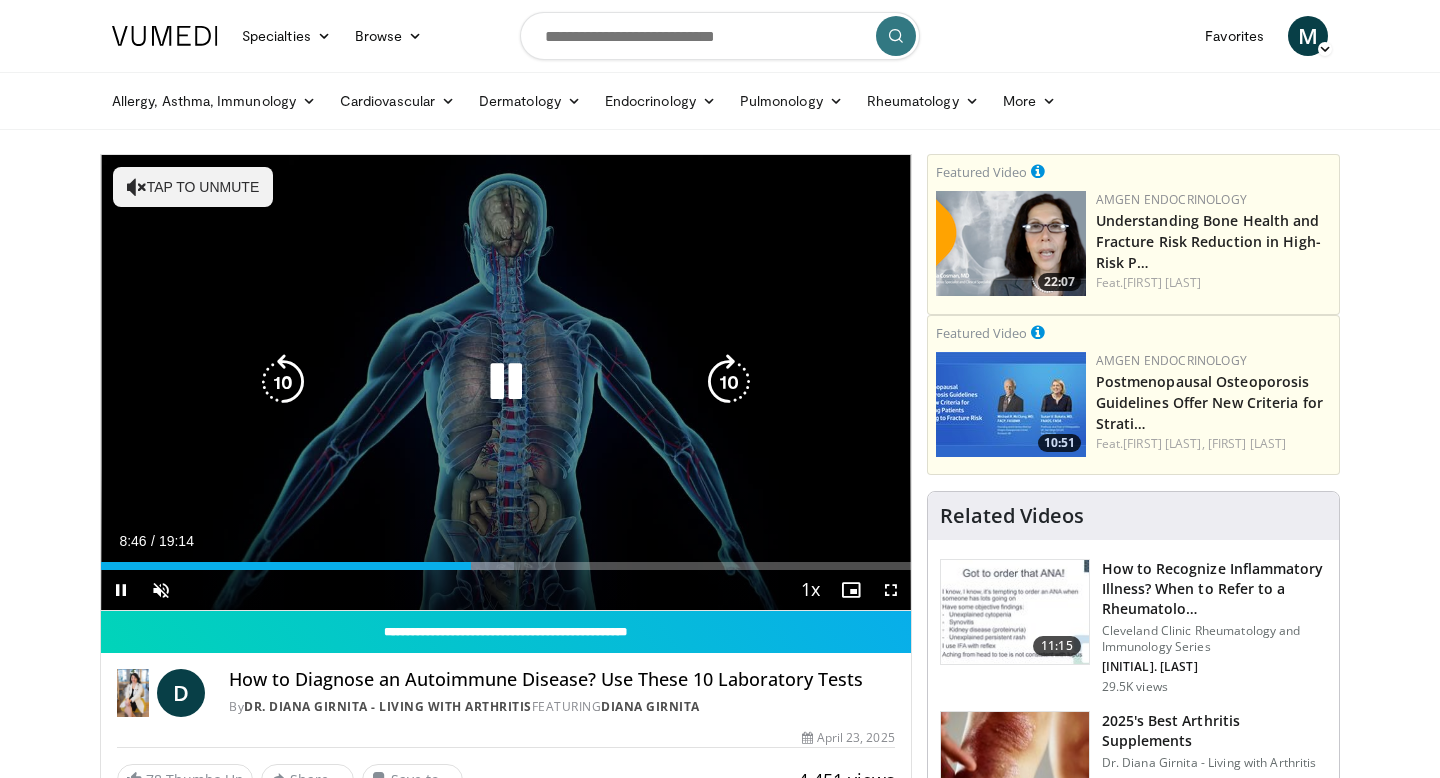 click on "10 seconds
Tap to unmute" at bounding box center [506, 382] 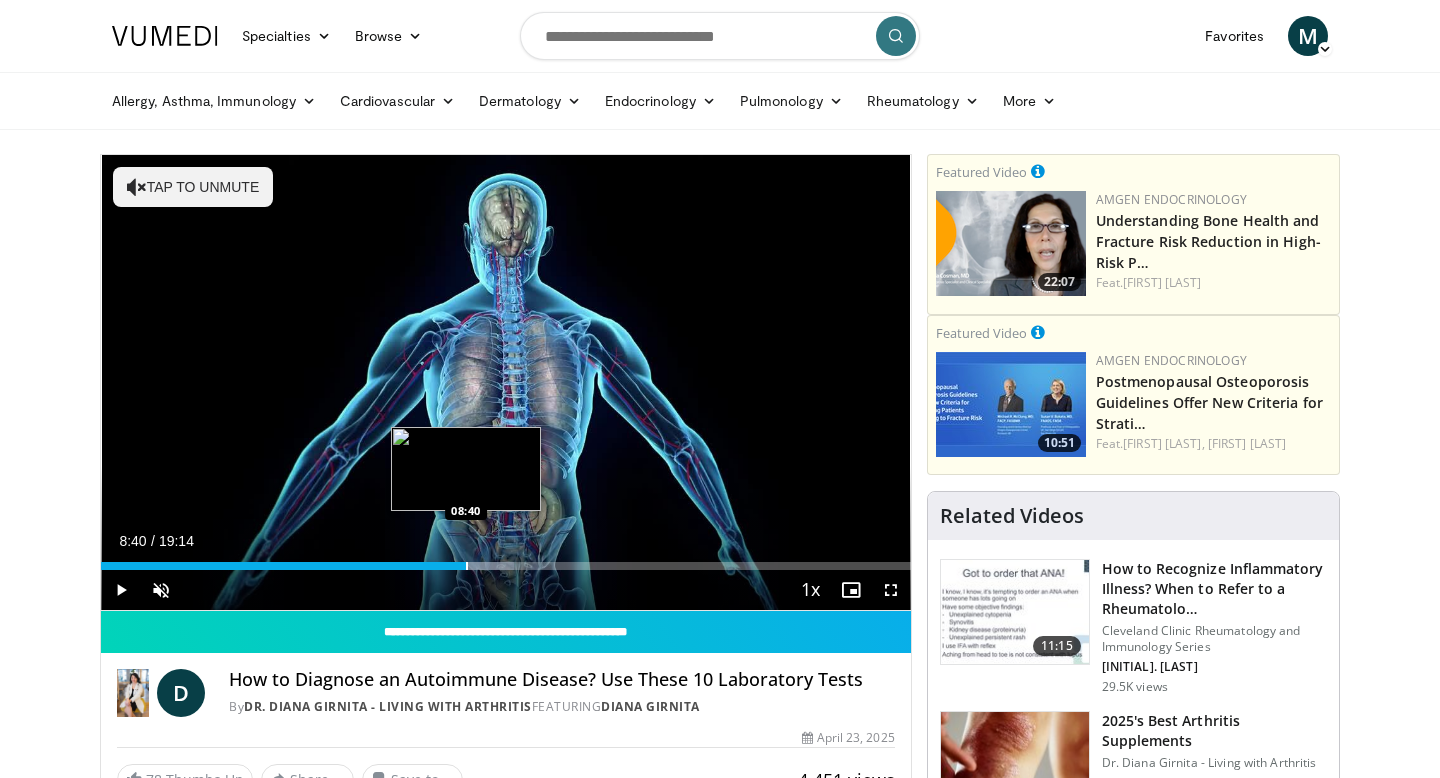 click at bounding box center [467, 566] 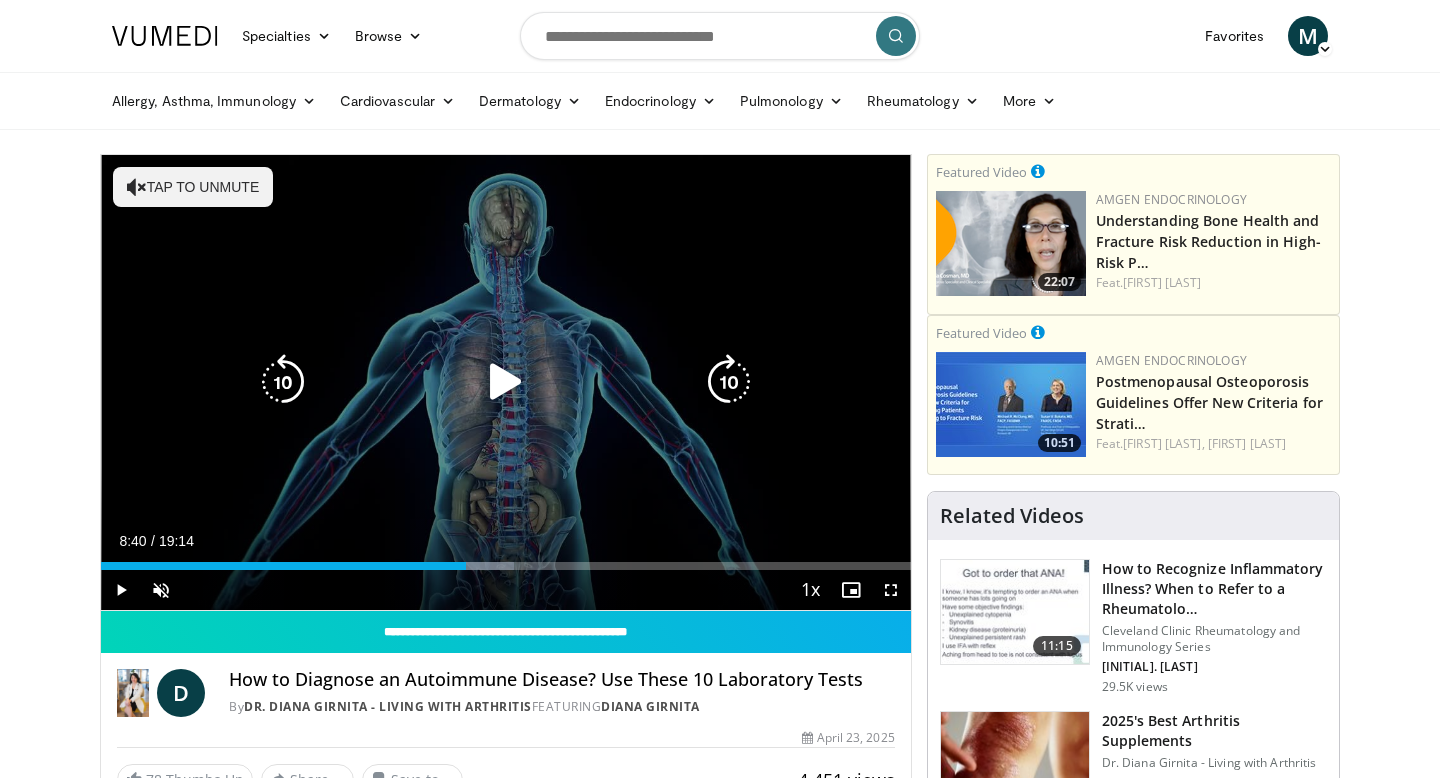 click at bounding box center [506, 382] 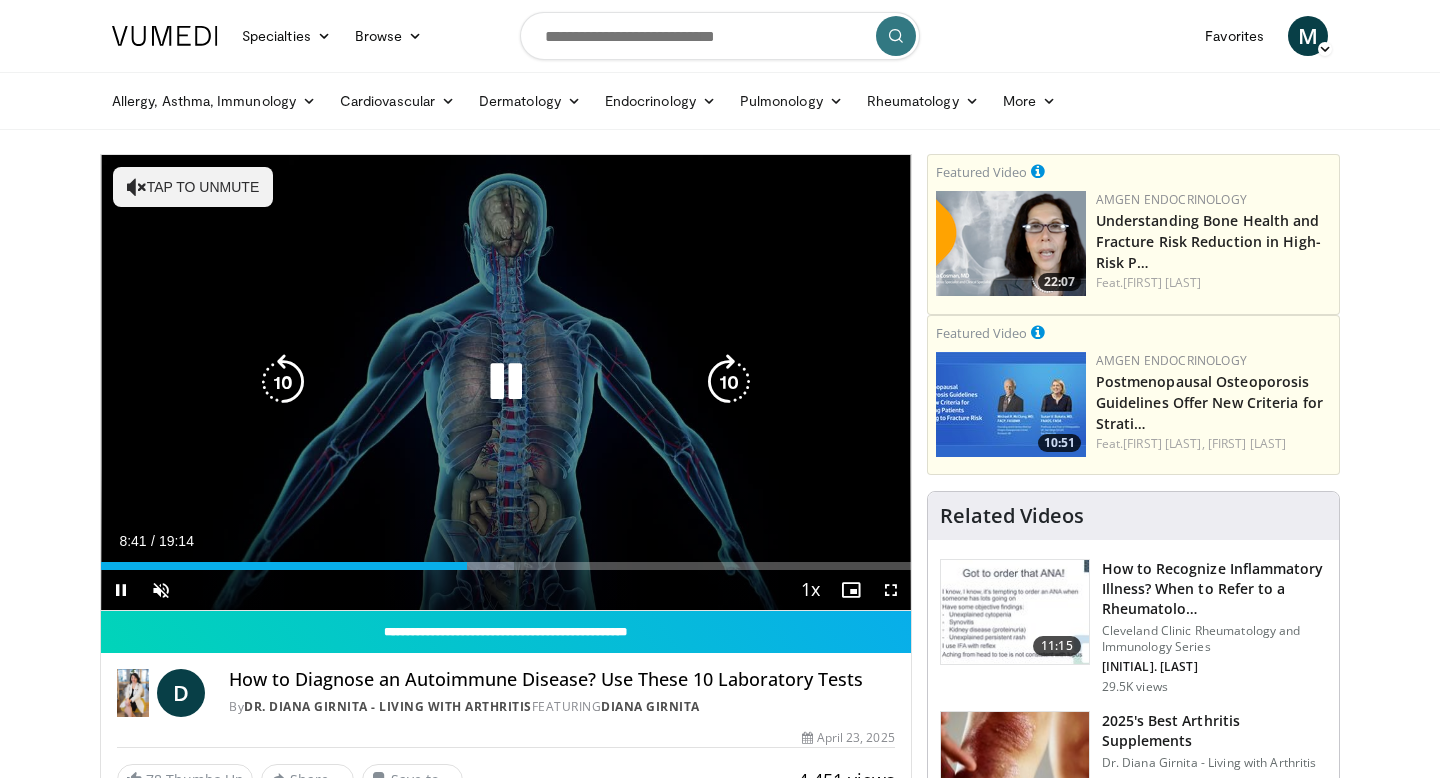 click at bounding box center [506, 382] 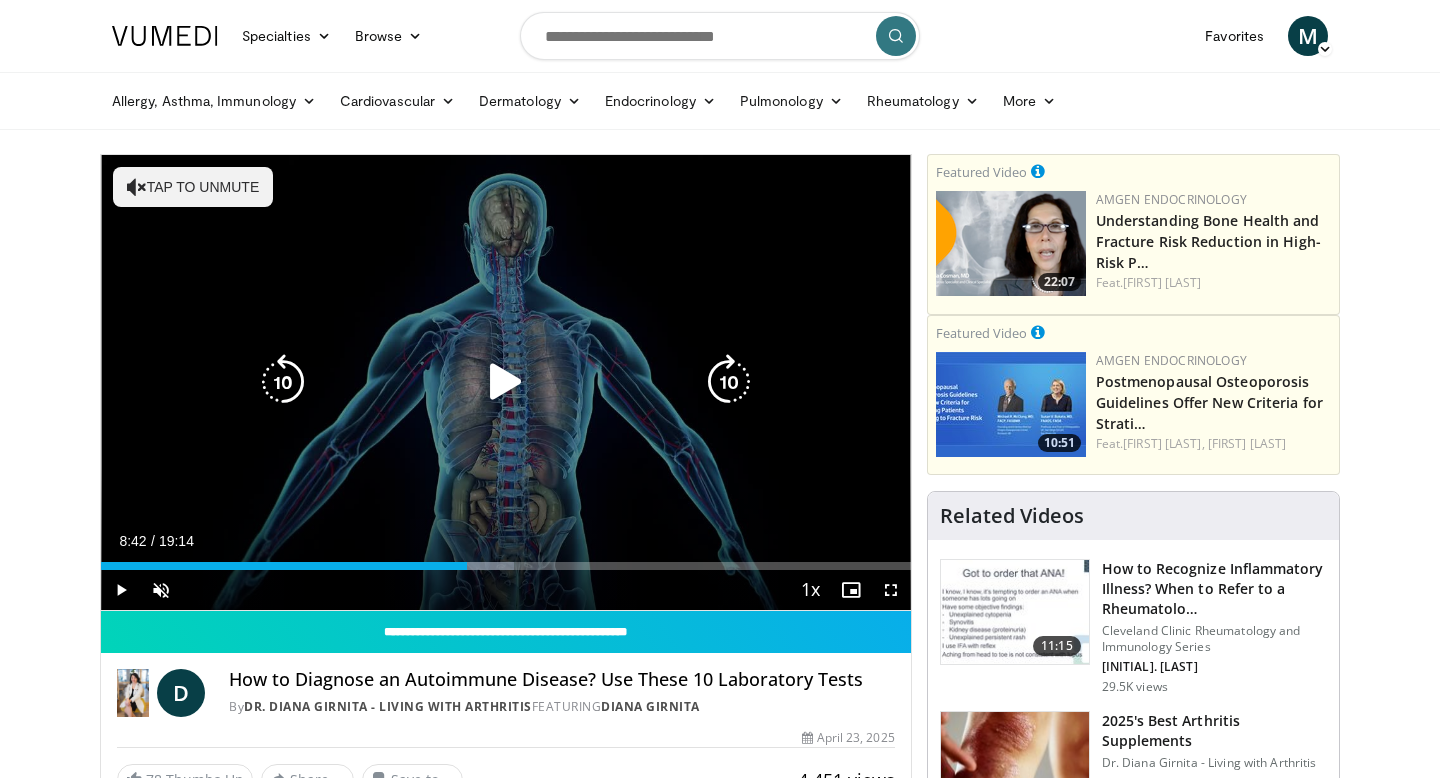 click on "10 seconds
Tap to unmute" at bounding box center [506, 382] 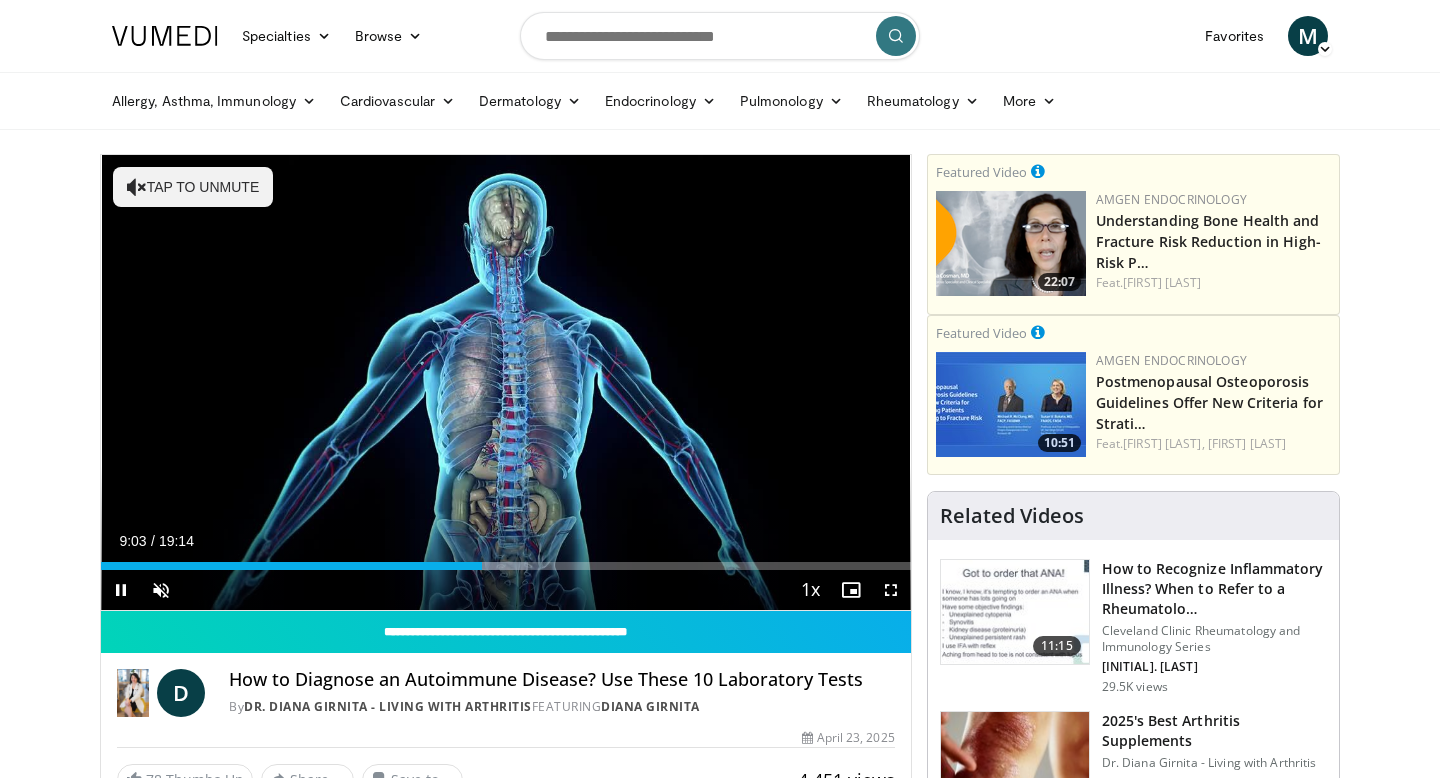 click on "**********" at bounding box center [506, 383] 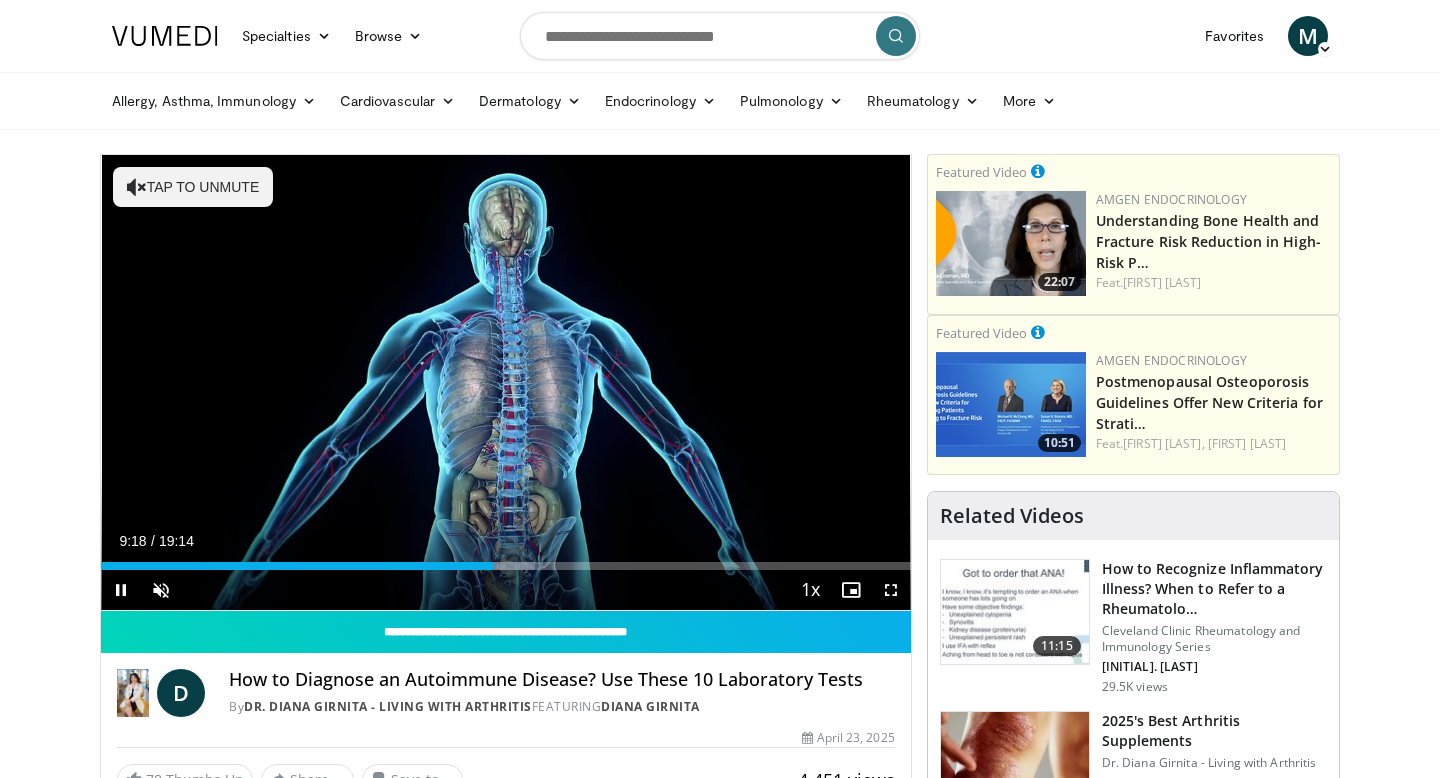 click on "**********" at bounding box center [506, 383] 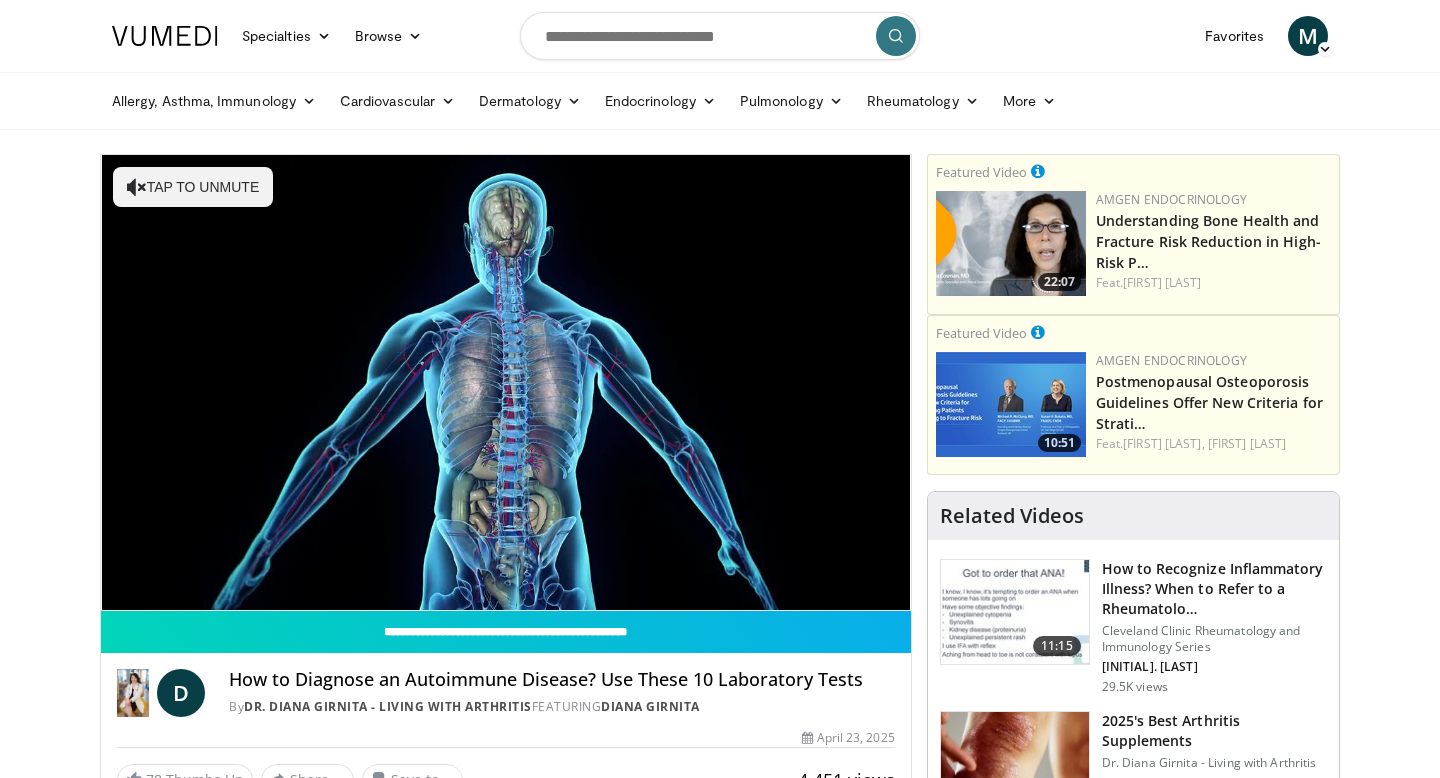 click on "**********" at bounding box center (506, 383) 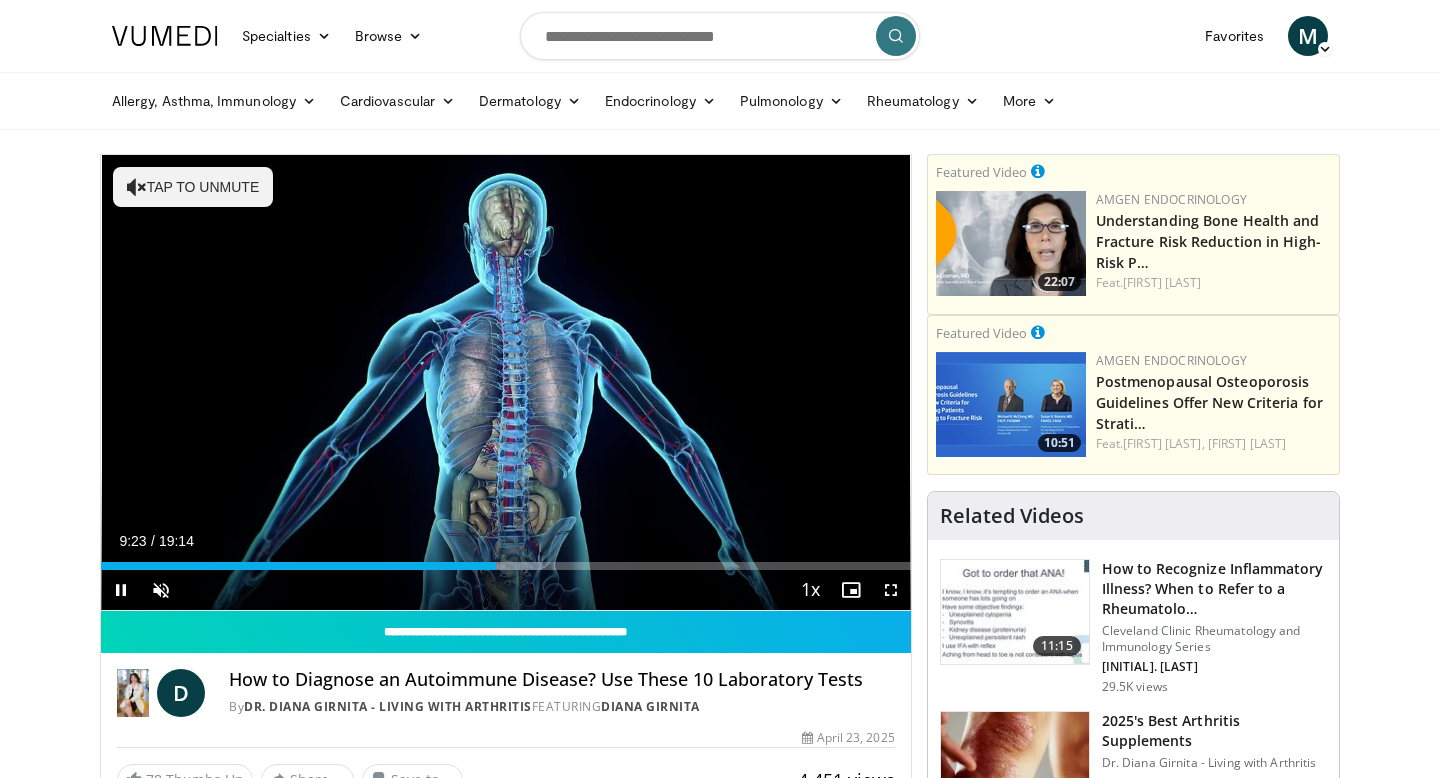 drag, startPoint x: 459, startPoint y: 570, endPoint x: 352, endPoint y: 548, distance: 109.23827 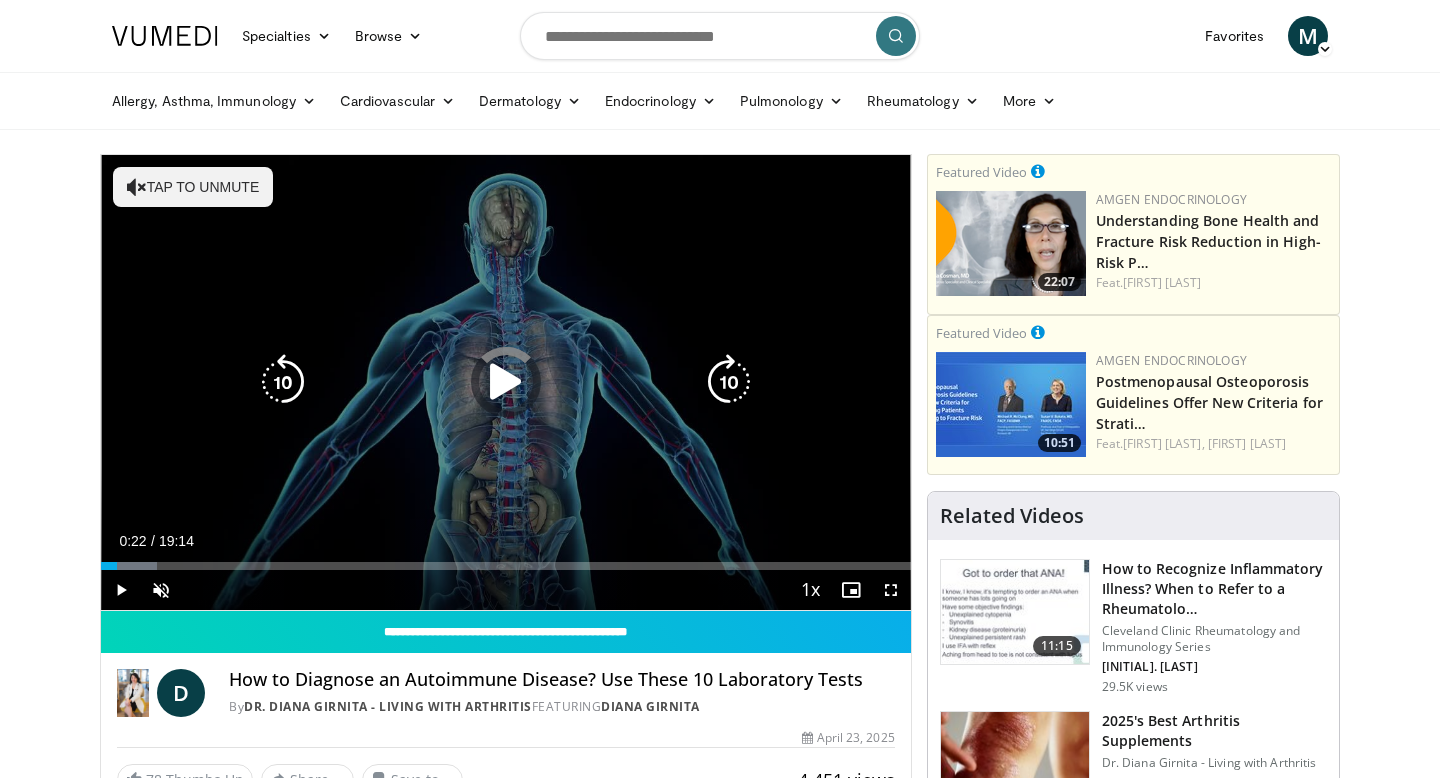 drag, startPoint x: 480, startPoint y: 556, endPoint x: 116, endPoint y: 542, distance: 364.26913 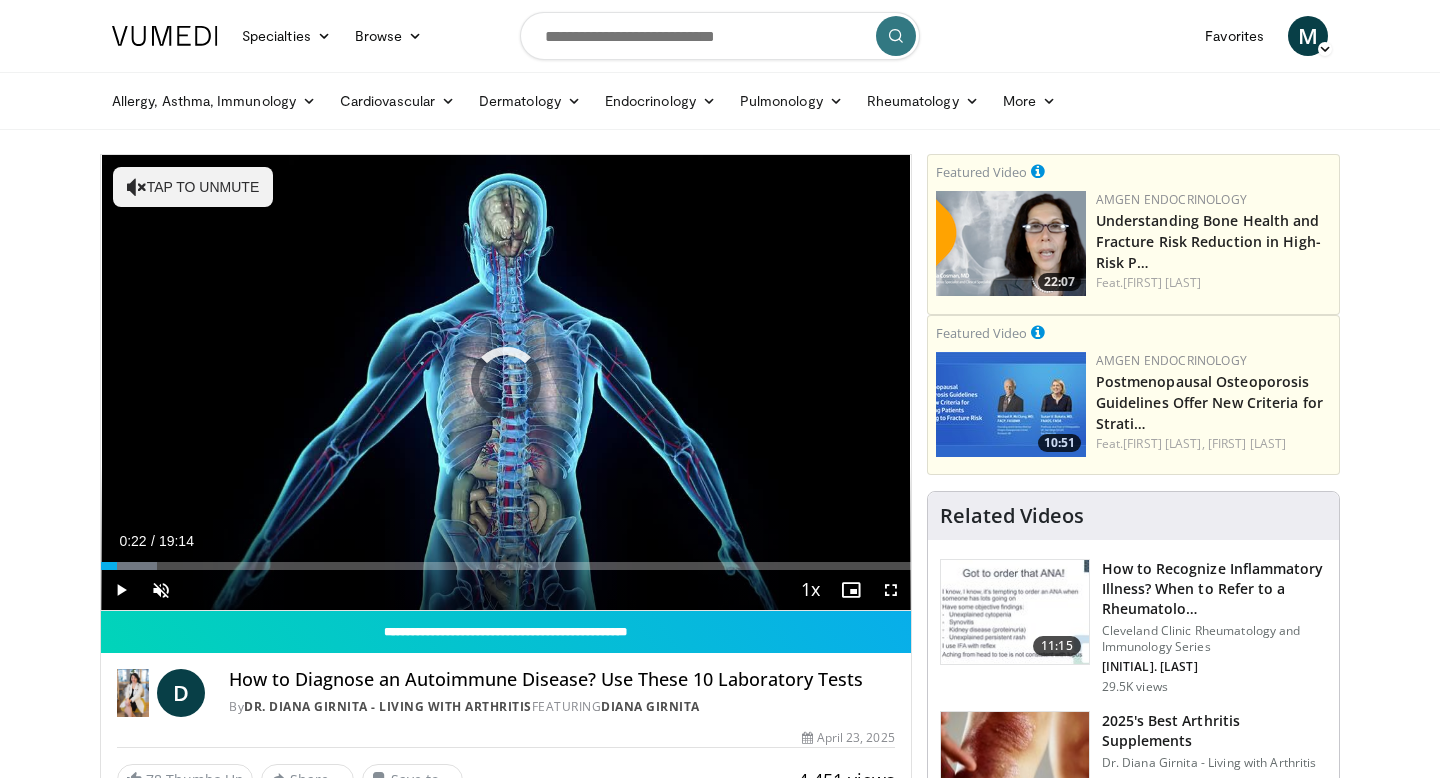 click on "Current Time  0:22 / Duration  19:14 Play Skip Backward Skip Forward Unmute 0% Loaded :  6.91% 00:22 05:49 Stream Type  LIVE Seek to live, currently behind live LIVE   1x Playback Rate 0.5x 0.75x 1x , selected 1.25x 1.5x 1.75x 2x Chapters Chapters Descriptions descriptions off , selected Captions captions settings , opens captions settings dialog captions off , selected Audio Track en (Main) , selected Fullscreen Enable picture-in-picture mode" at bounding box center [506, 590] 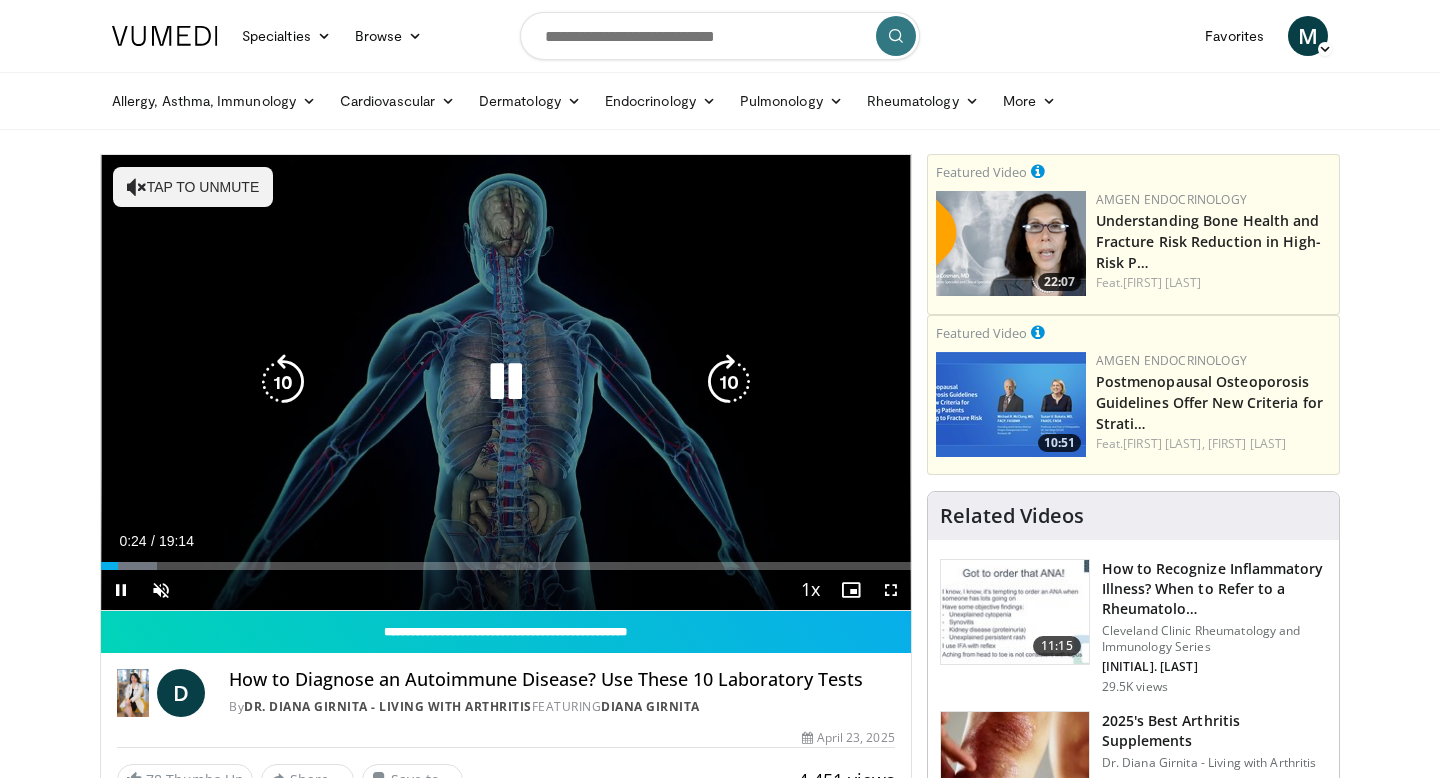 click at bounding box center [283, 382] 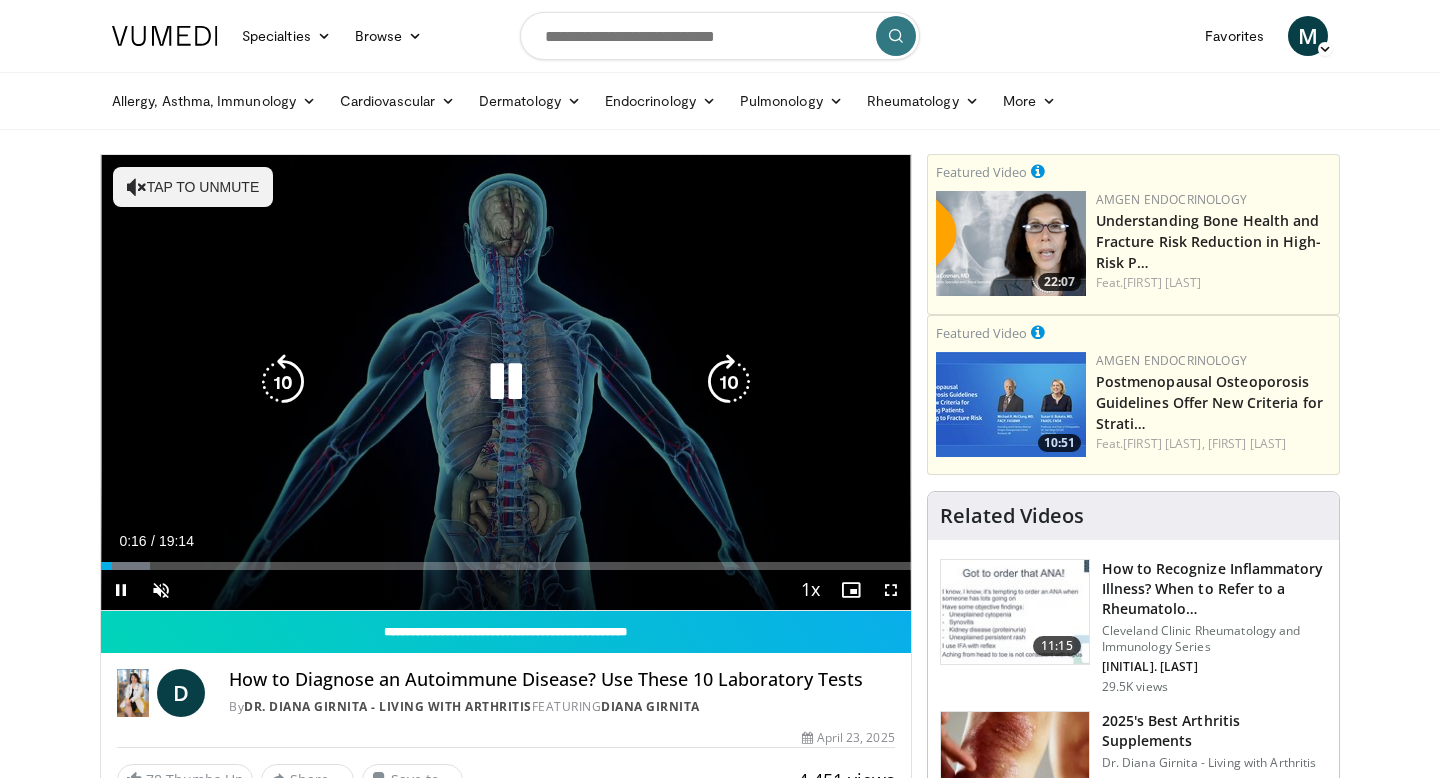 click on "10 seconds
Tap to unmute" at bounding box center (506, 382) 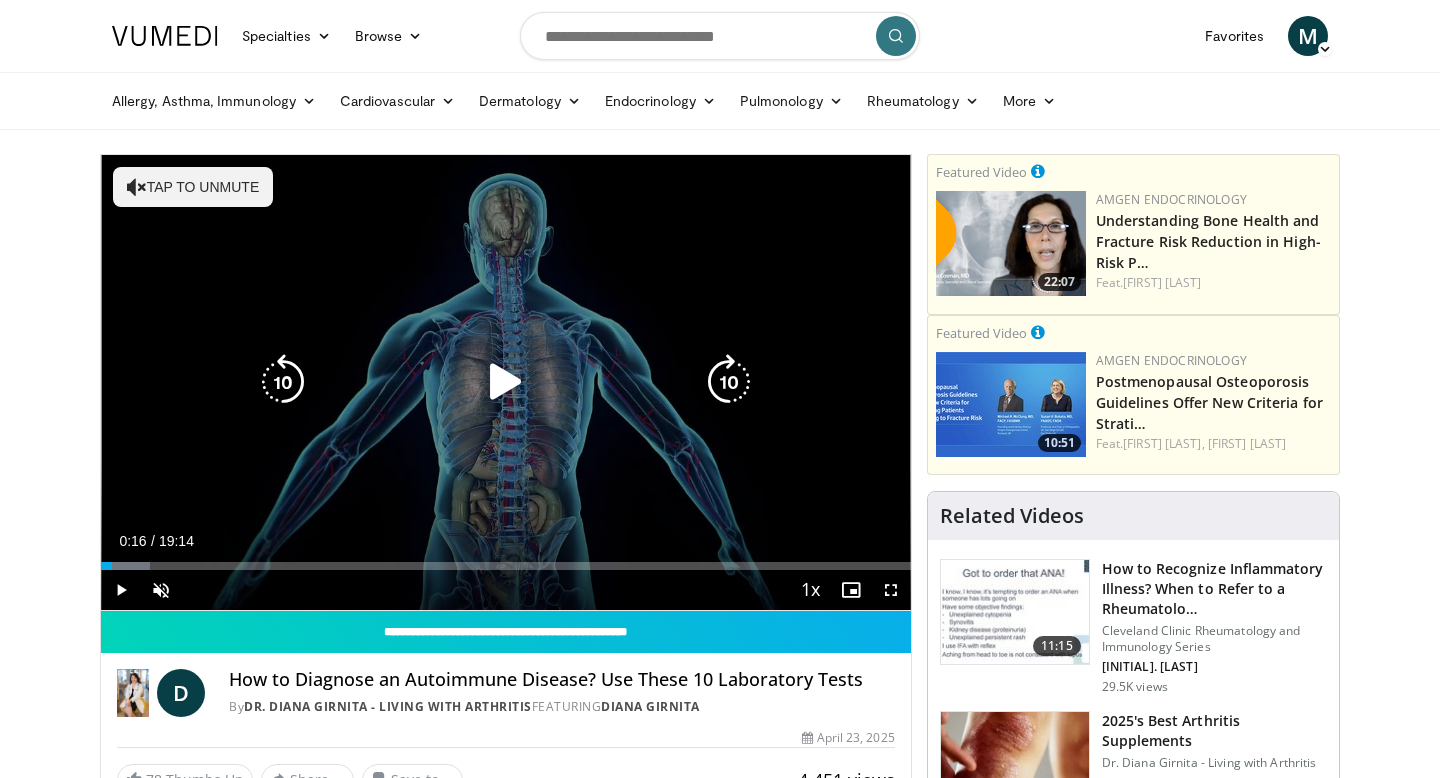 click on "10 seconds
Tap to unmute" at bounding box center (506, 382) 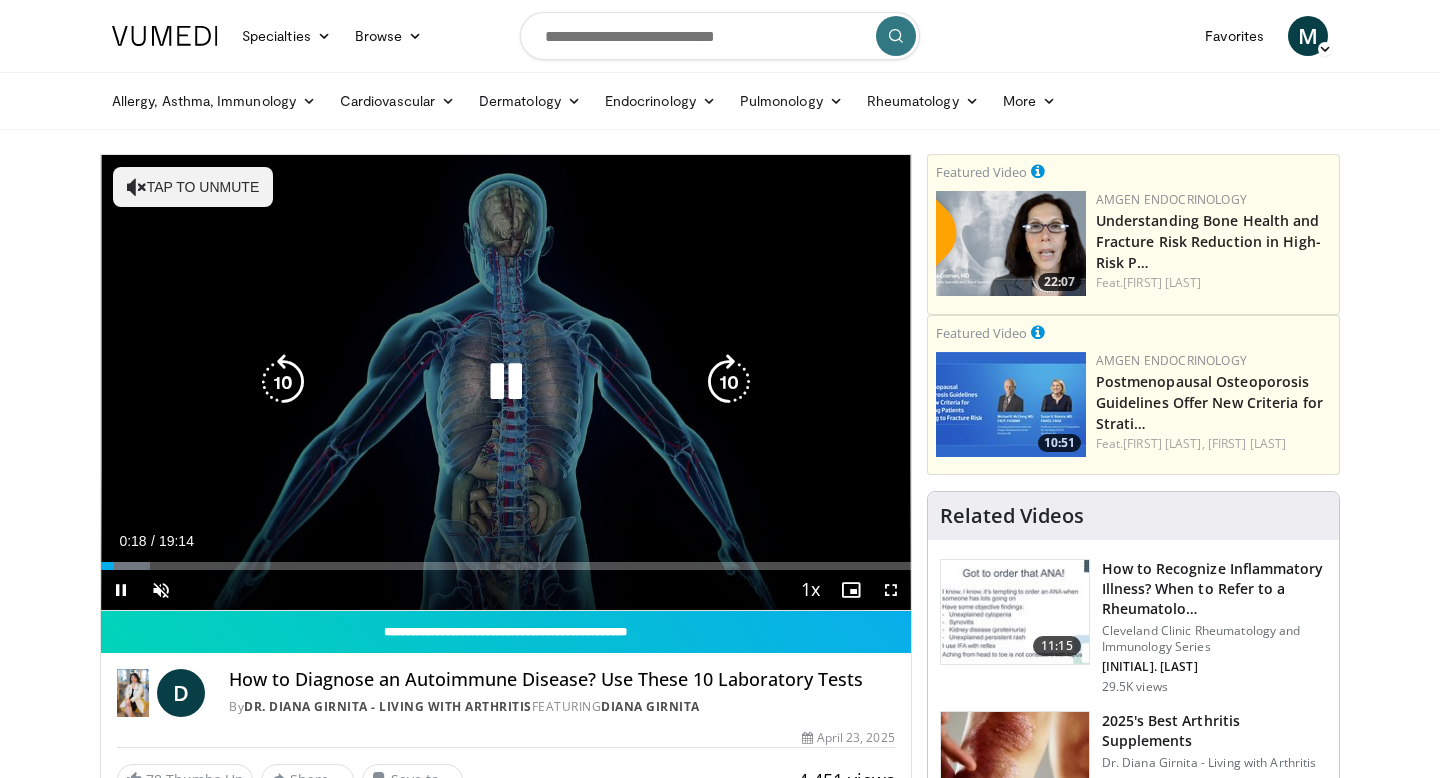 click at bounding box center [506, 382] 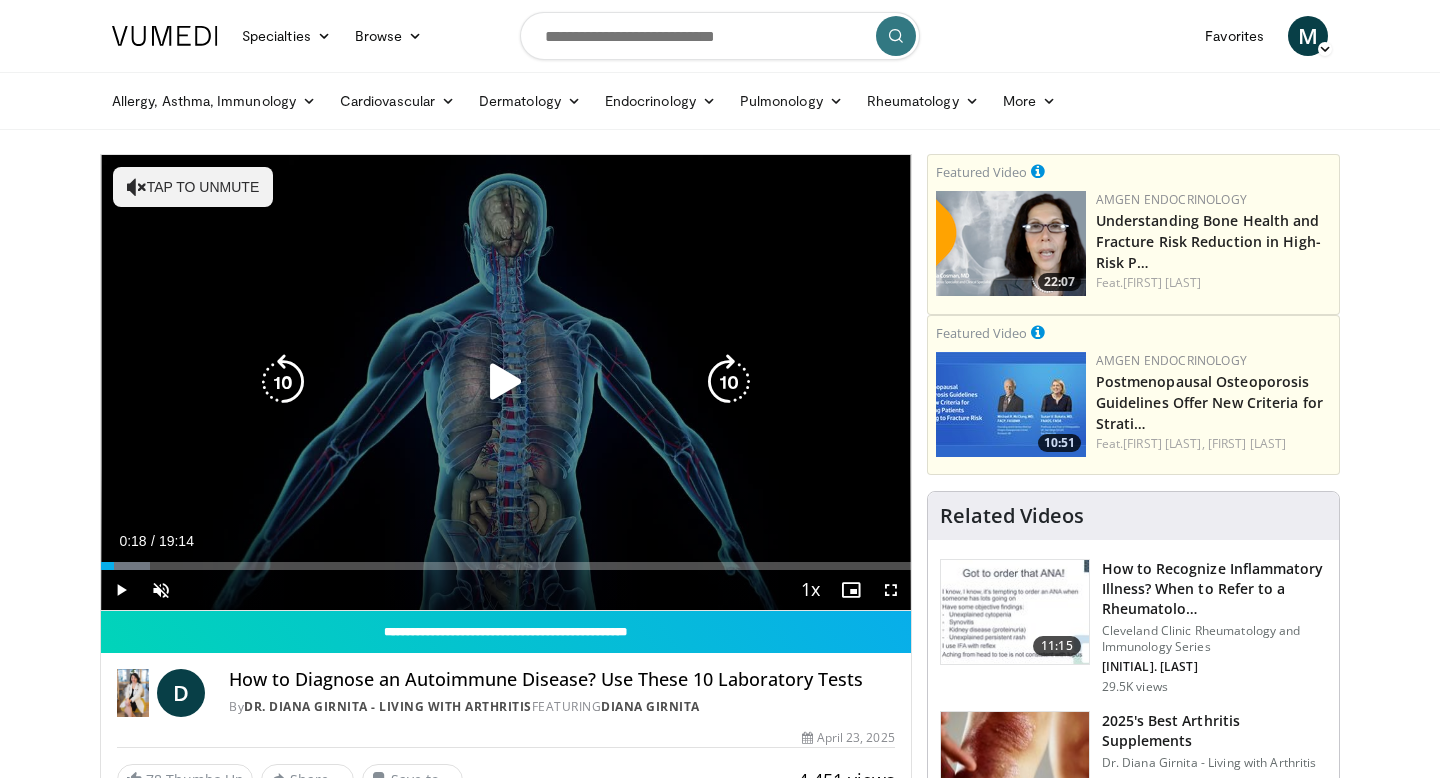 click on "Tap to unmute" at bounding box center (193, 187) 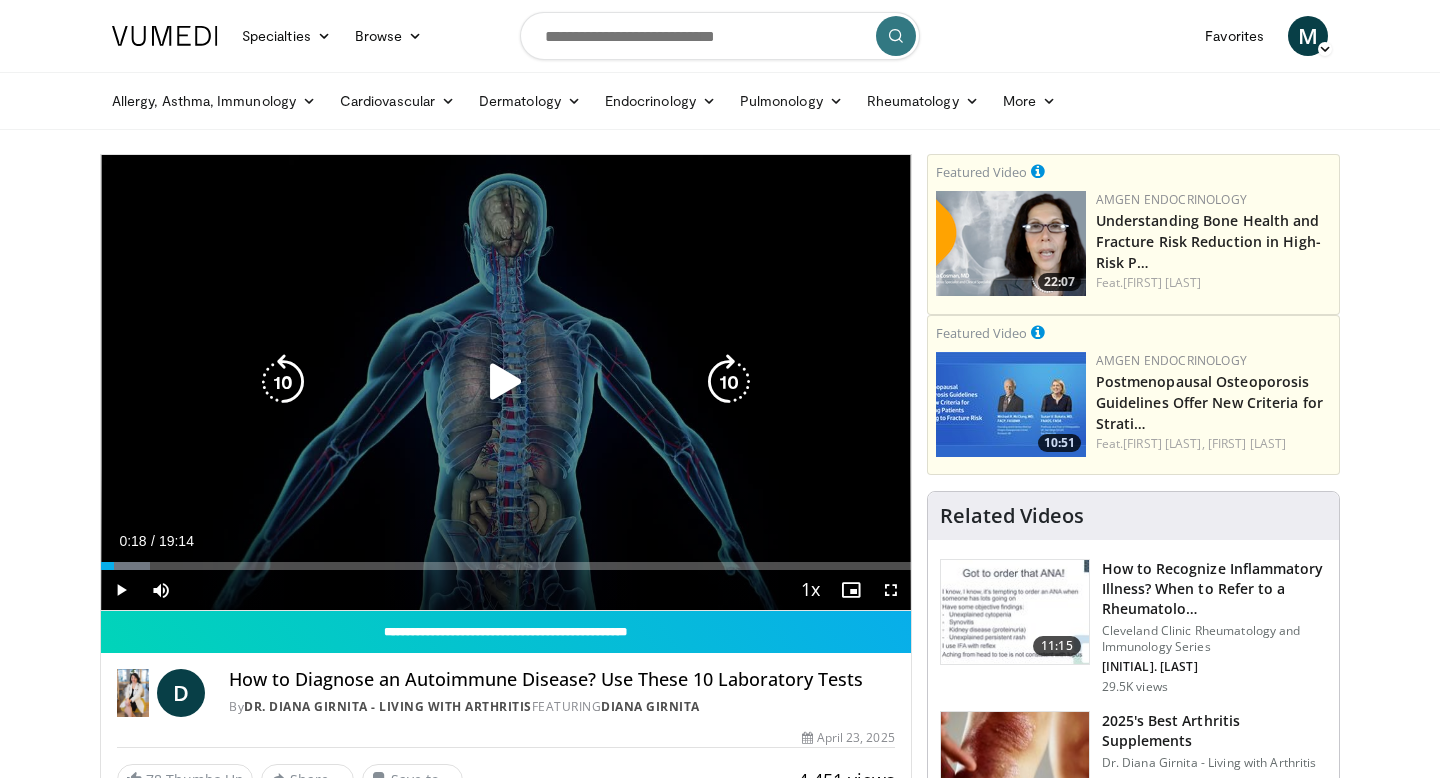 click at bounding box center (506, 382) 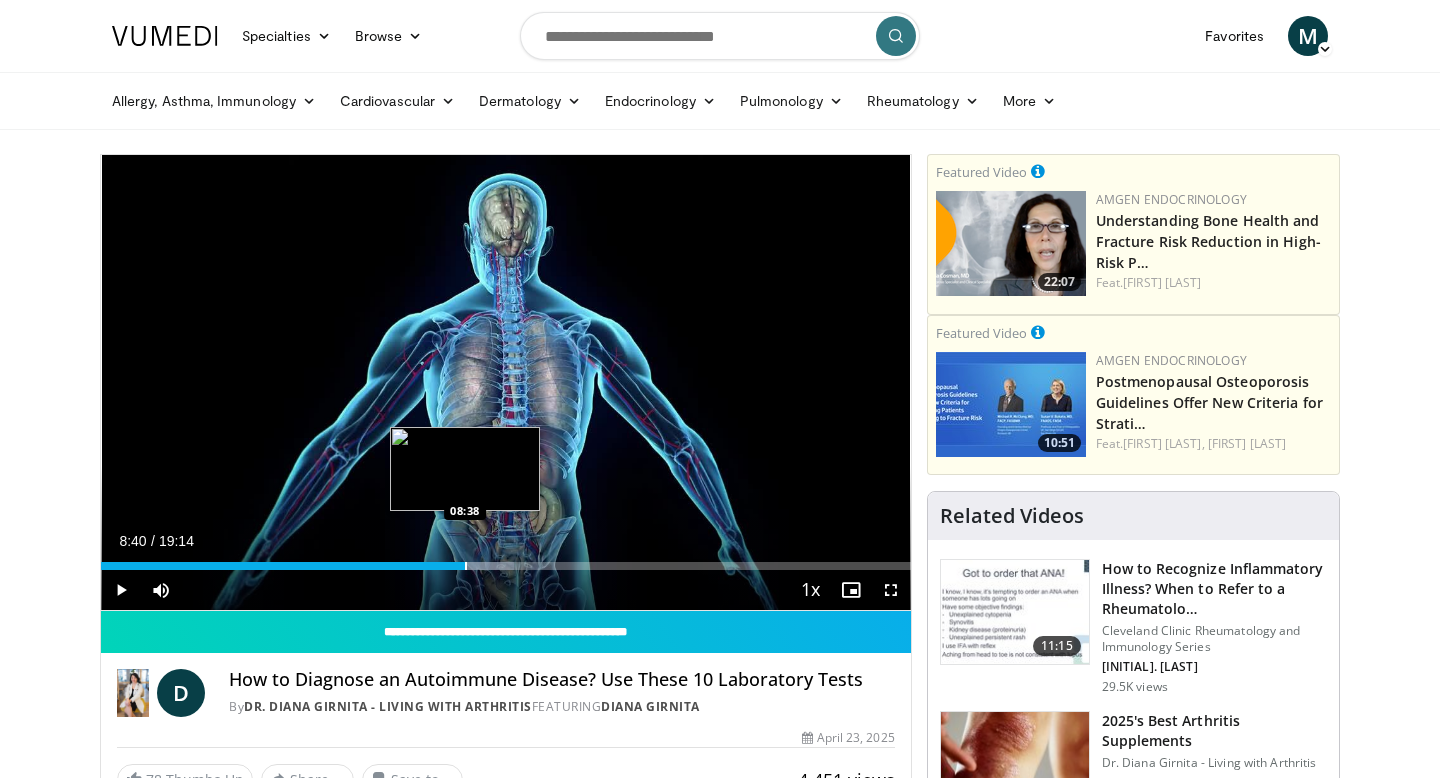 drag, startPoint x: 109, startPoint y: 563, endPoint x: 465, endPoint y: 565, distance: 356.0056 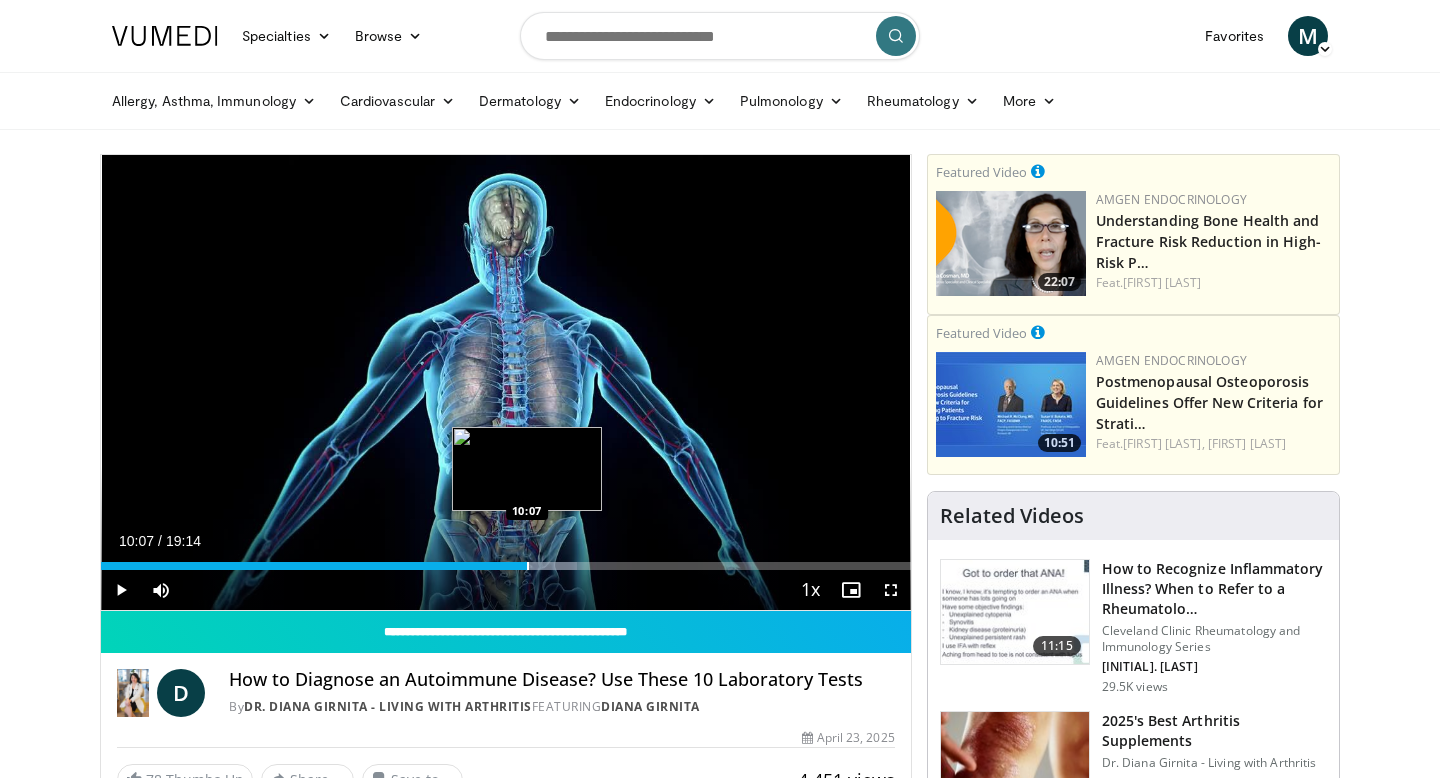 drag, startPoint x: 462, startPoint y: 568, endPoint x: 527, endPoint y: 568, distance: 65 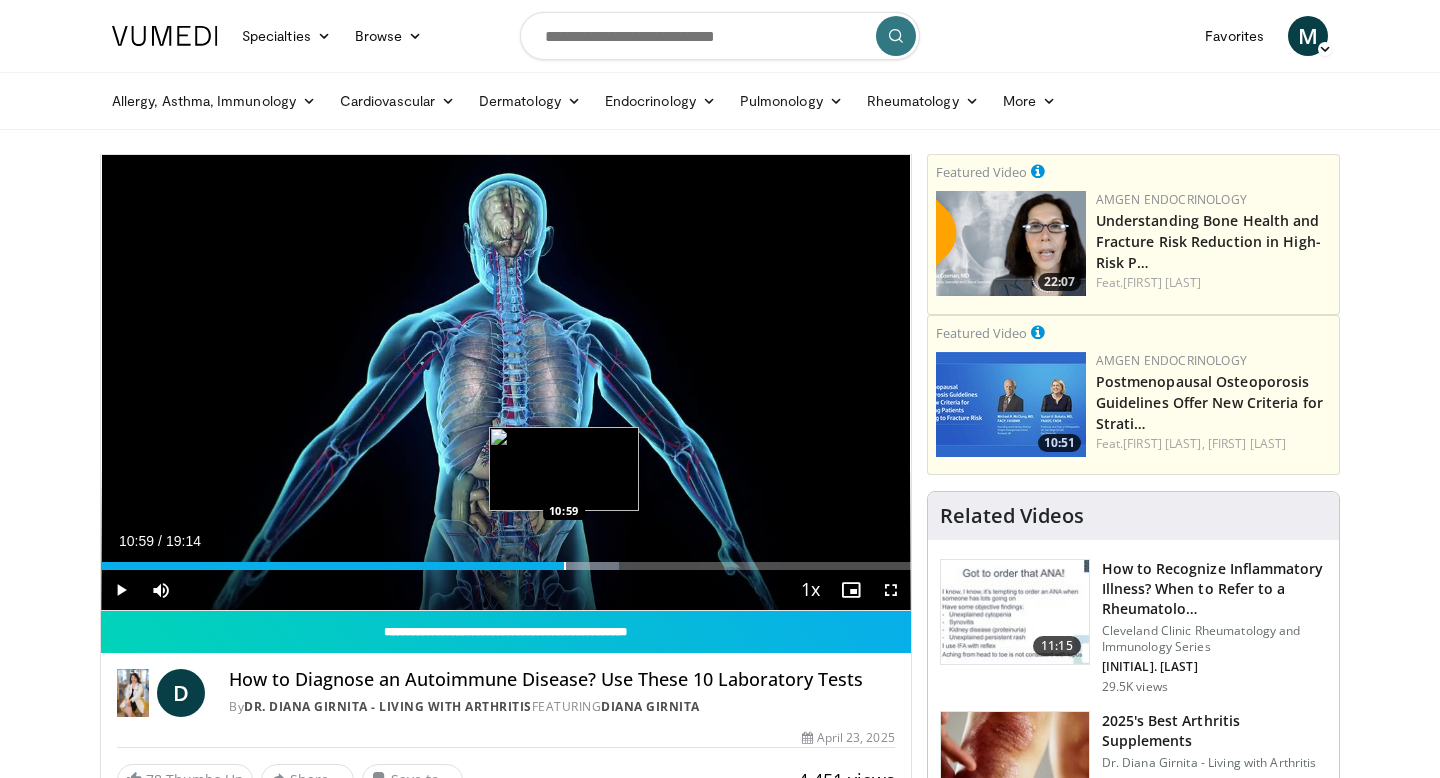 drag, startPoint x: 529, startPoint y: 567, endPoint x: 564, endPoint y: 563, distance: 35.22783 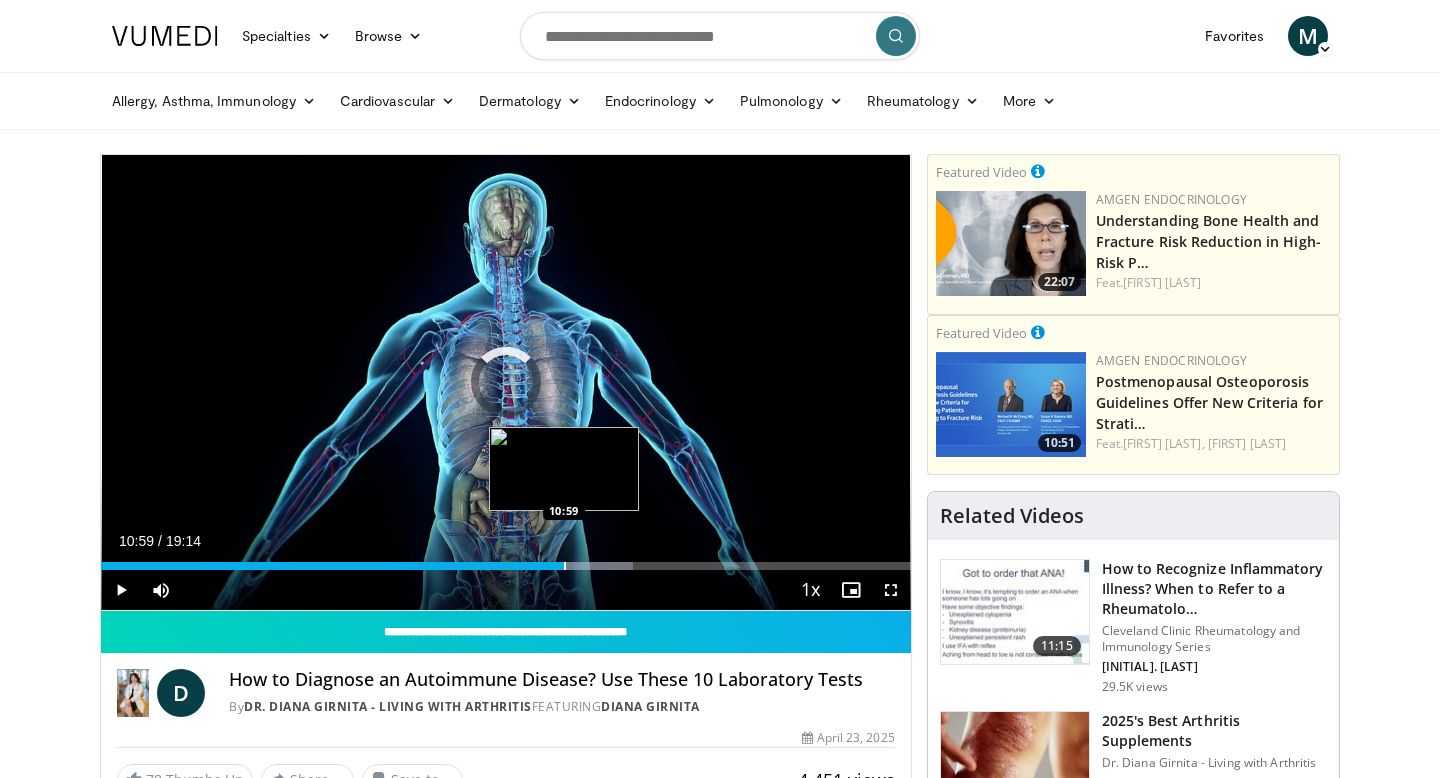 click at bounding box center [565, 566] 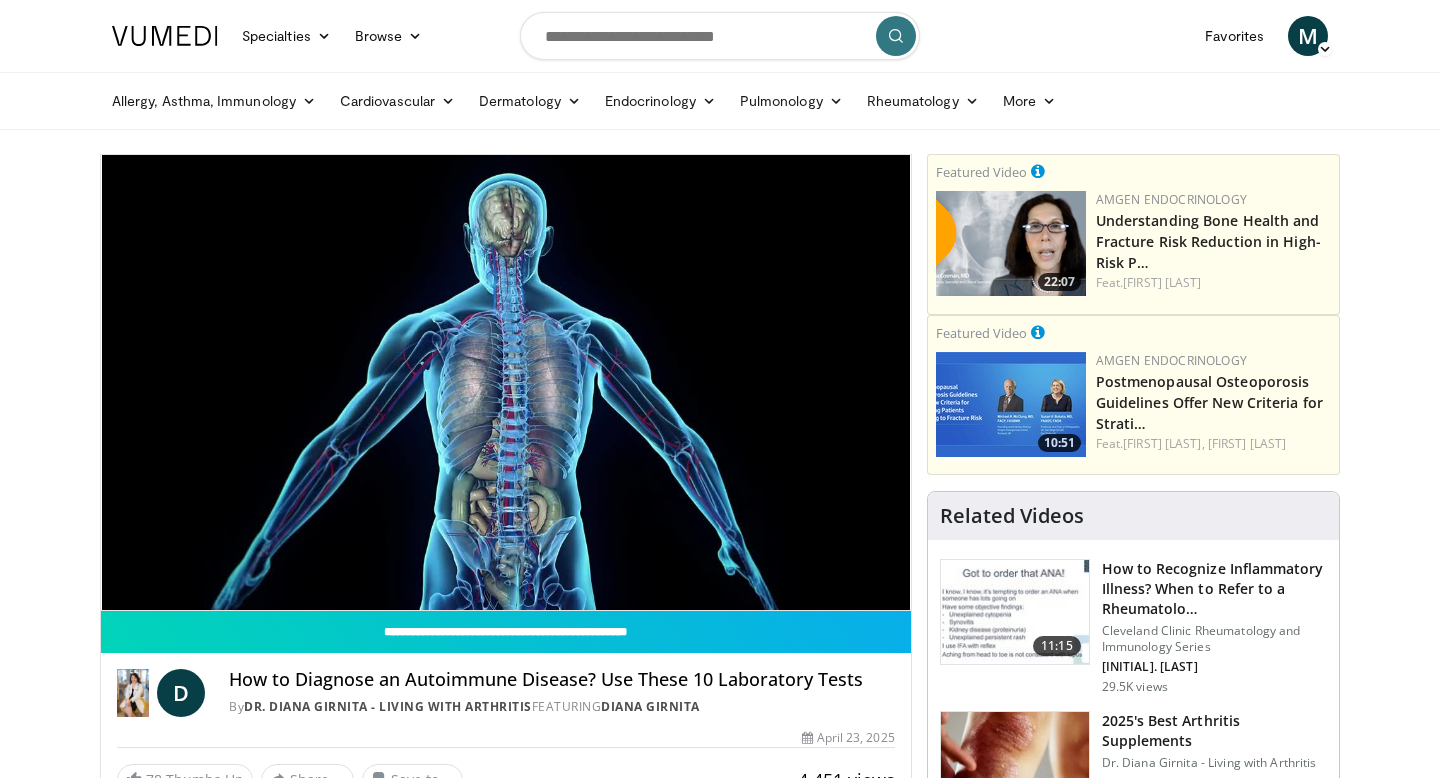 click on "Specialties
Adult & Family Medicine
Allergy, Asthma, Immunology
Anesthesiology
Cardiology
Dental
Dermatology
Endocrinology
Gastroenterology & Hepatology
General Surgery
Hematology & Oncology
Infectious Disease
Nephrology
Neurology
Neurosurgery
Obstetrics & Gynecology
Ophthalmology
Oral Maxillofacial
Orthopaedics
Otolaryngology
Pediatrics
Plastic Surgery
Podiatry
Psychiatry
Pulmonology
Radiation Oncology
Radiology
Rheumatology
Urology" at bounding box center [720, 1700] 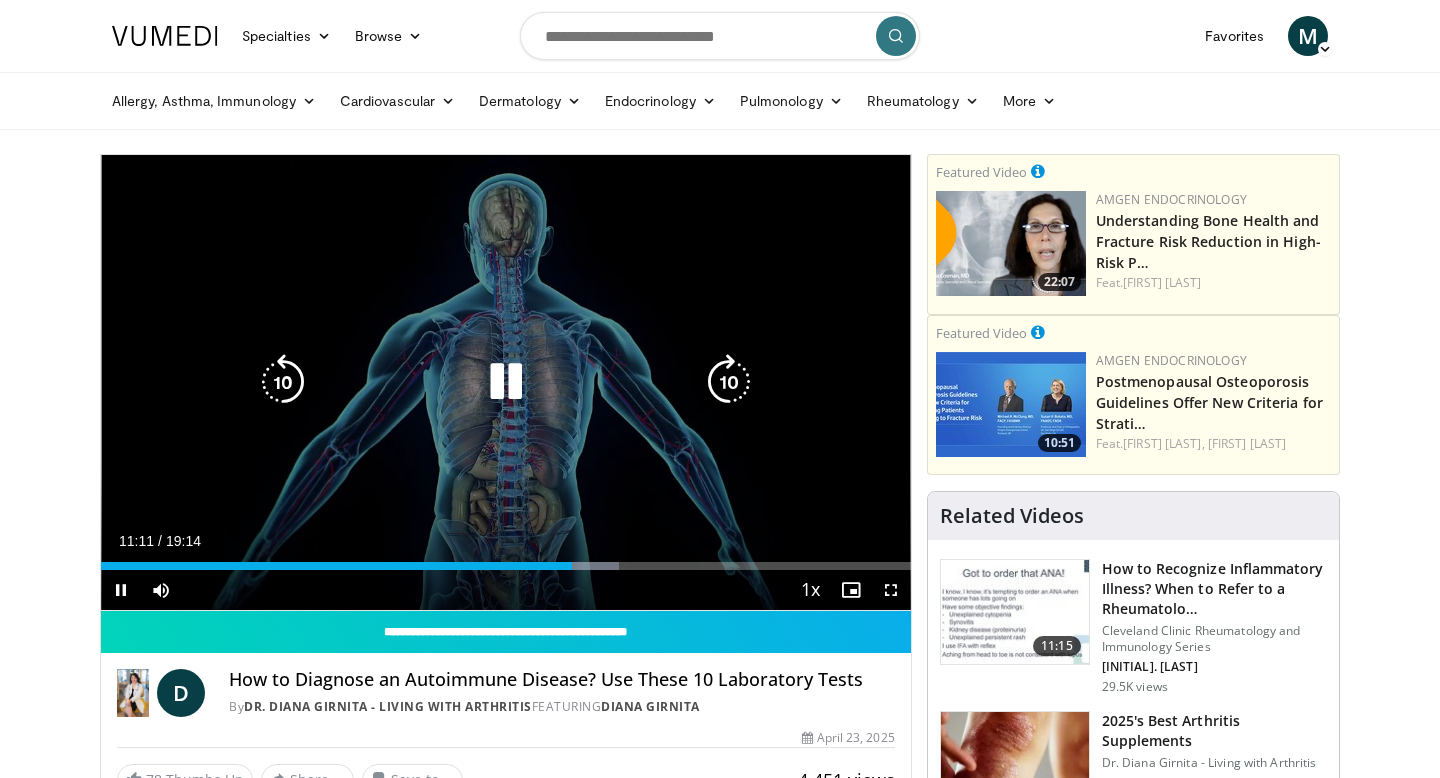 click on "10 seconds
Tap to unmute" at bounding box center (506, 382) 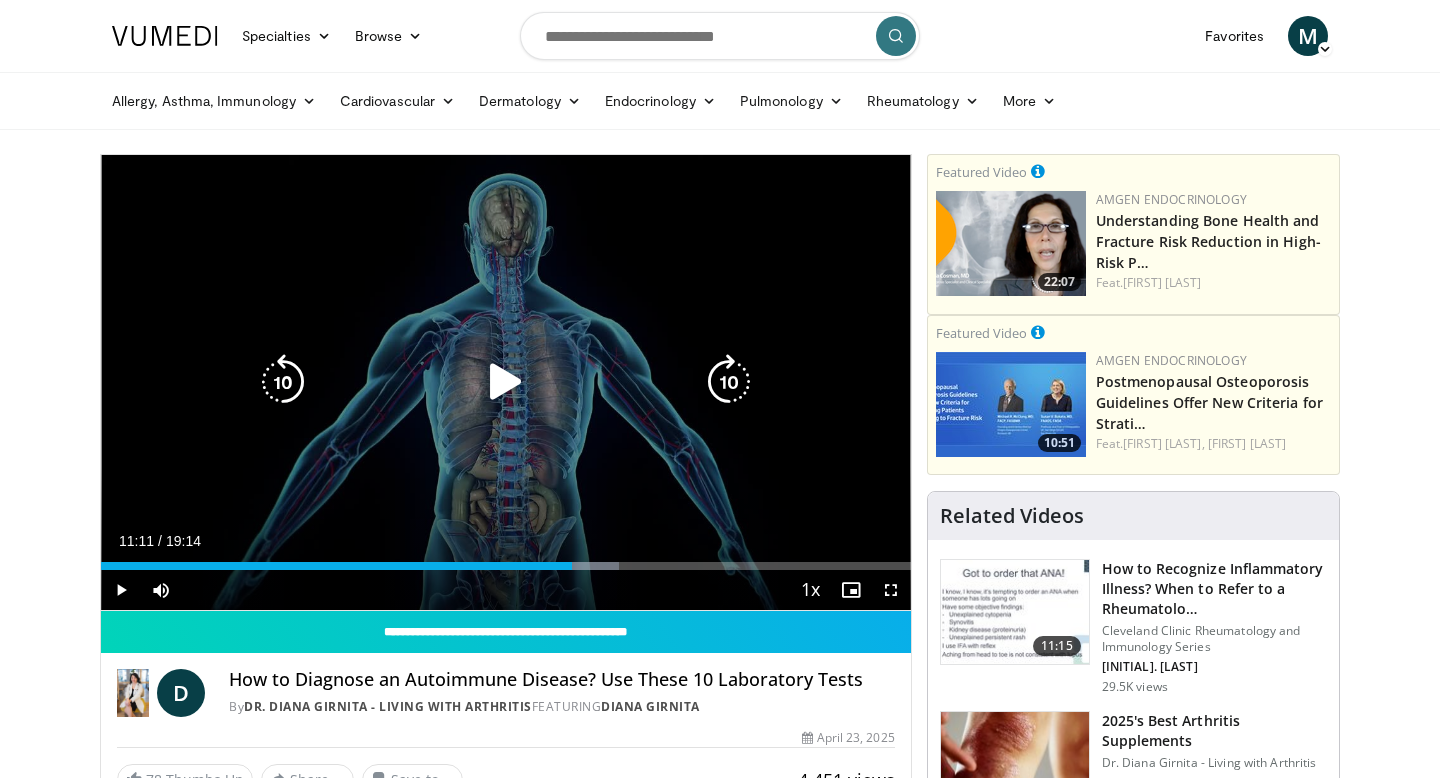 click at bounding box center [506, 382] 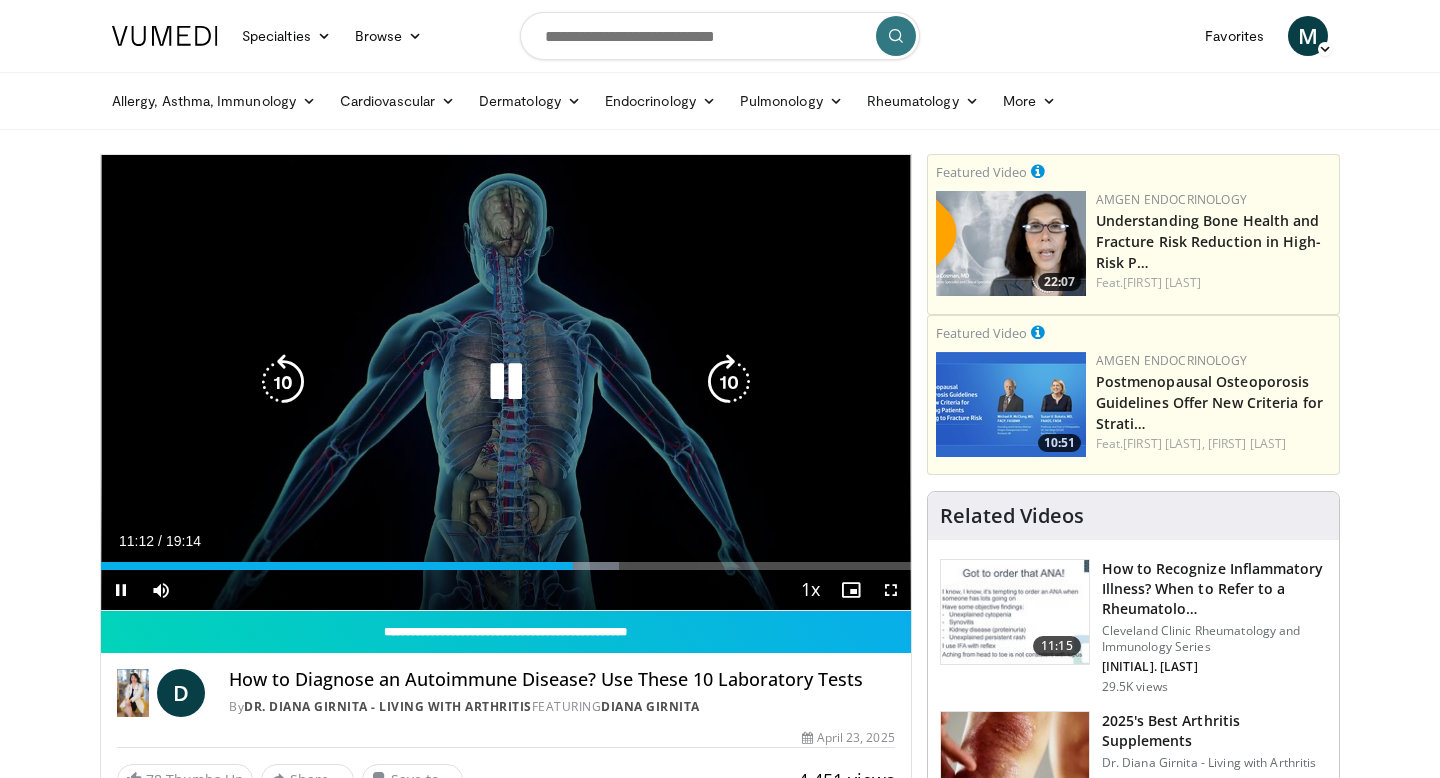 click at bounding box center (506, 382) 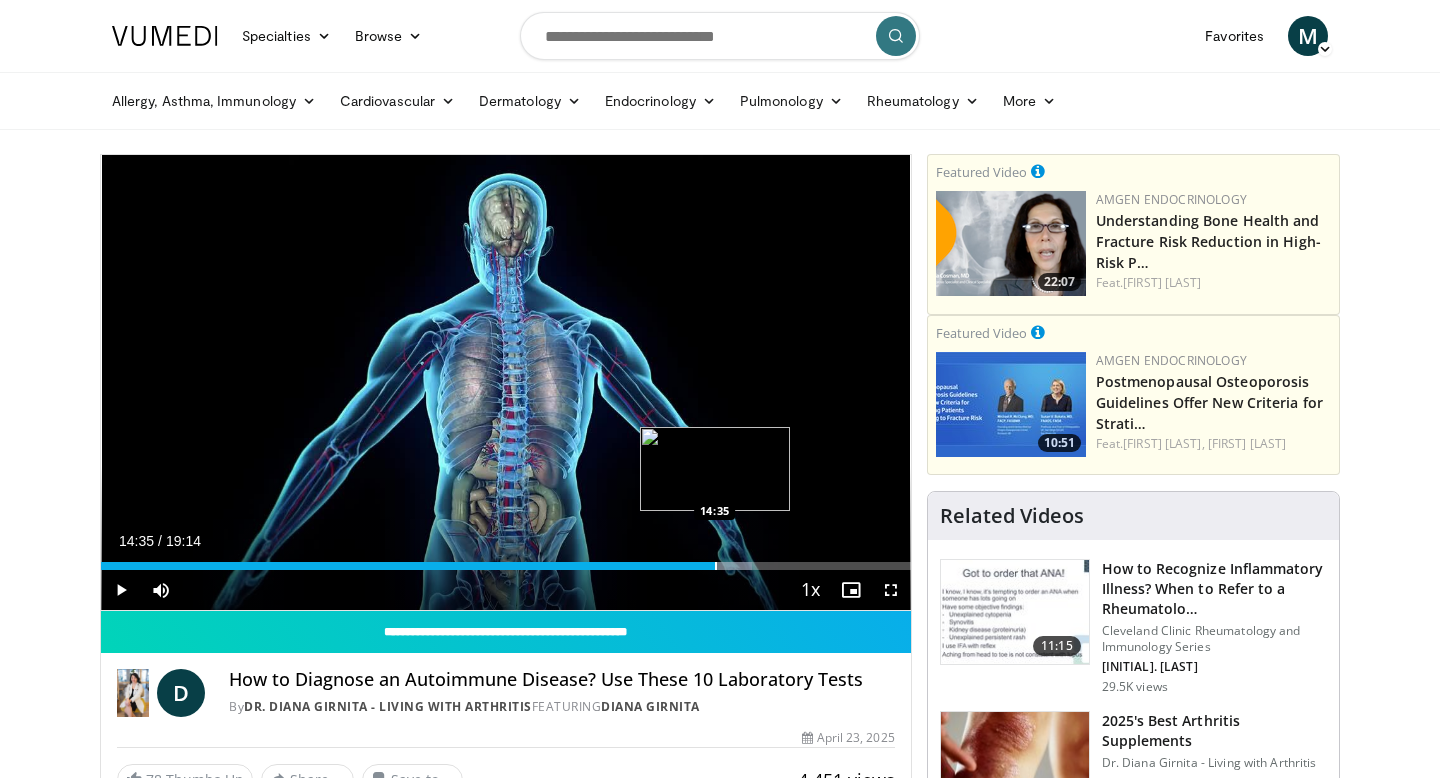 drag, startPoint x: 550, startPoint y: 563, endPoint x: 715, endPoint y: 552, distance: 165.36626 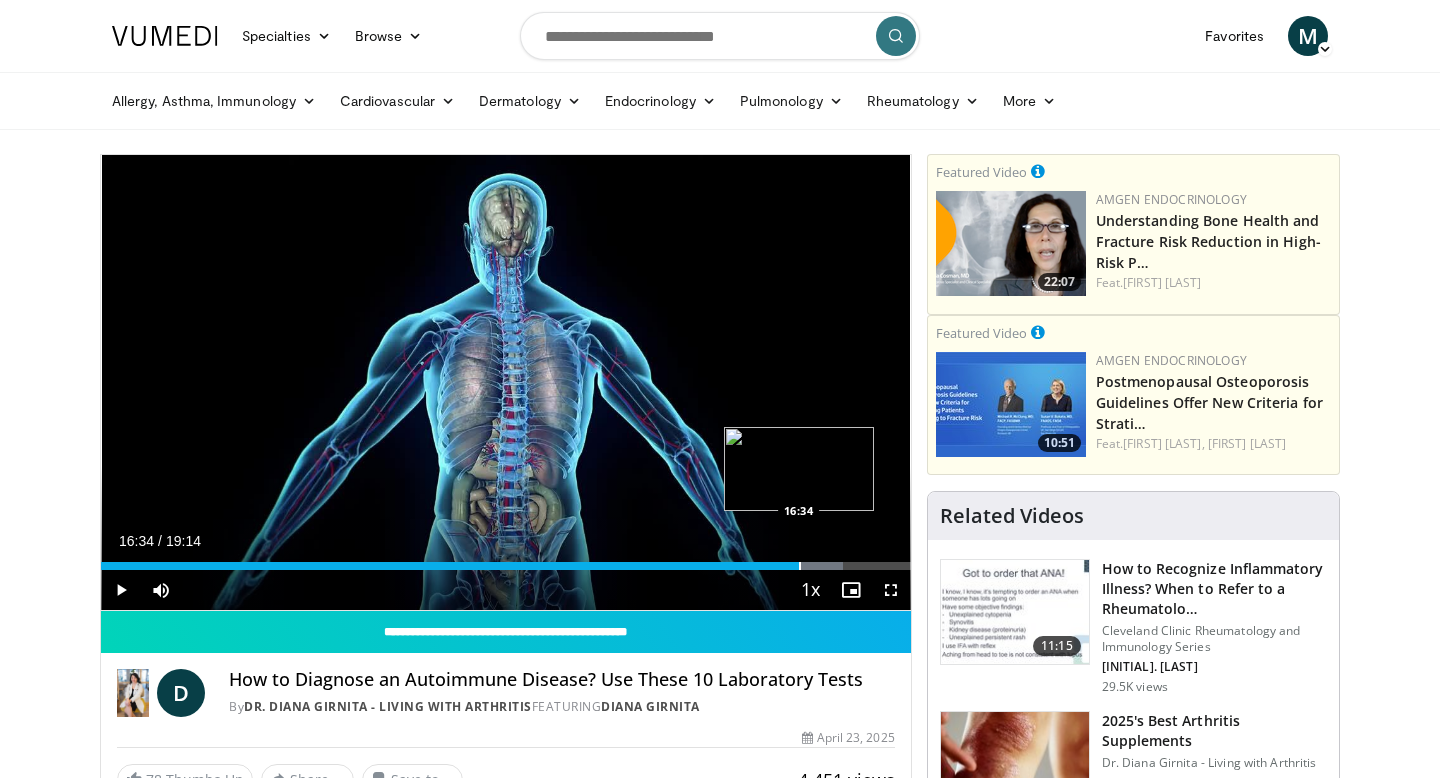 drag, startPoint x: 703, startPoint y: 563, endPoint x: 799, endPoint y: 560, distance: 96.04687 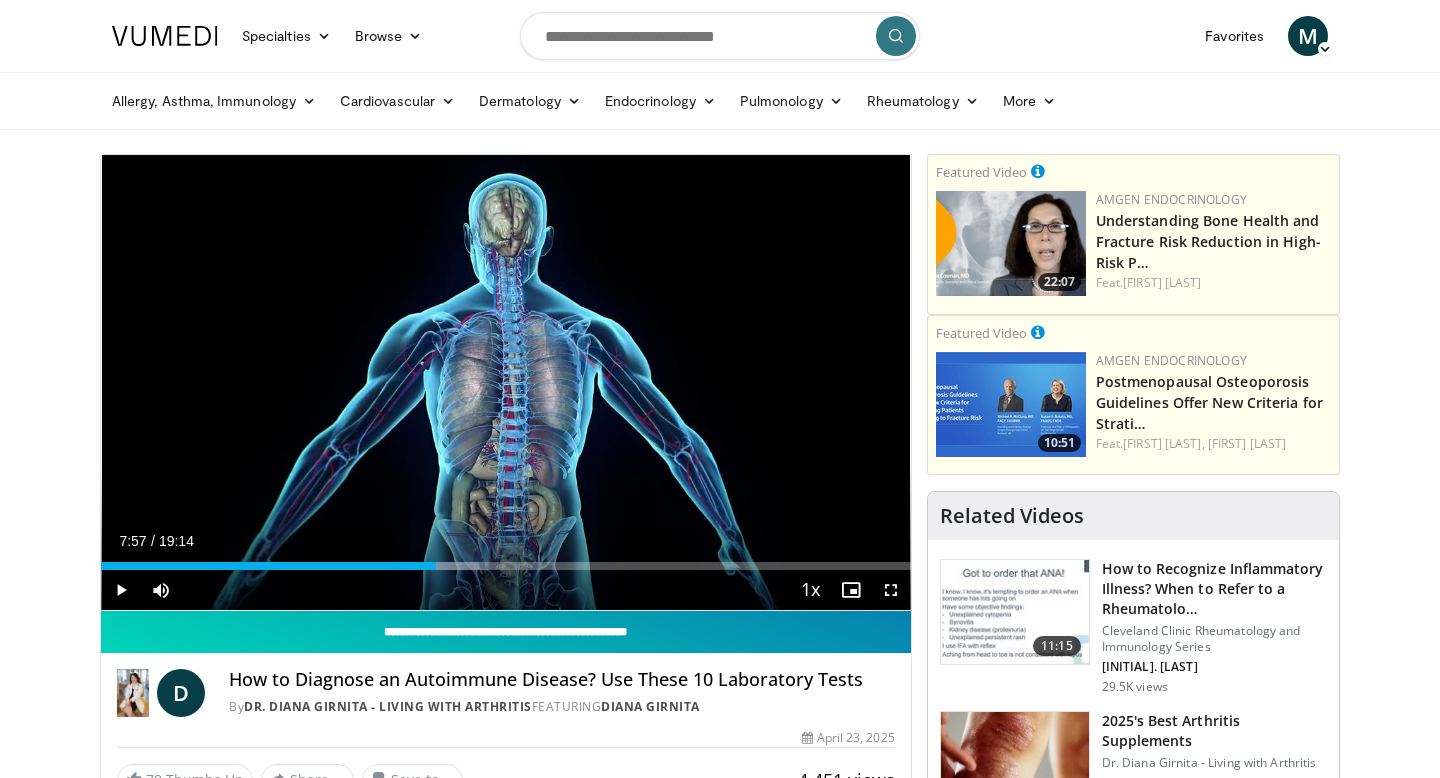 drag, startPoint x: 782, startPoint y: 564, endPoint x: 436, endPoint y: 610, distance: 349.0444 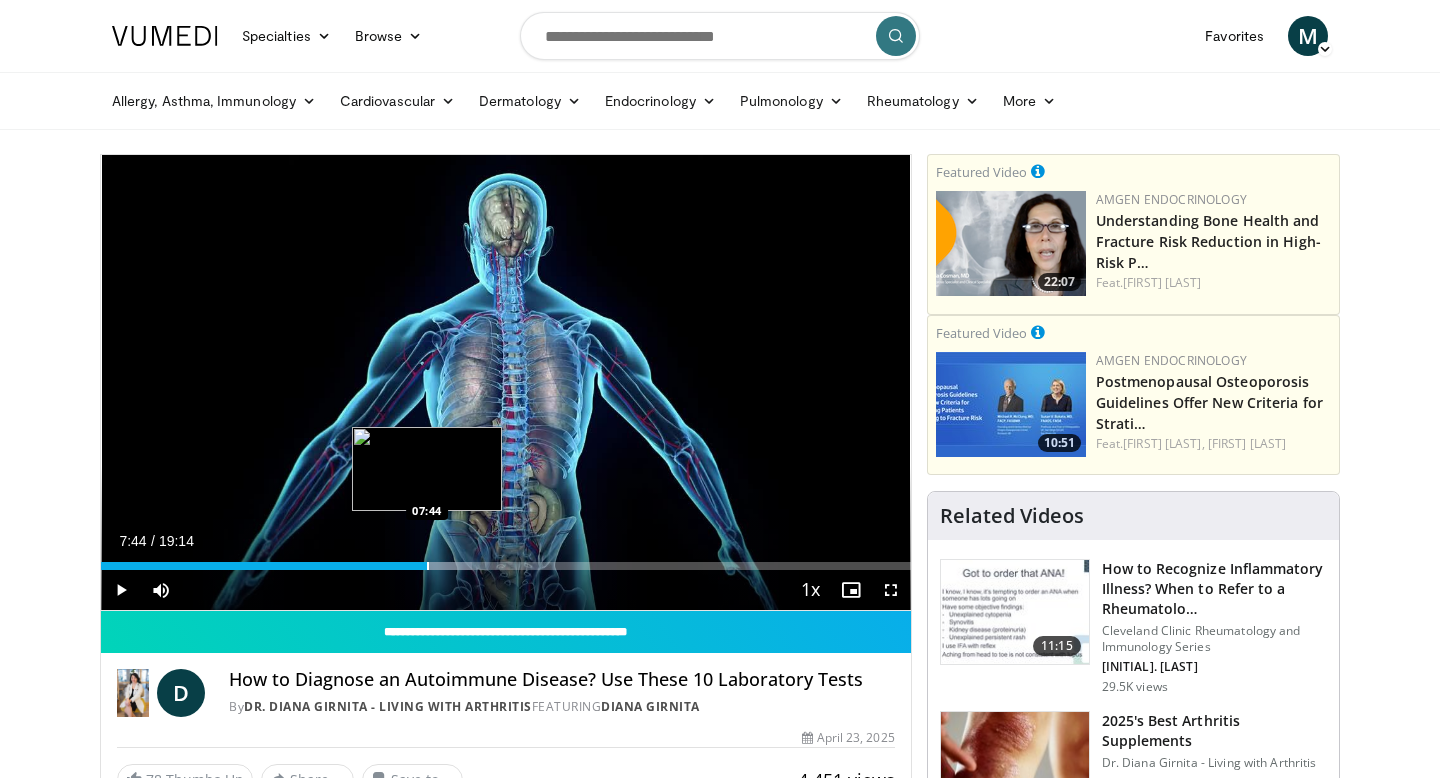 click at bounding box center [428, 566] 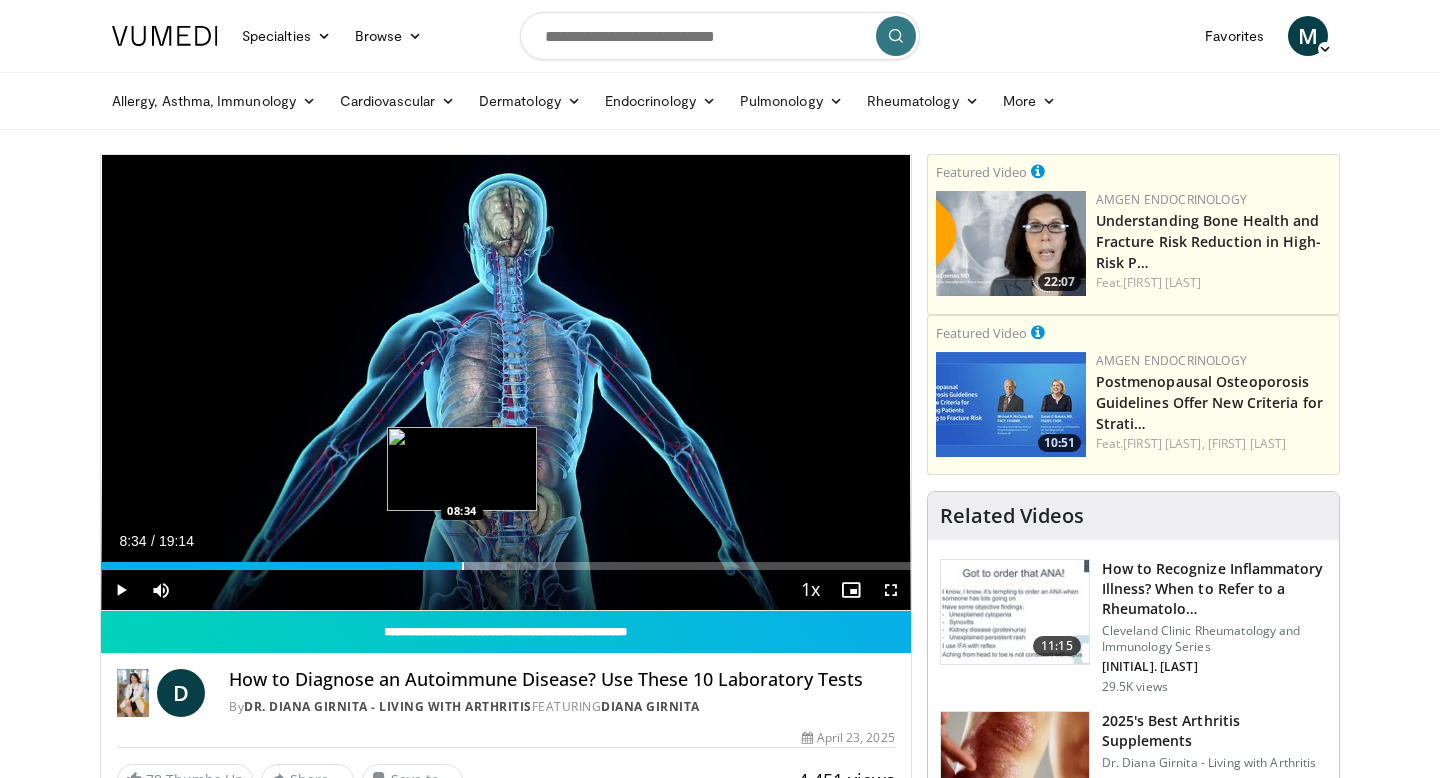 drag, startPoint x: 405, startPoint y: 564, endPoint x: 461, endPoint y: 560, distance: 56.142673 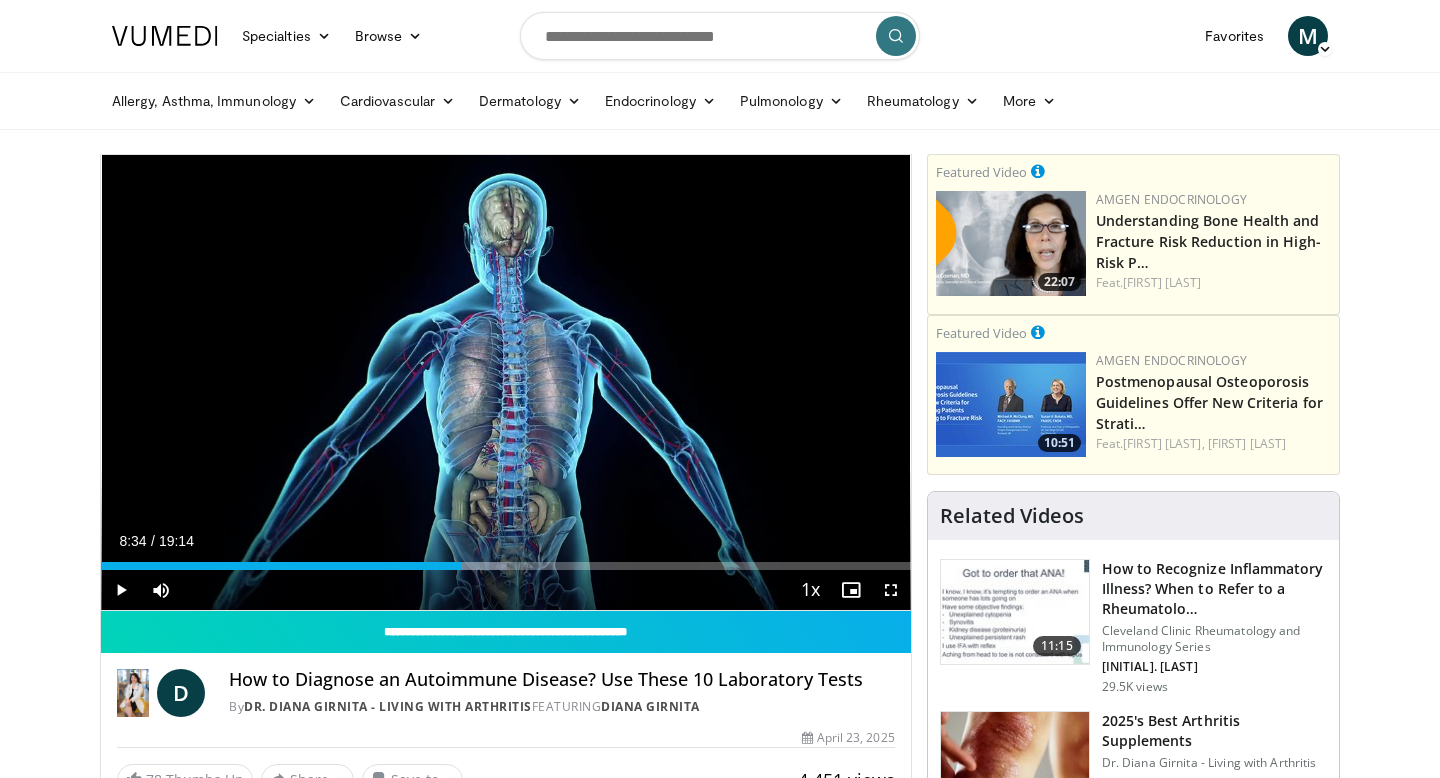 drag, startPoint x: 456, startPoint y: 573, endPoint x: 437, endPoint y: 580, distance: 20.248457 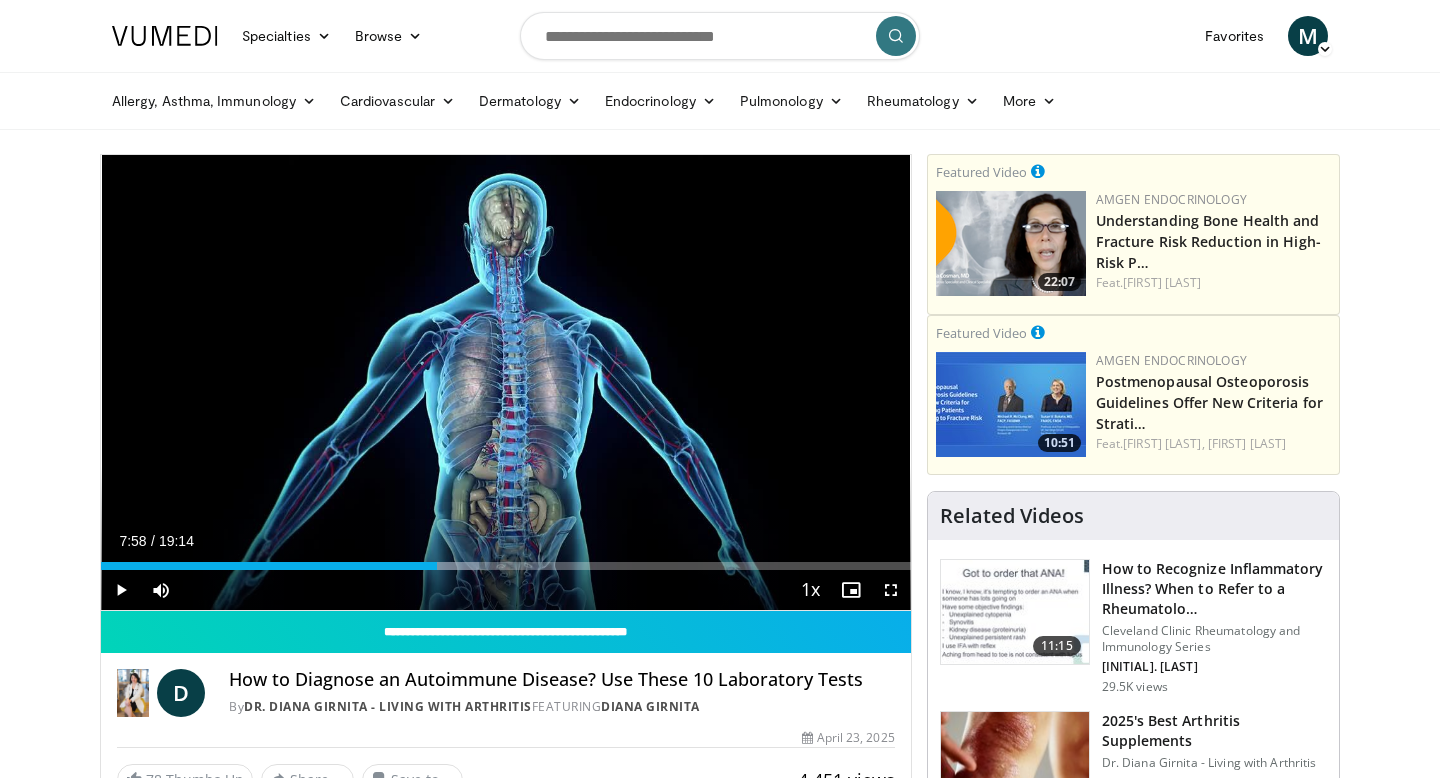 click on "Current Time  7:58 / Duration  19:14 Play Skip Backward Skip Forward Mute 0% Loaded :  46.69% 07:58 08:00 Stream Type  LIVE Seek to live, currently behind live LIVE   1x Playback Rate 0.5x 0.75x 1x , selected 1.25x 1.5x 1.75x 2x Chapters Chapters Descriptions descriptions off , selected Captions captions settings , opens captions settings dialog captions off , selected Audio Track en (Main) , selected Fullscreen Enable picture-in-picture mode" at bounding box center [506, 590] 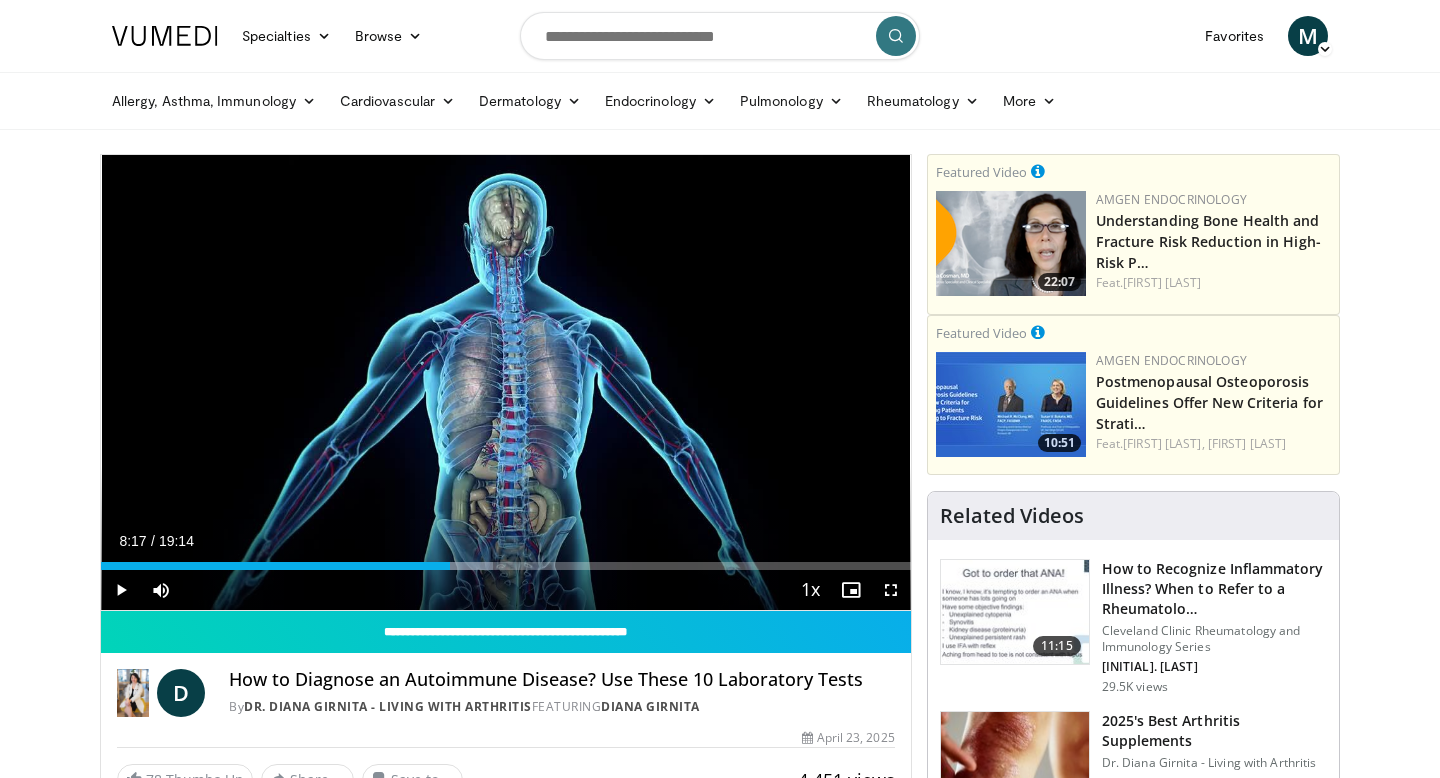 drag, startPoint x: 424, startPoint y: 565, endPoint x: 450, endPoint y: 573, distance: 27.202942 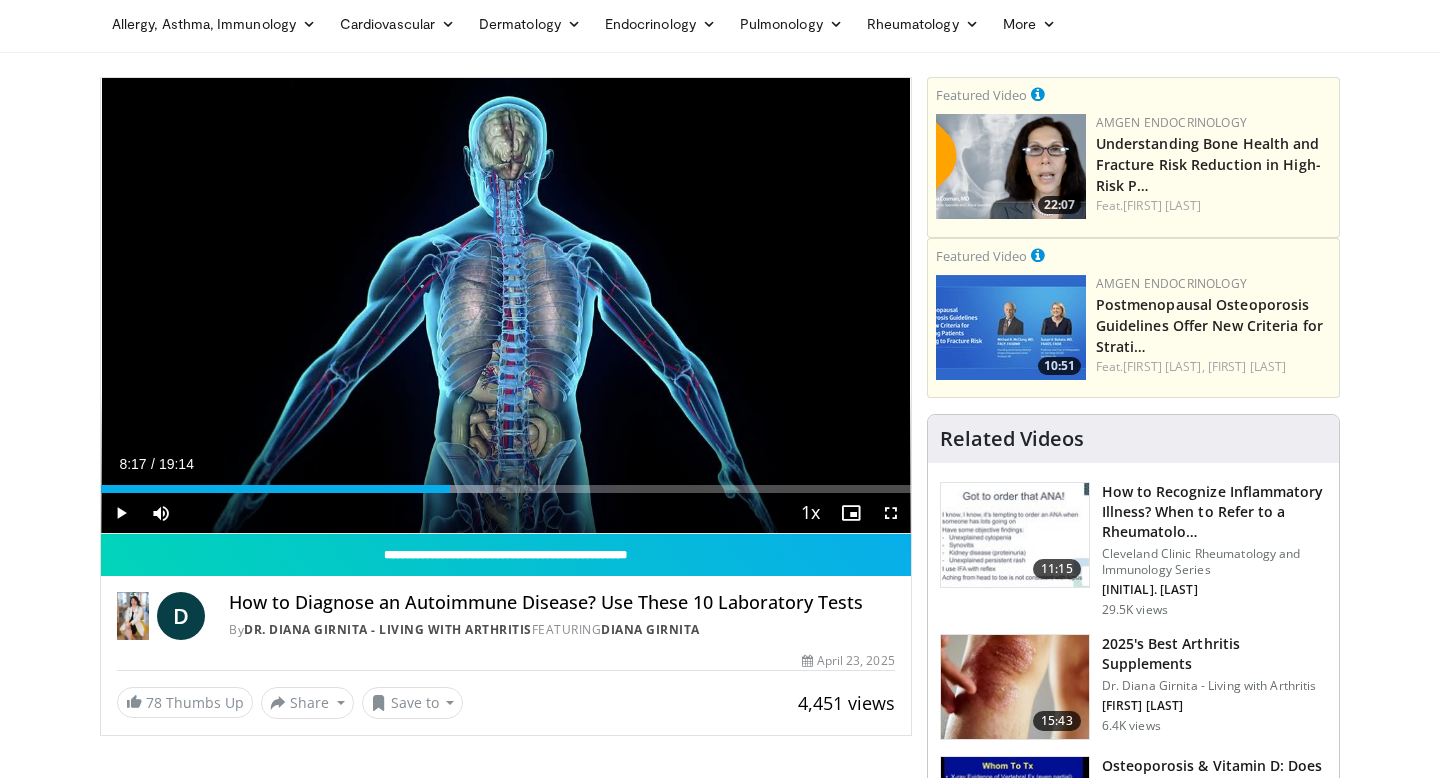 scroll, scrollTop: 80, scrollLeft: 0, axis: vertical 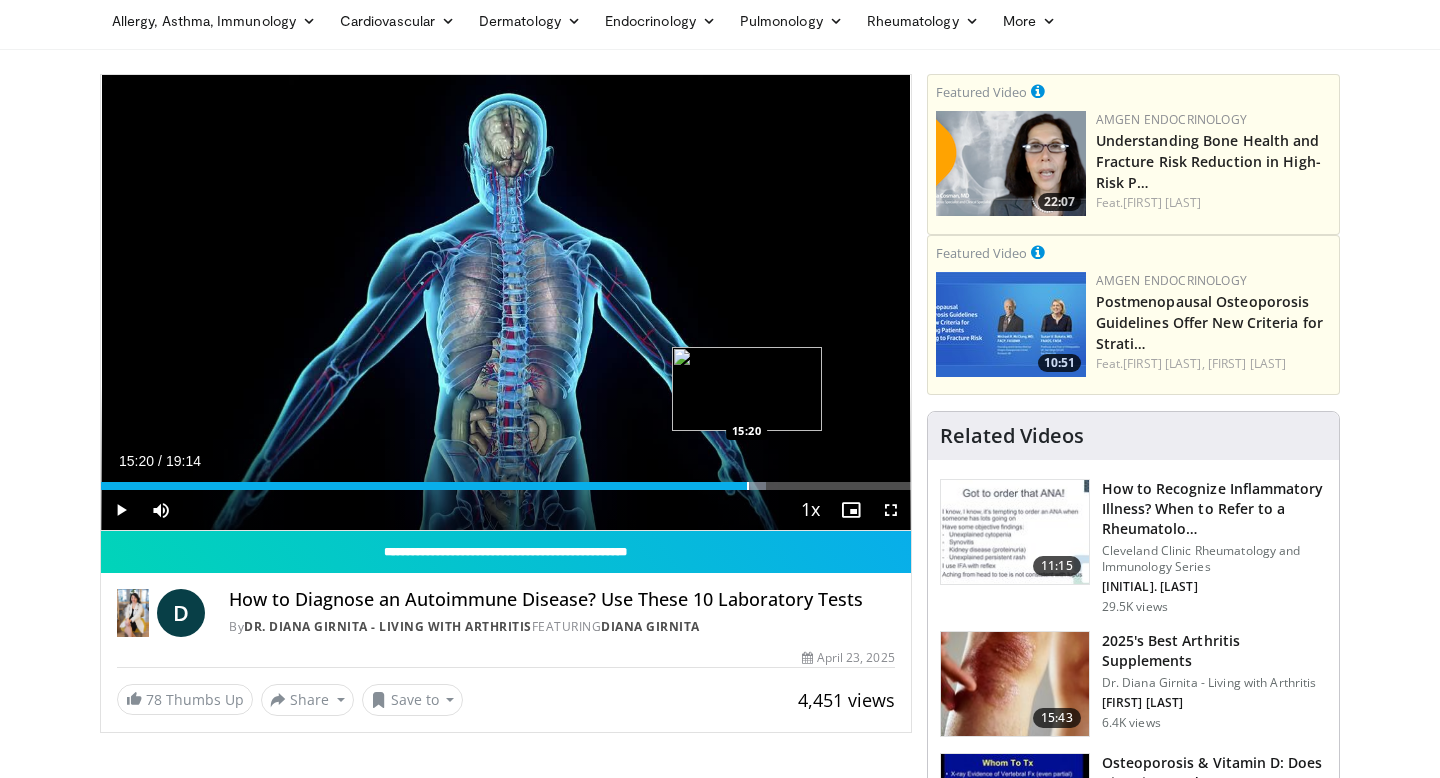 drag, startPoint x: 392, startPoint y: 487, endPoint x: 747, endPoint y: 483, distance: 355.02252 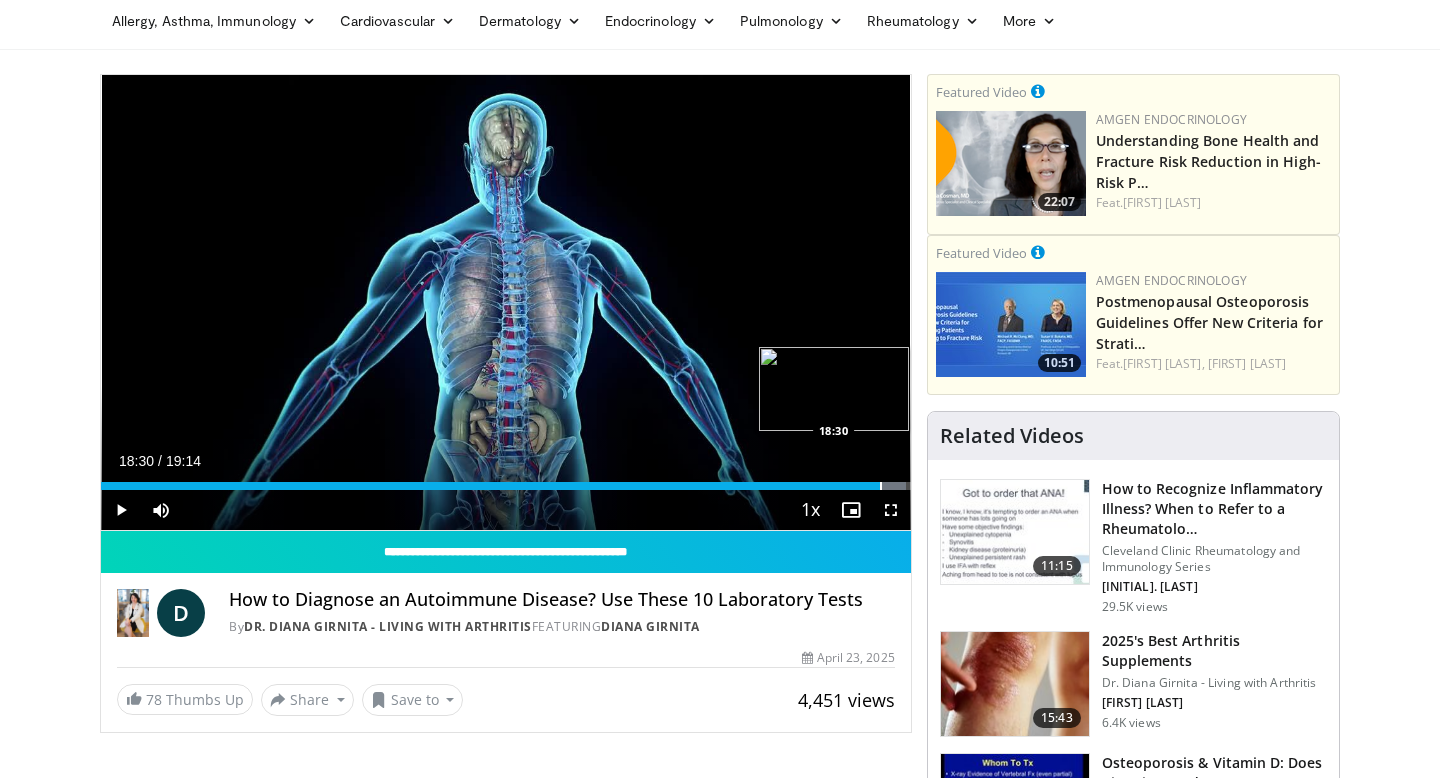 drag, startPoint x: 662, startPoint y: 488, endPoint x: 879, endPoint y: 479, distance: 217.18655 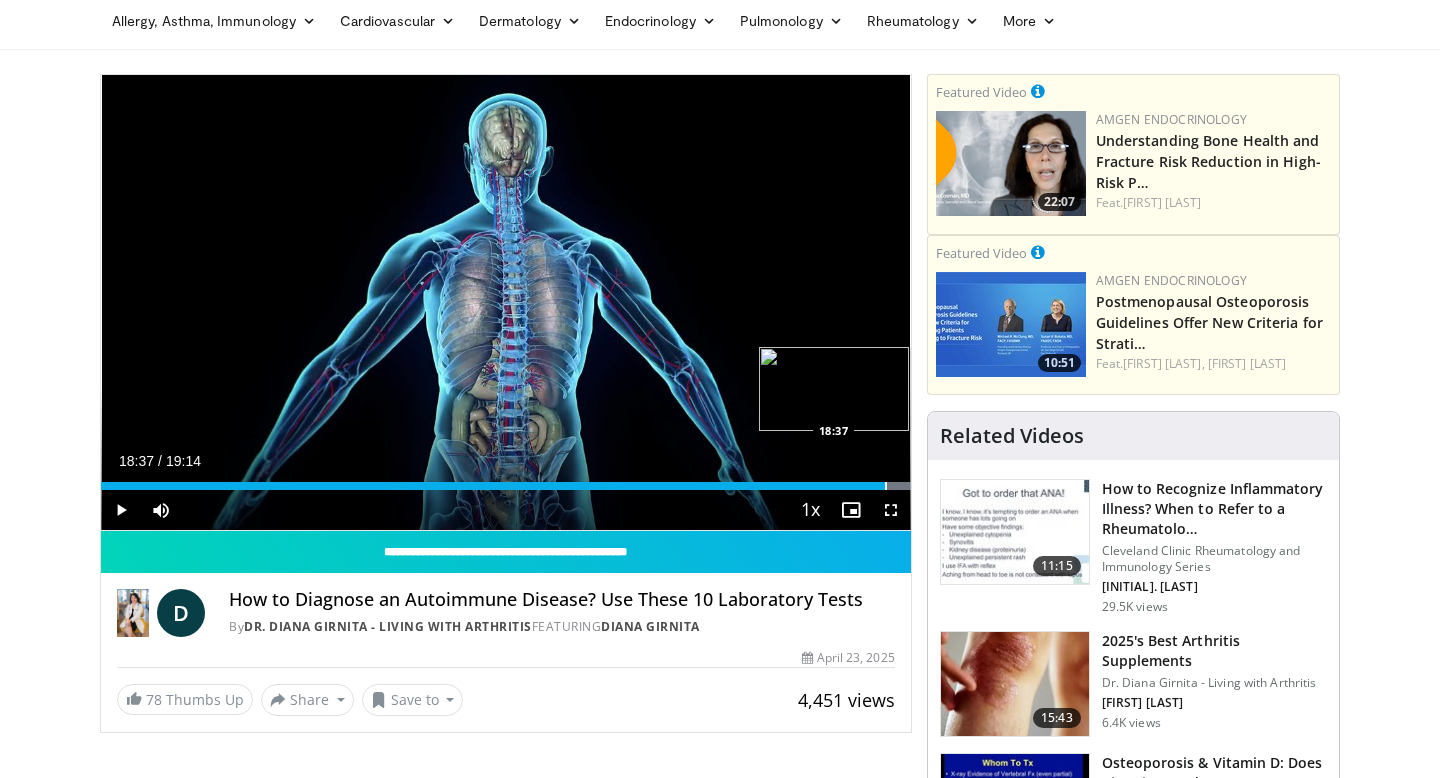 drag, startPoint x: 858, startPoint y: 485, endPoint x: 884, endPoint y: 483, distance: 26.076809 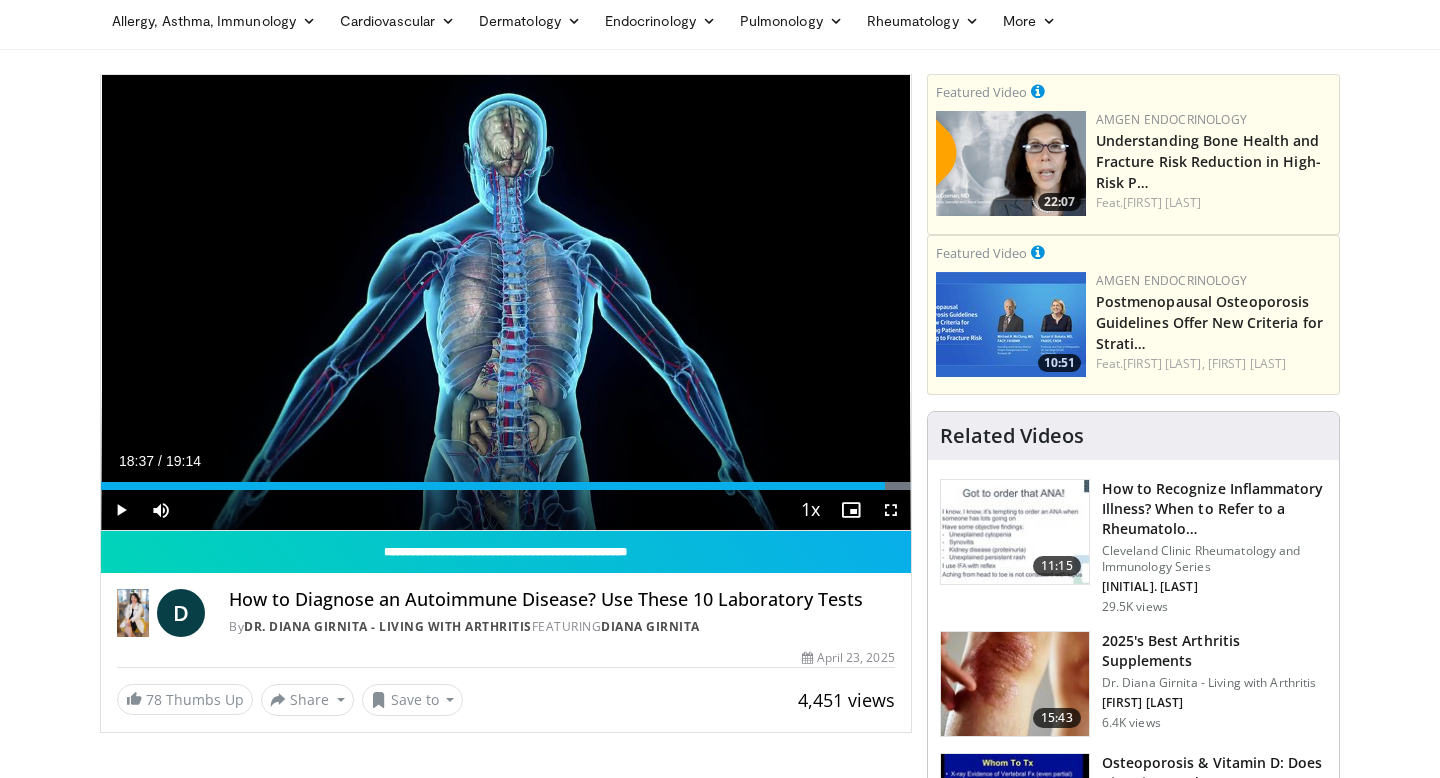 click on "Current Time  18:37 / Duration  19:14" at bounding box center [506, 461] 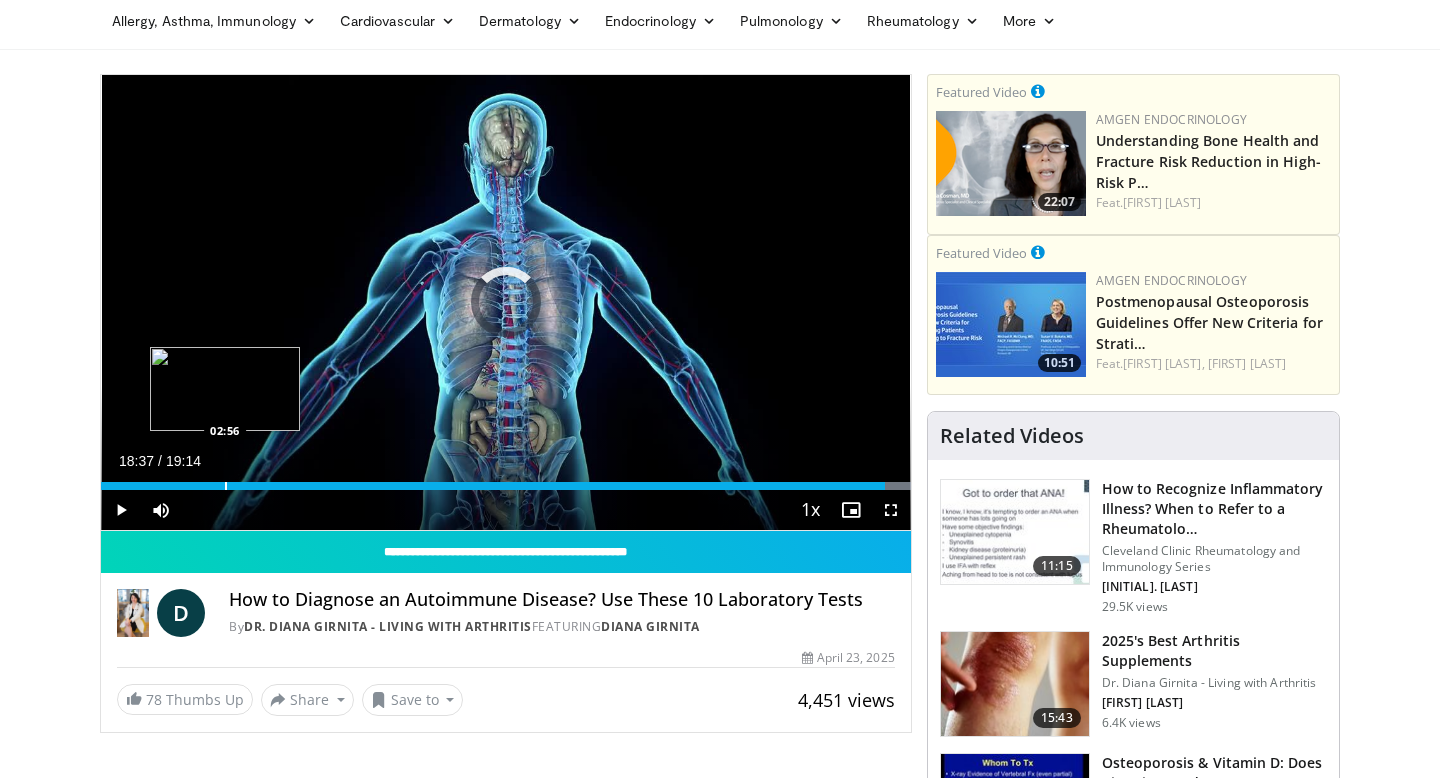click on "Loaded :  100.00% 18:37 02:56" at bounding box center [506, 480] 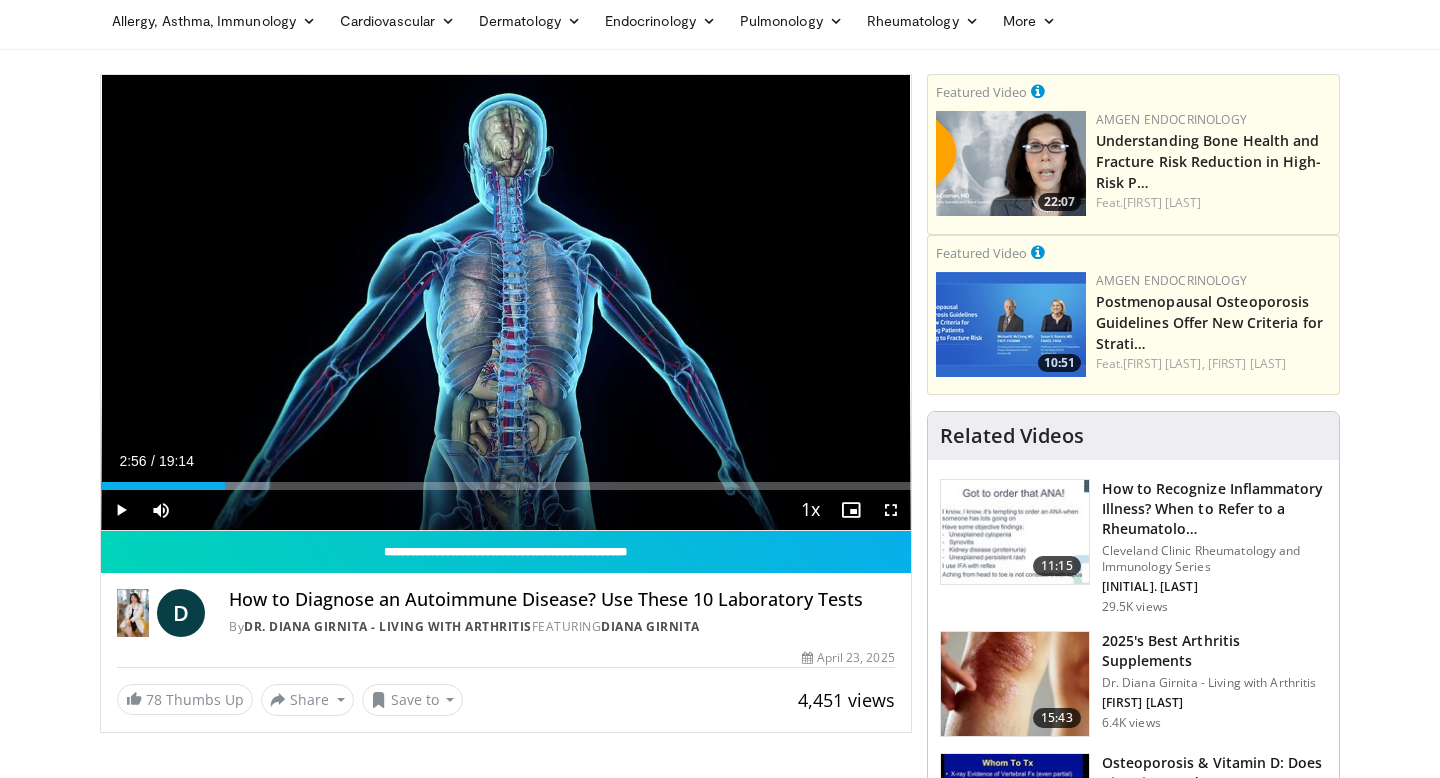 click on "**********" at bounding box center (513, 1598) 